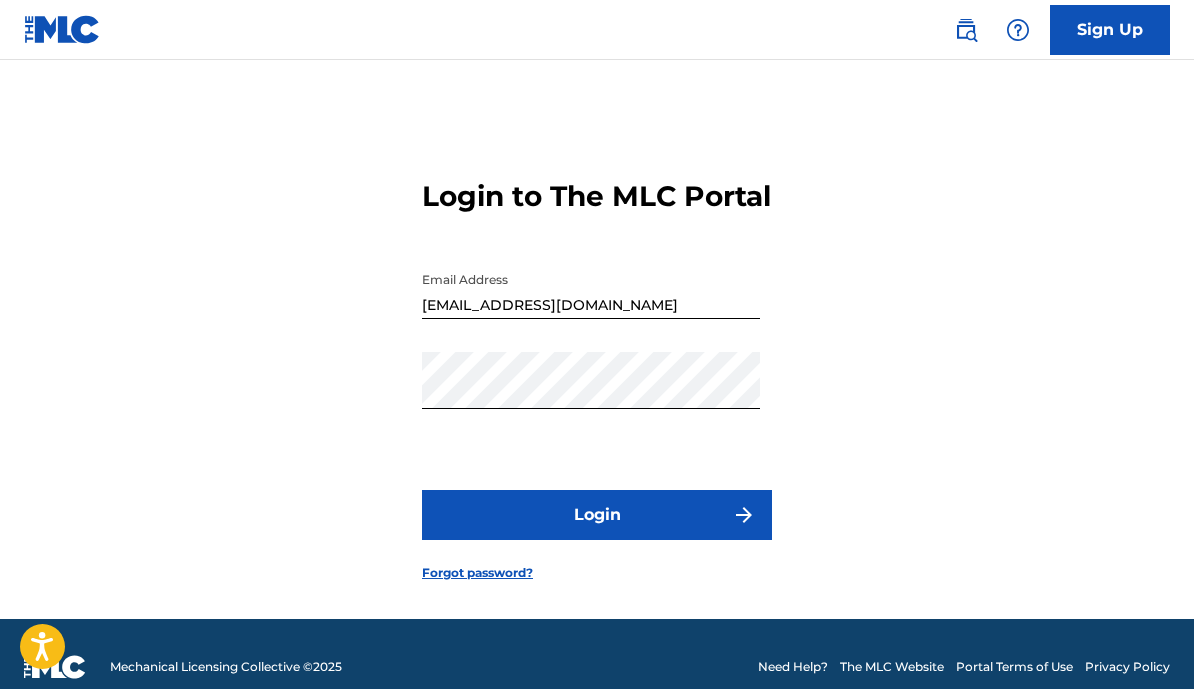 scroll, scrollTop: 0, scrollLeft: 0, axis: both 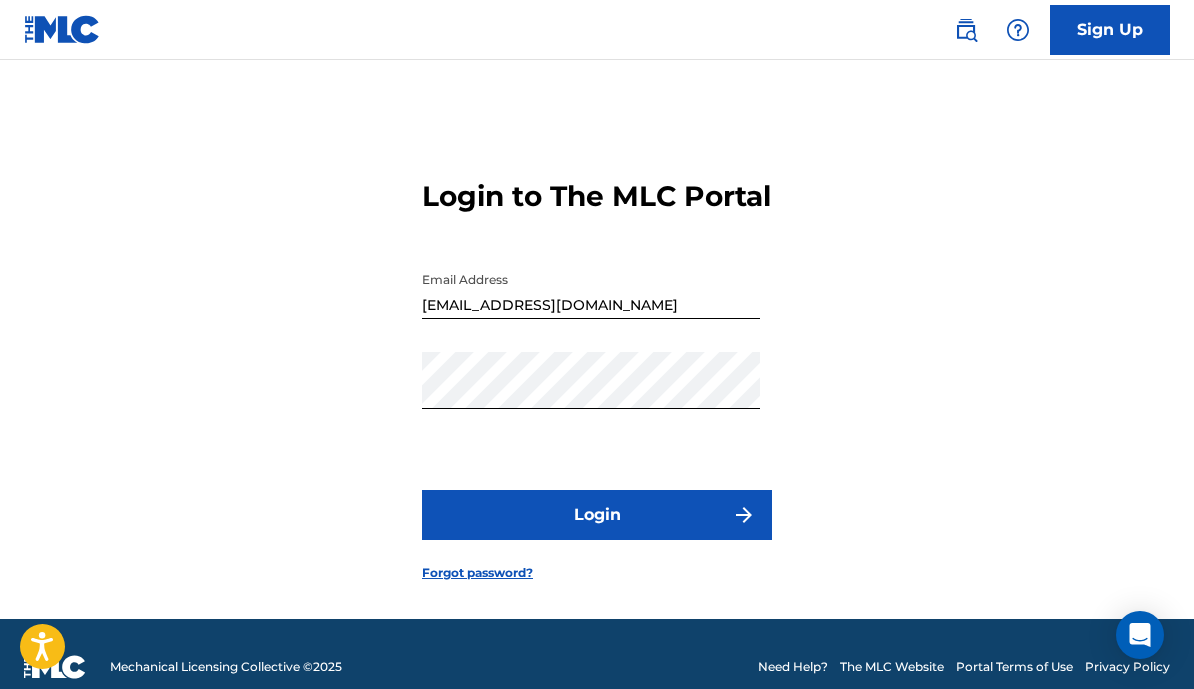 click at bounding box center [744, 515] 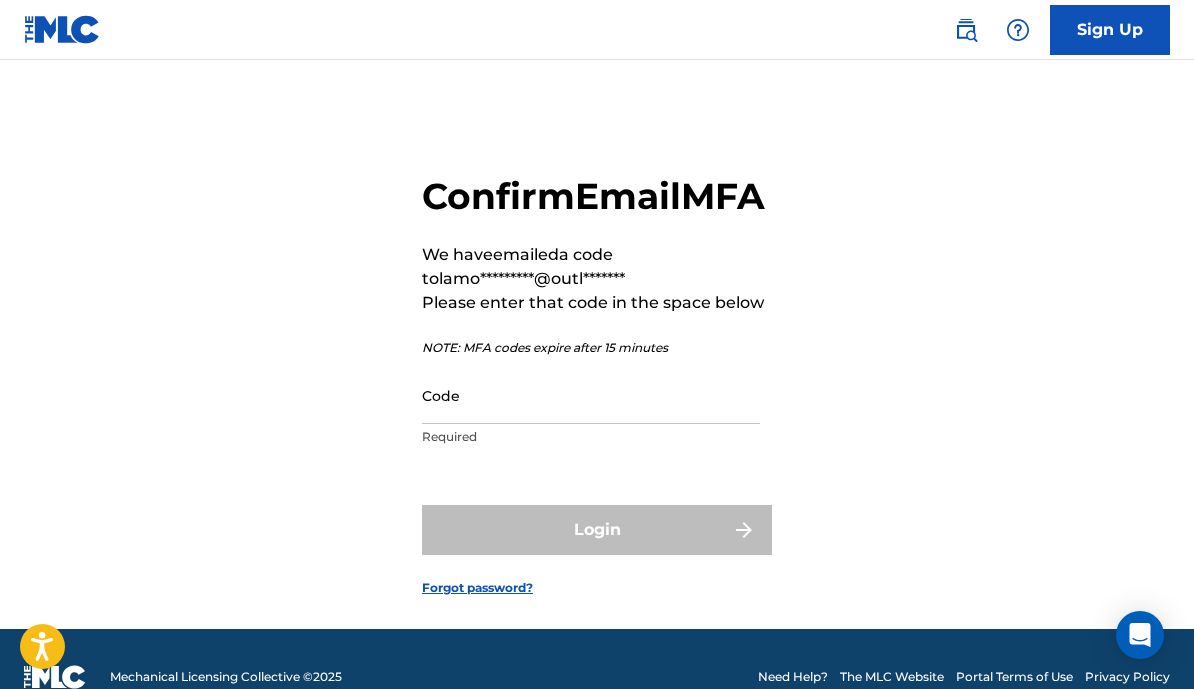 click on "Code" at bounding box center [591, 395] 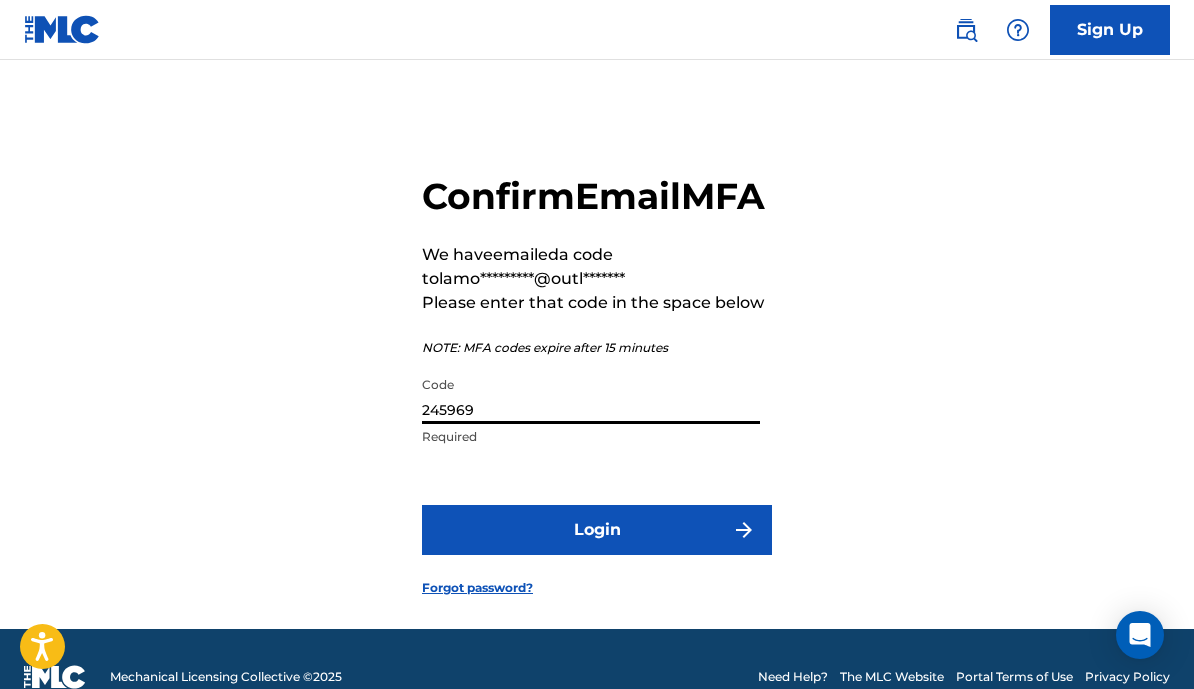 type on "245969" 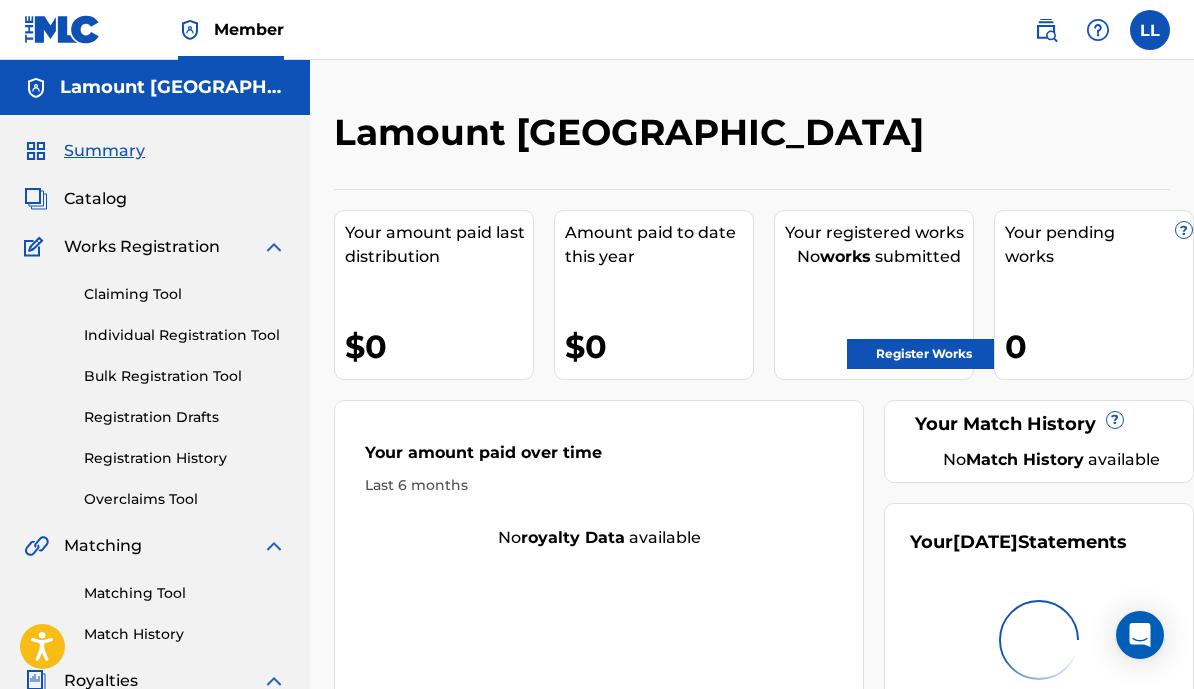 scroll, scrollTop: 0, scrollLeft: 0, axis: both 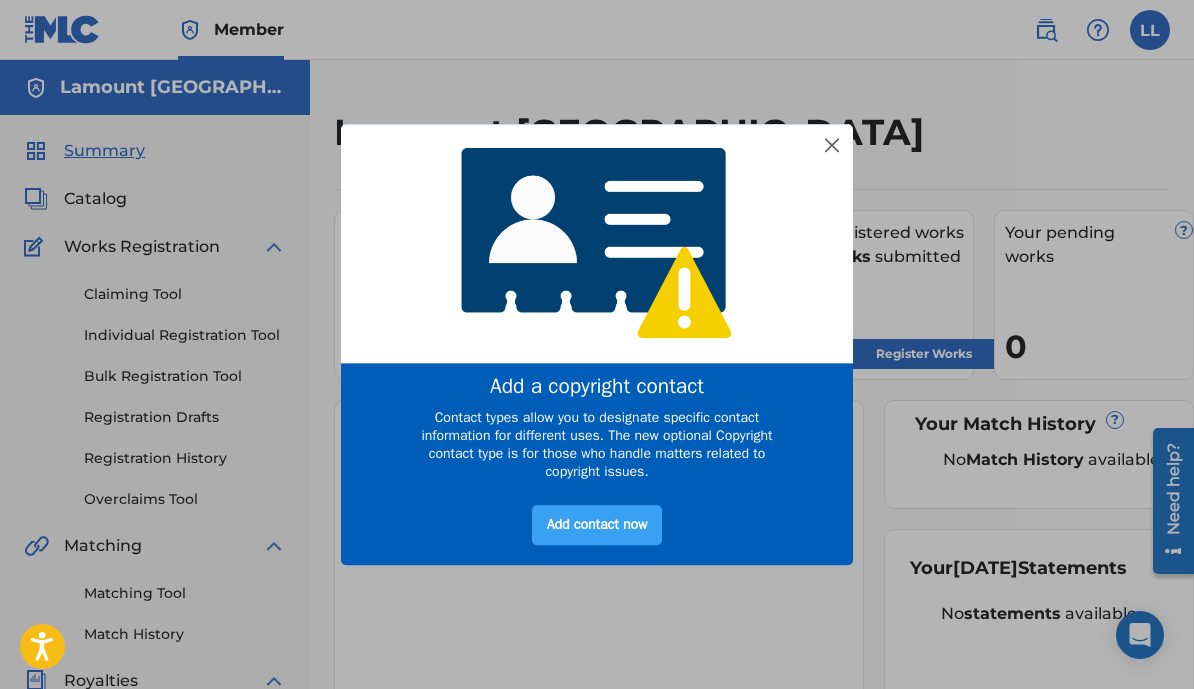 click on "Add contact now" at bounding box center [597, 526] 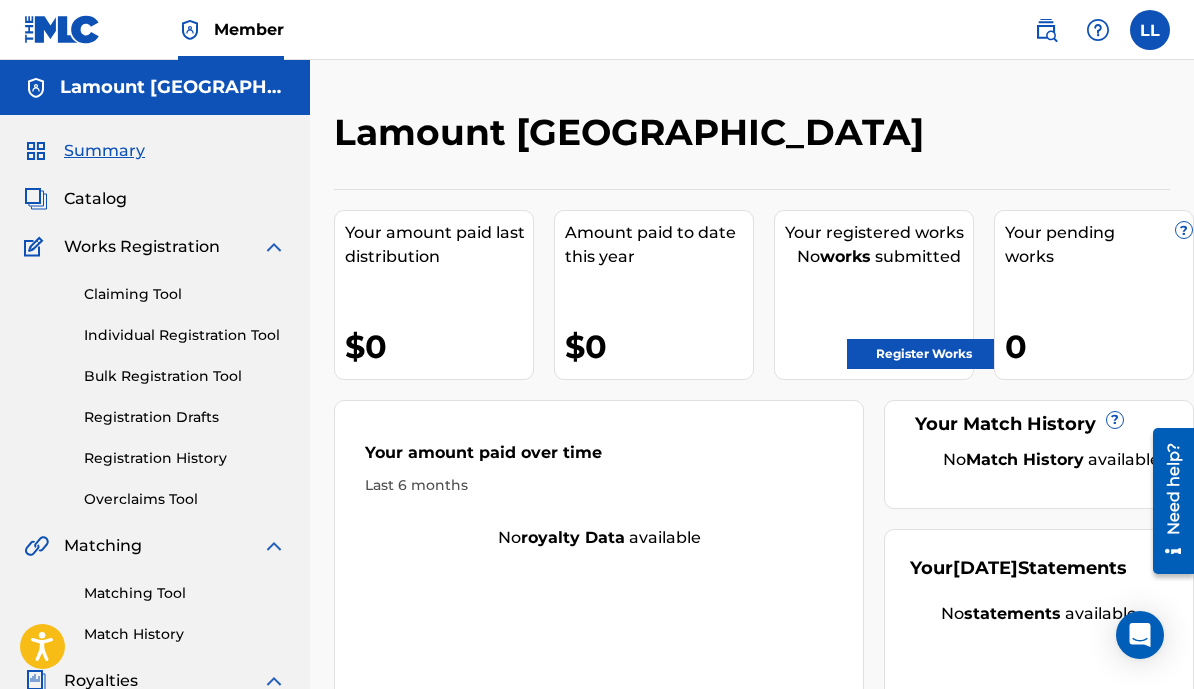 scroll, scrollTop: 0, scrollLeft: 0, axis: both 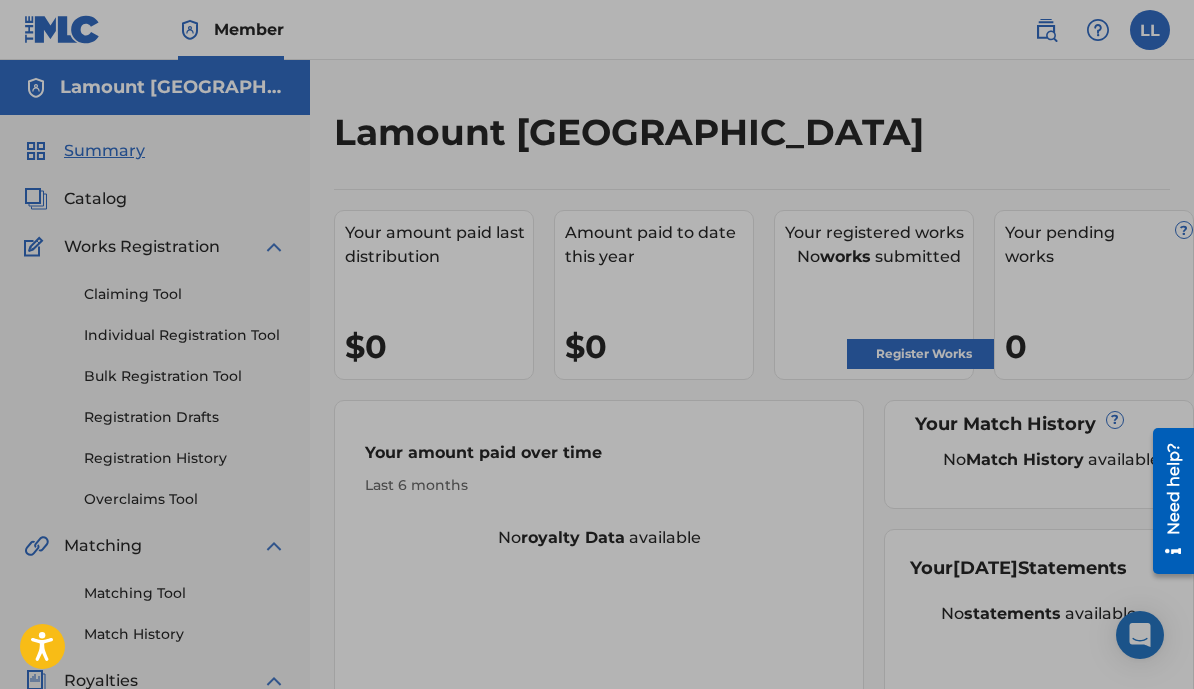 click at bounding box center (597, 547) 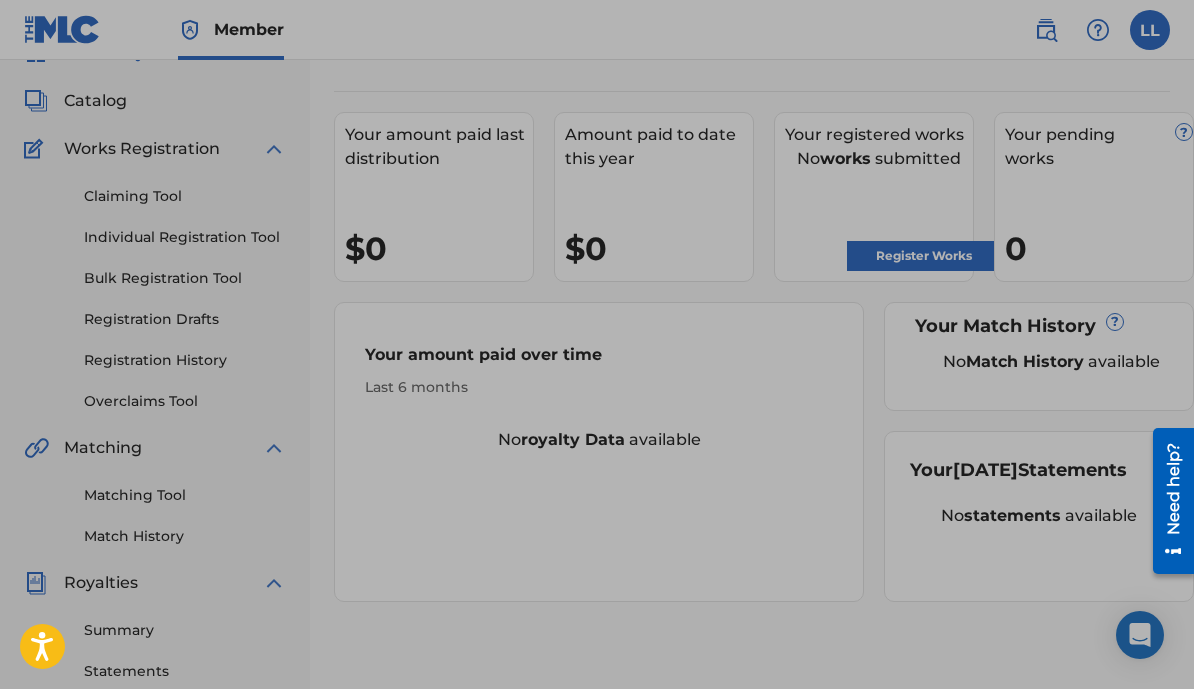 click at bounding box center [597, 449] 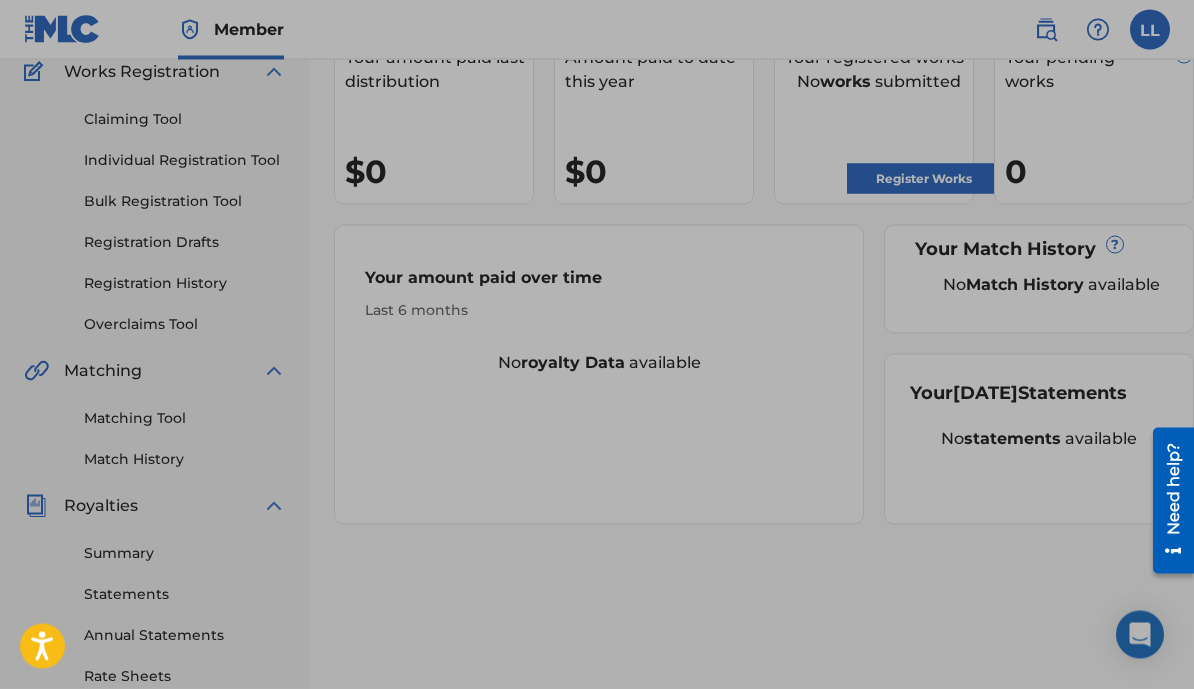 scroll, scrollTop: 0, scrollLeft: 0, axis: both 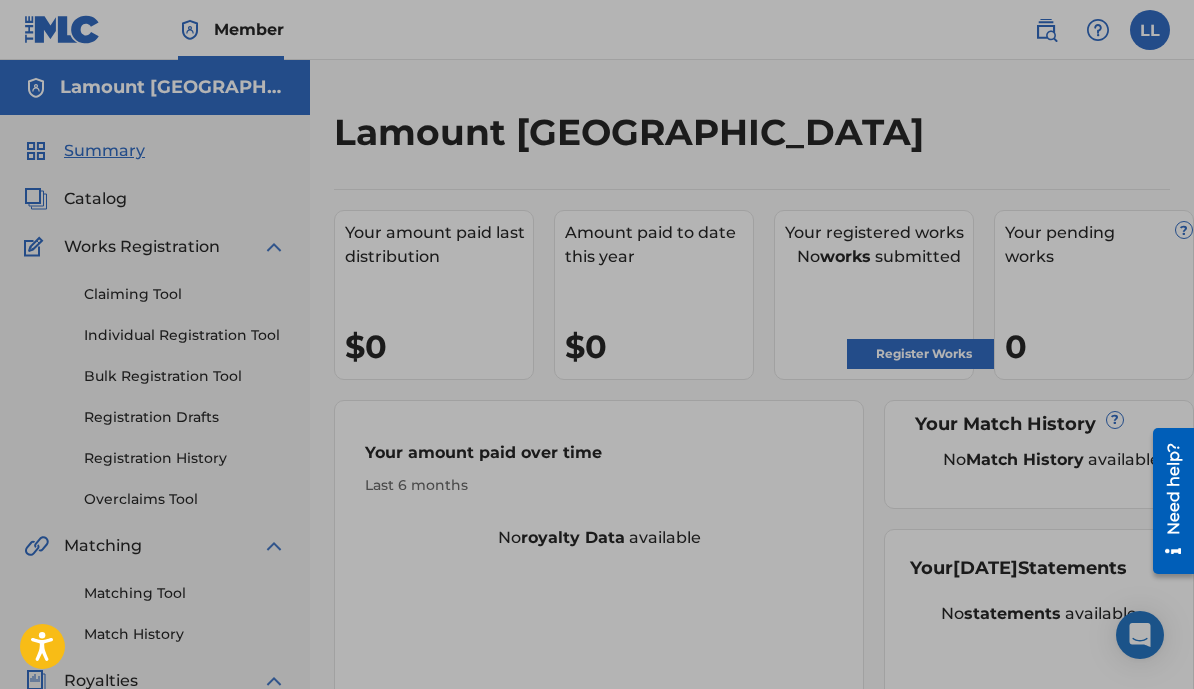 click at bounding box center [597, 547] 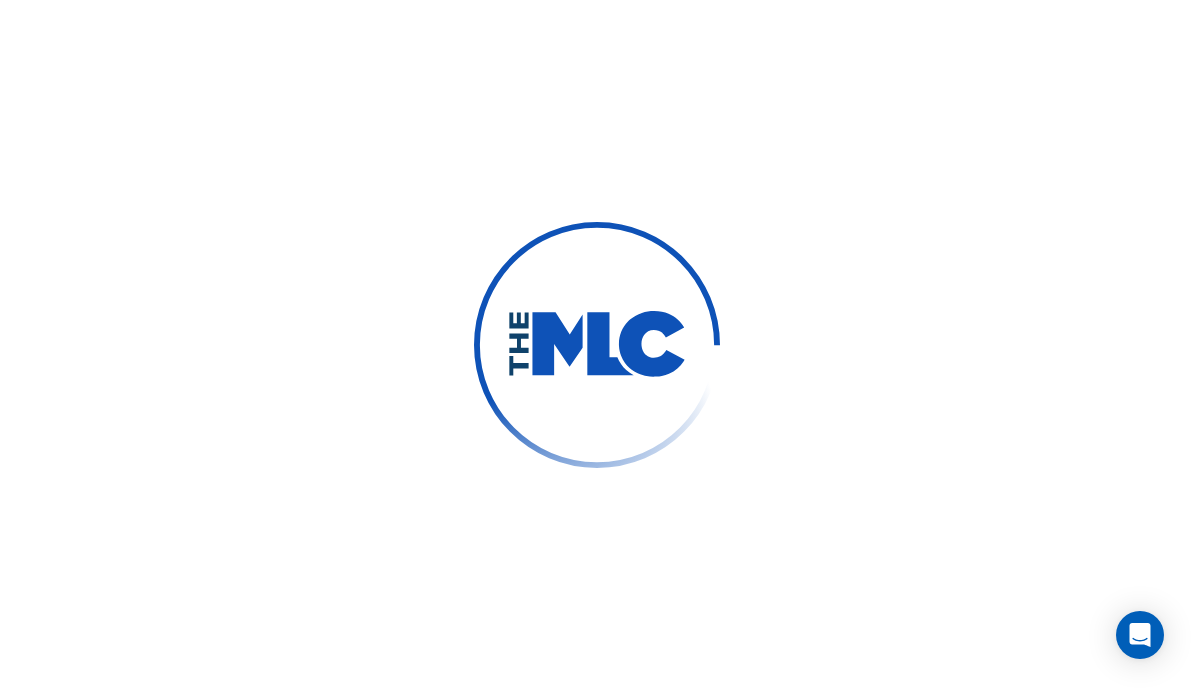 scroll, scrollTop: 0, scrollLeft: 0, axis: both 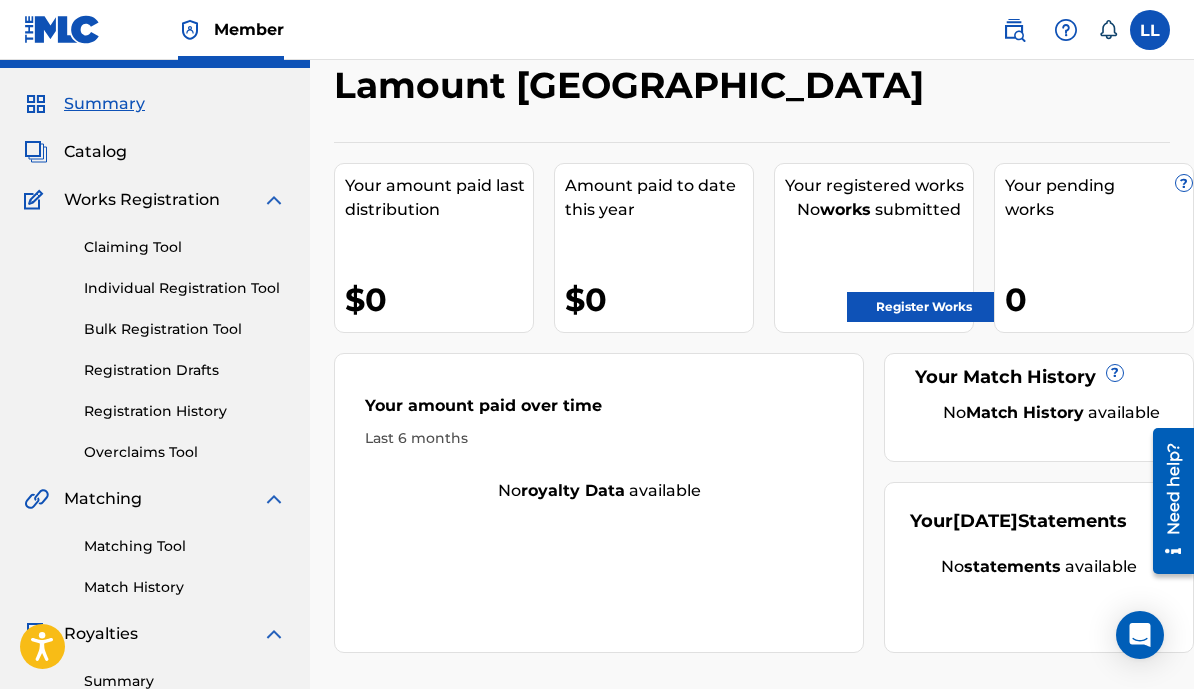 click on "Register Works" at bounding box center [924, 307] 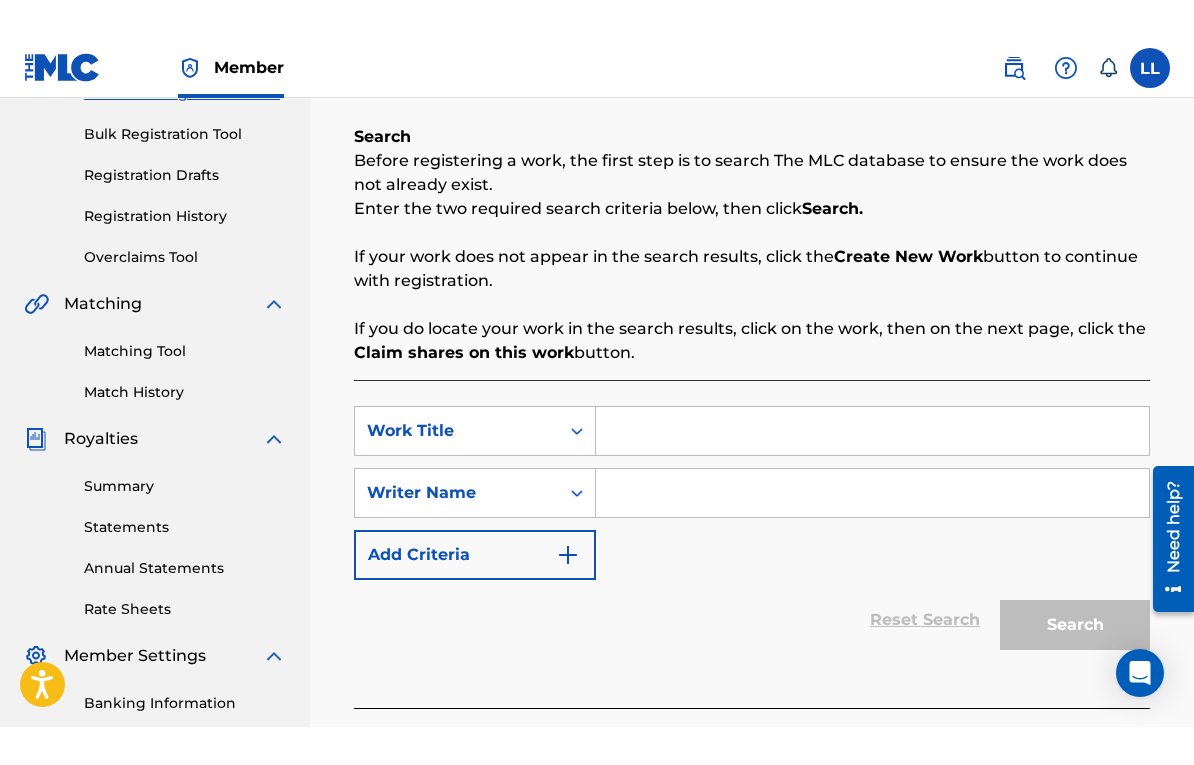 scroll, scrollTop: 264, scrollLeft: 0, axis: vertical 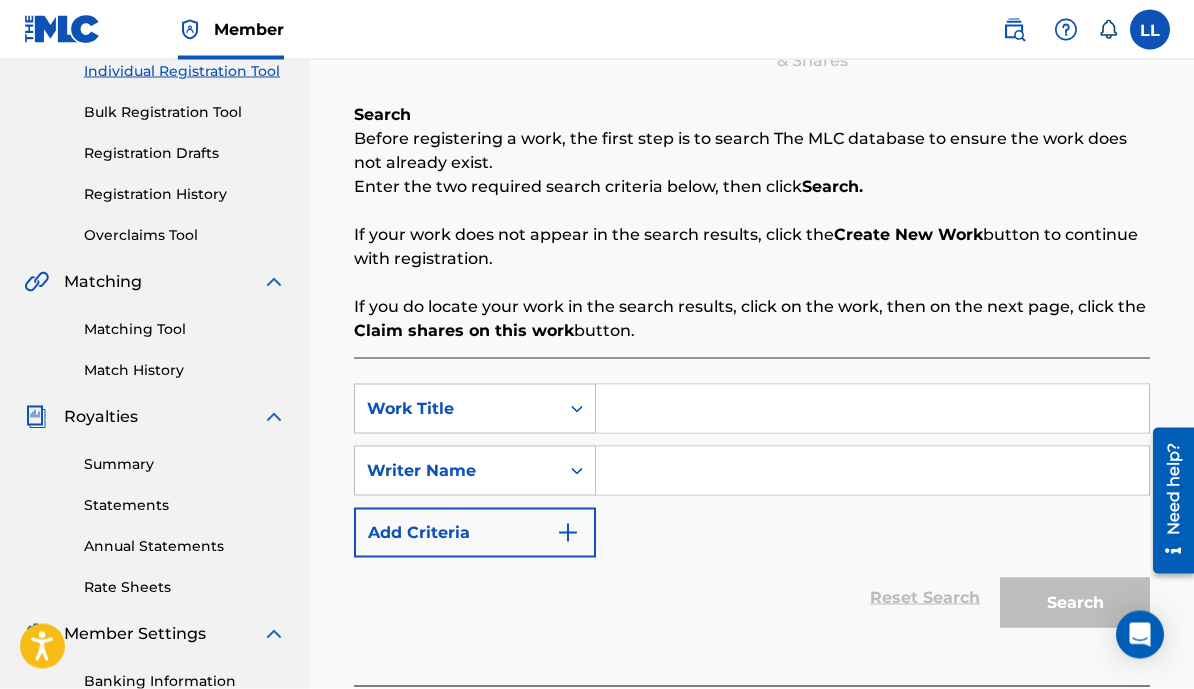 click at bounding box center [872, 409] 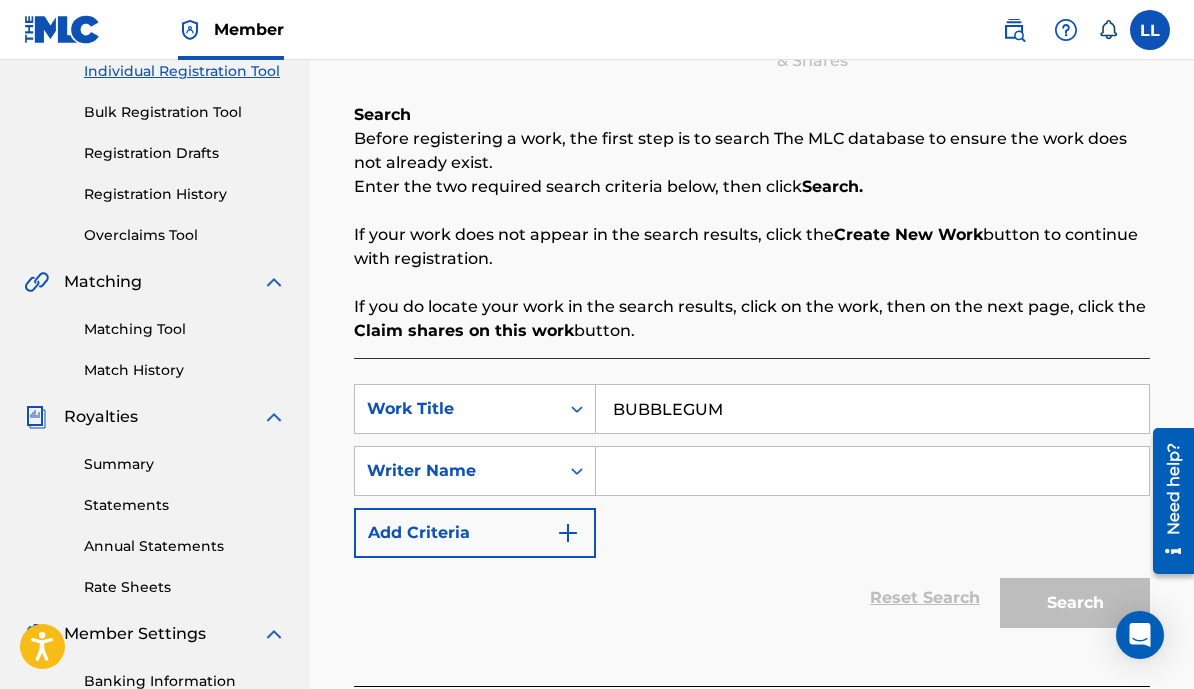 type on "BUBBLEGUM" 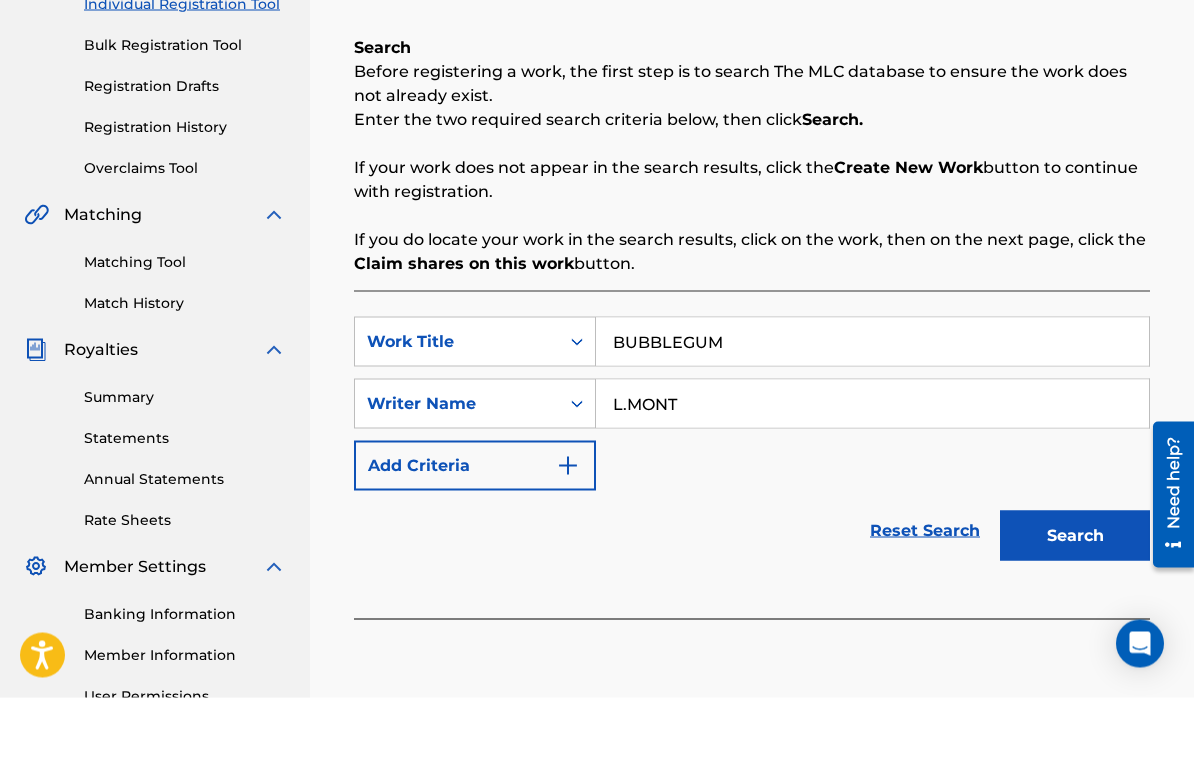 type on "L.MONT" 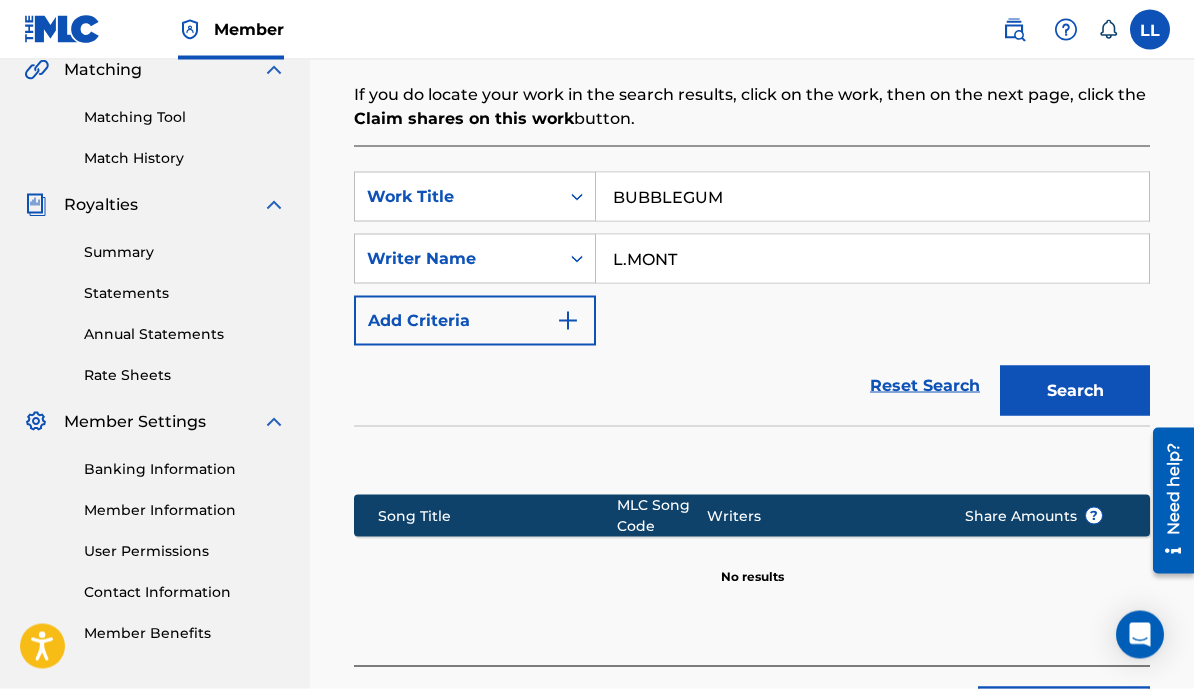 scroll, scrollTop: 460, scrollLeft: 0, axis: vertical 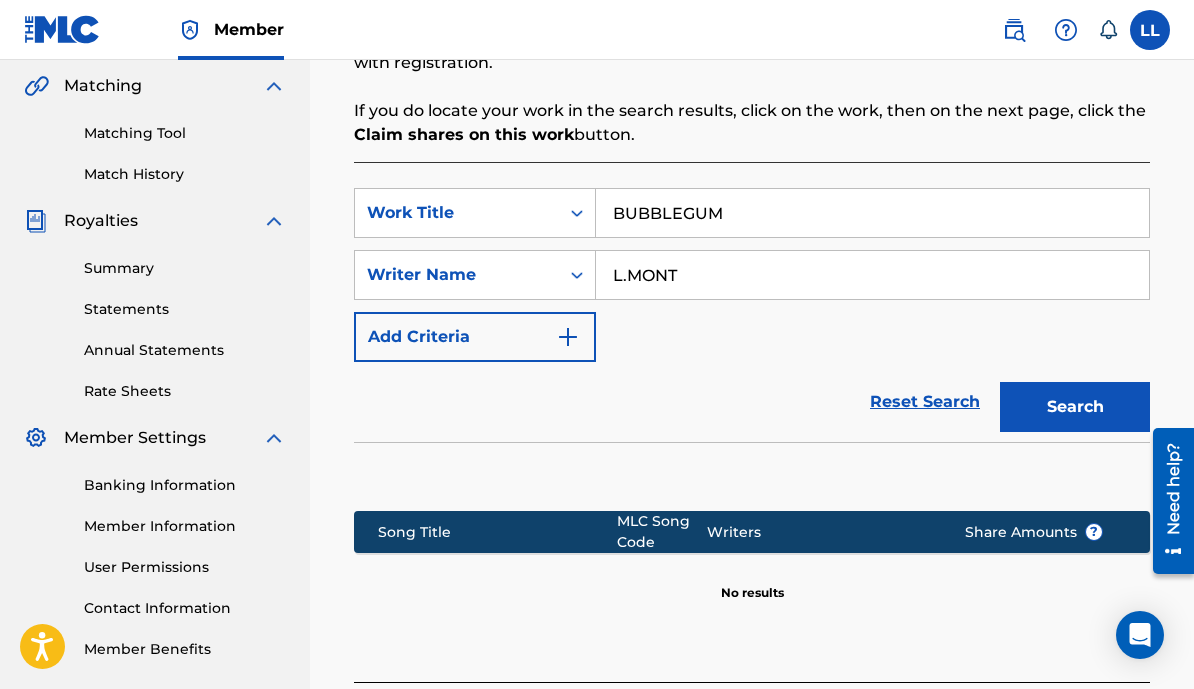 click on "BUBBLEGUM" at bounding box center [872, 213] 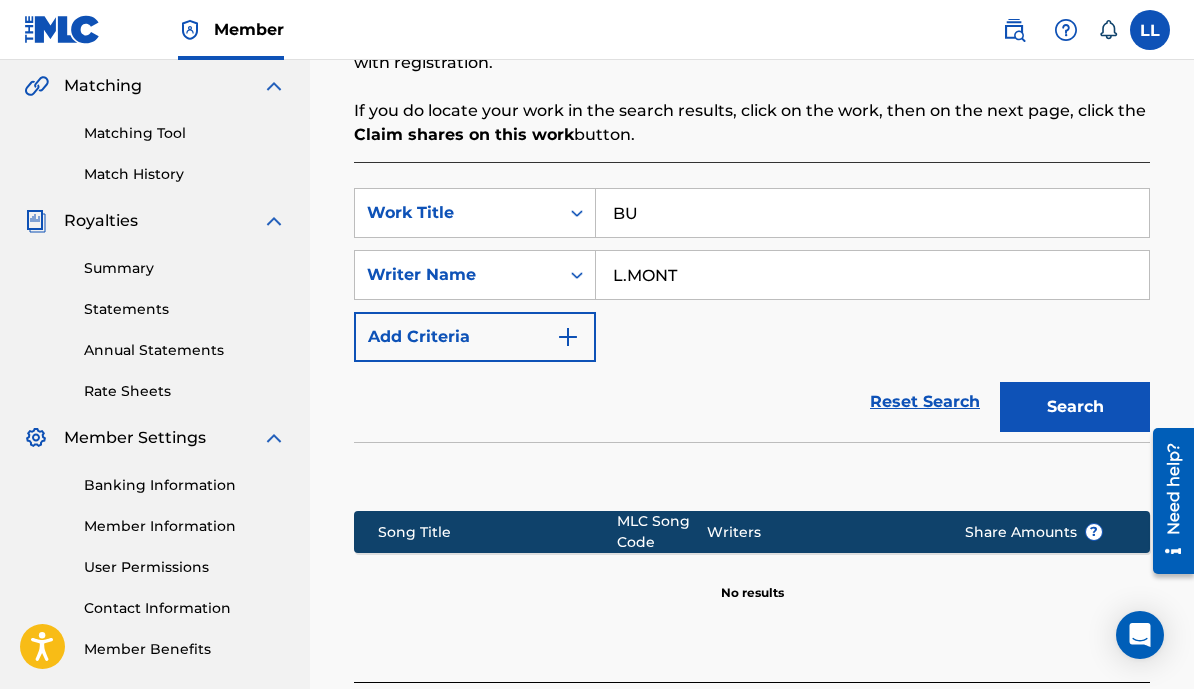 type on "B" 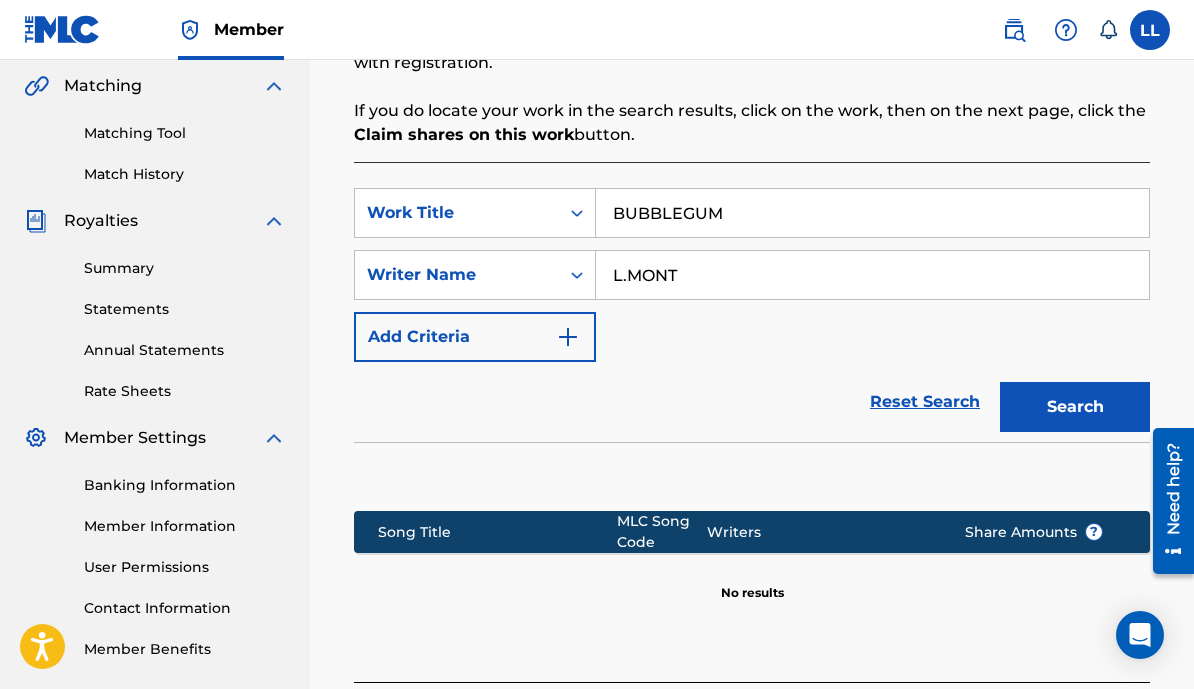type on "BUBBLEGUM" 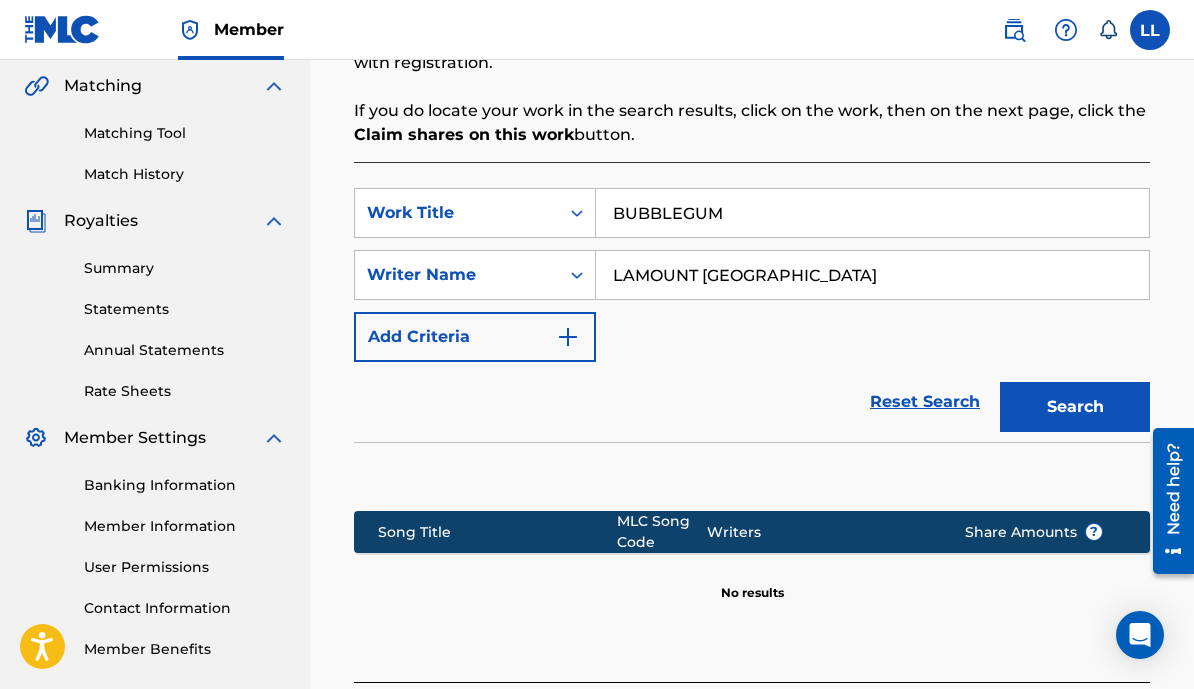 type on "LAMOUNT LONDON" 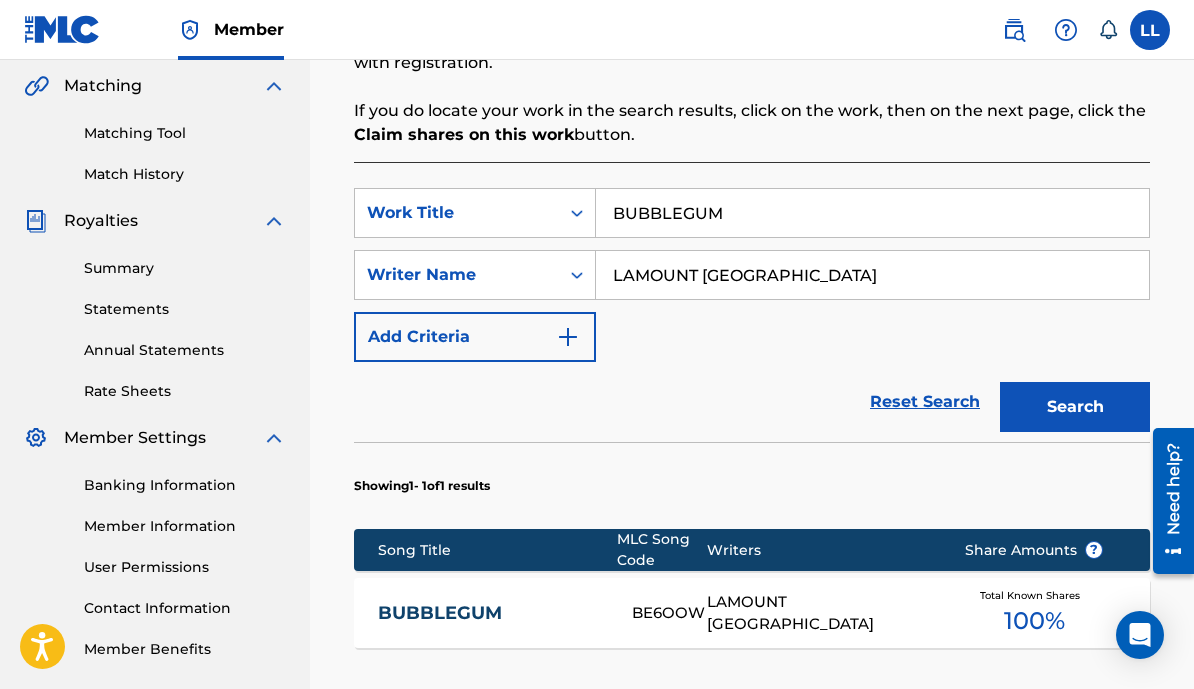 click on "100 %" at bounding box center (1034, 621) 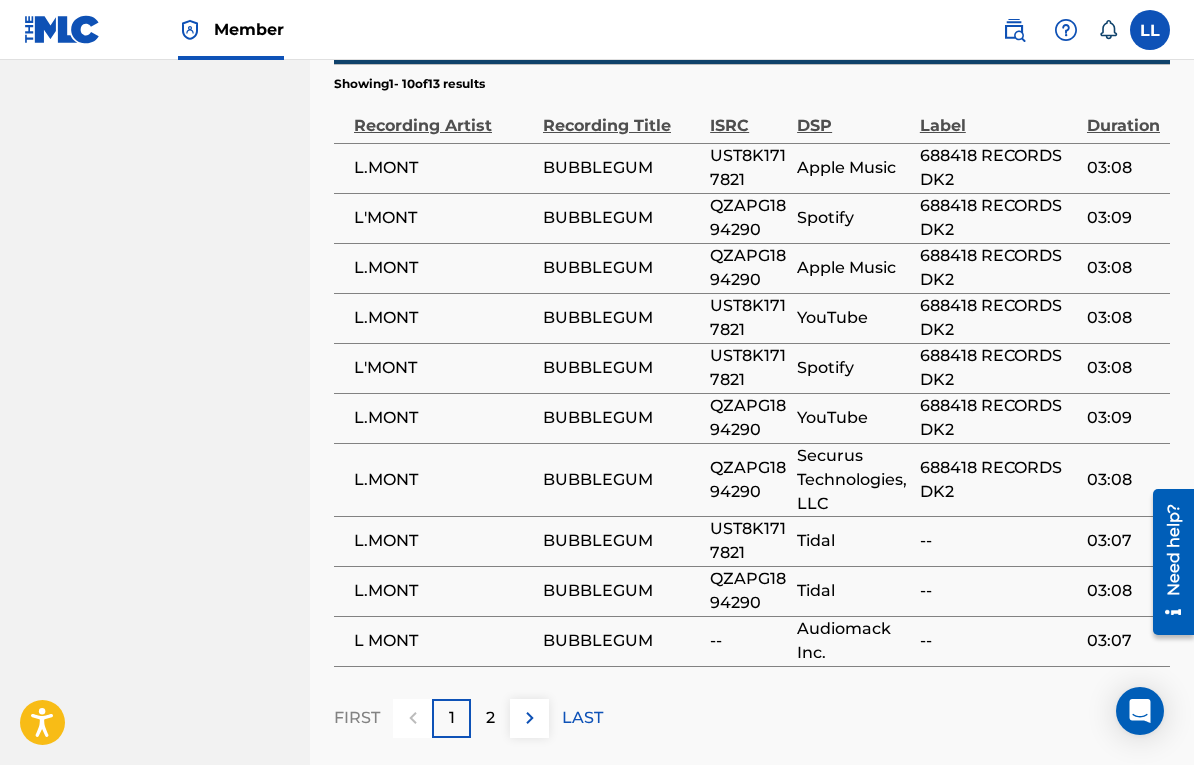 scroll, scrollTop: 1527, scrollLeft: 0, axis: vertical 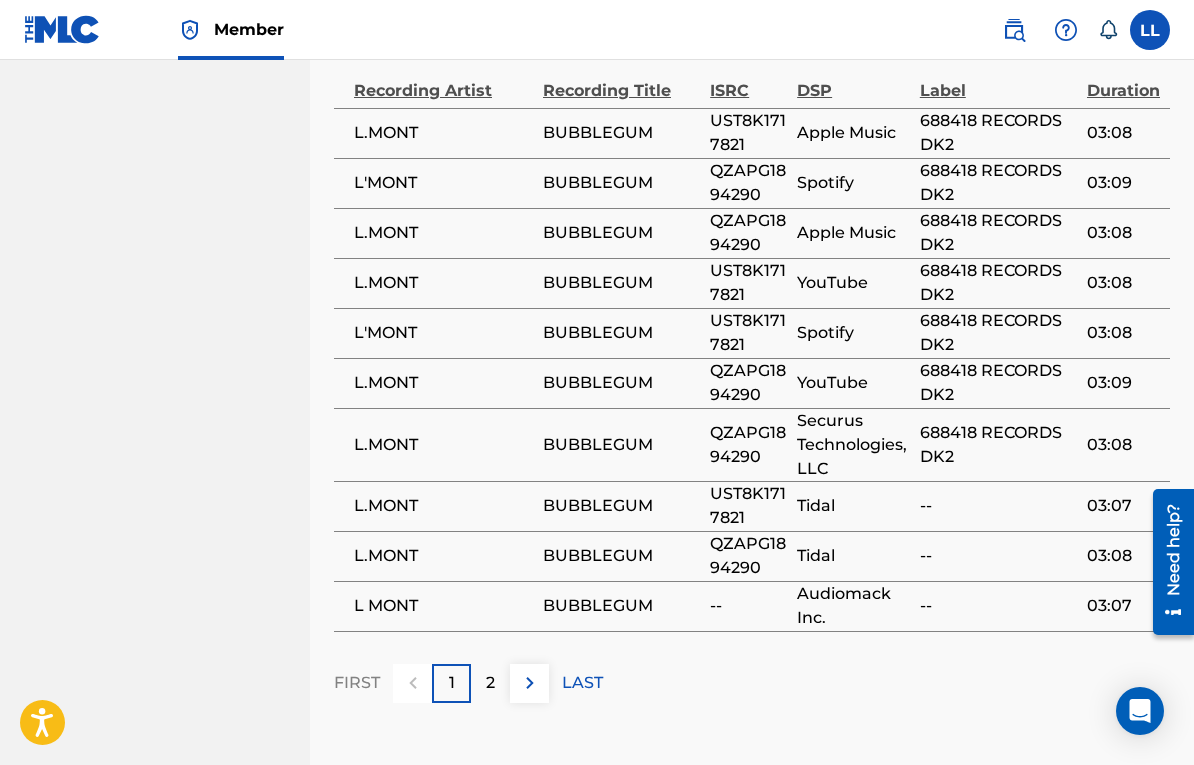 click at bounding box center [530, 683] 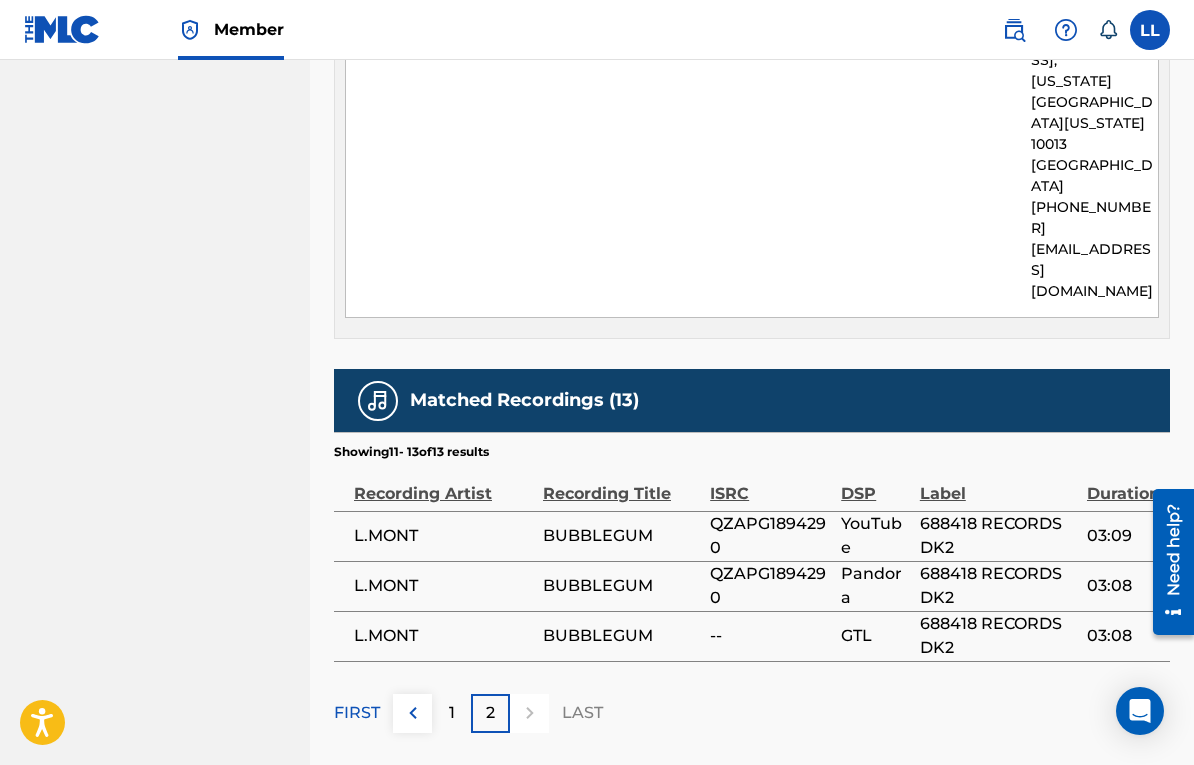 scroll, scrollTop: 1154, scrollLeft: 0, axis: vertical 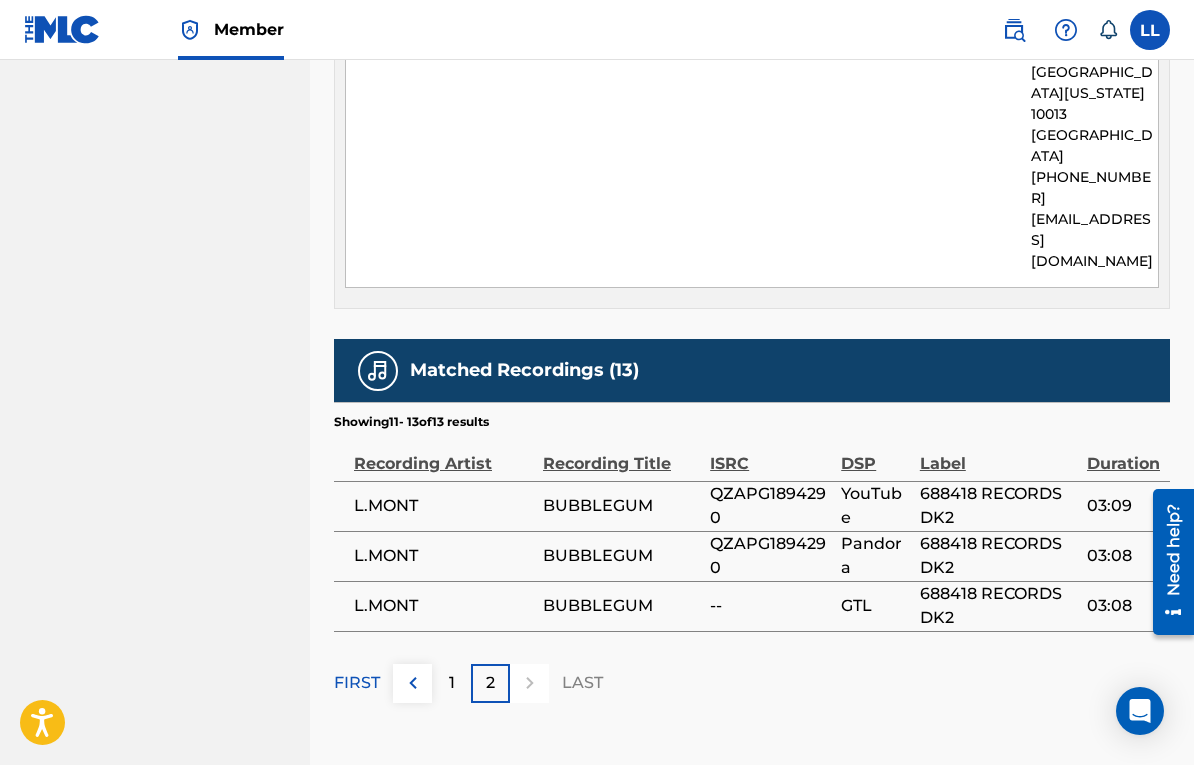 click at bounding box center [413, 683] 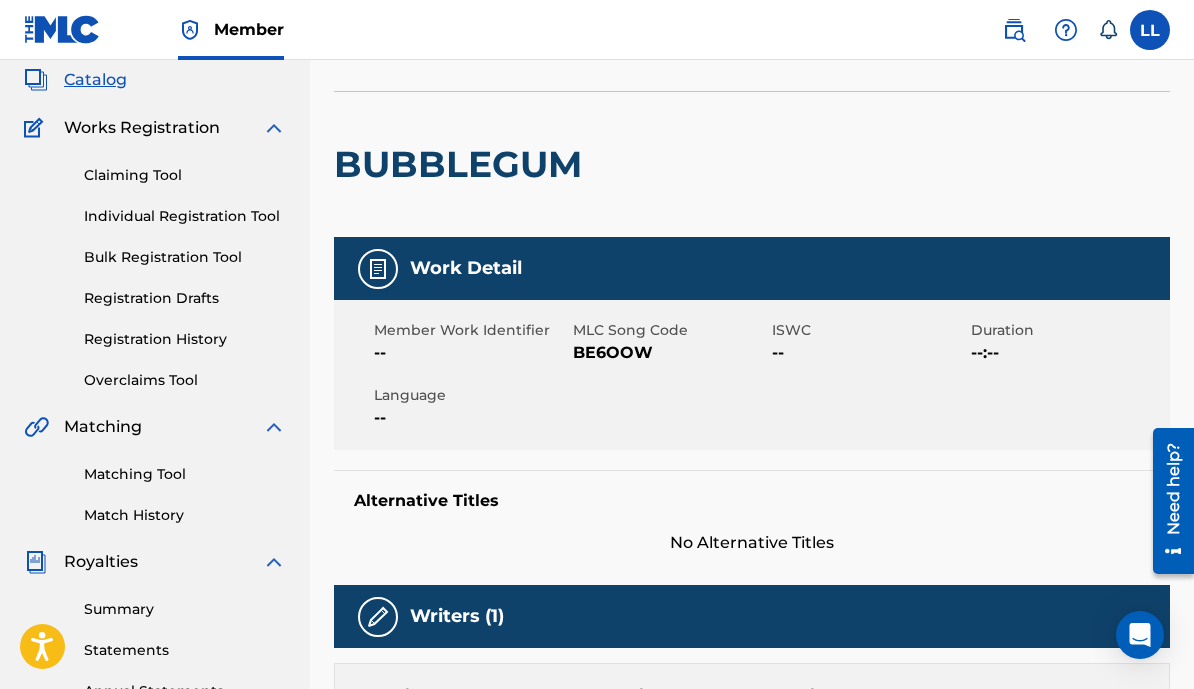 scroll, scrollTop: 0, scrollLeft: 0, axis: both 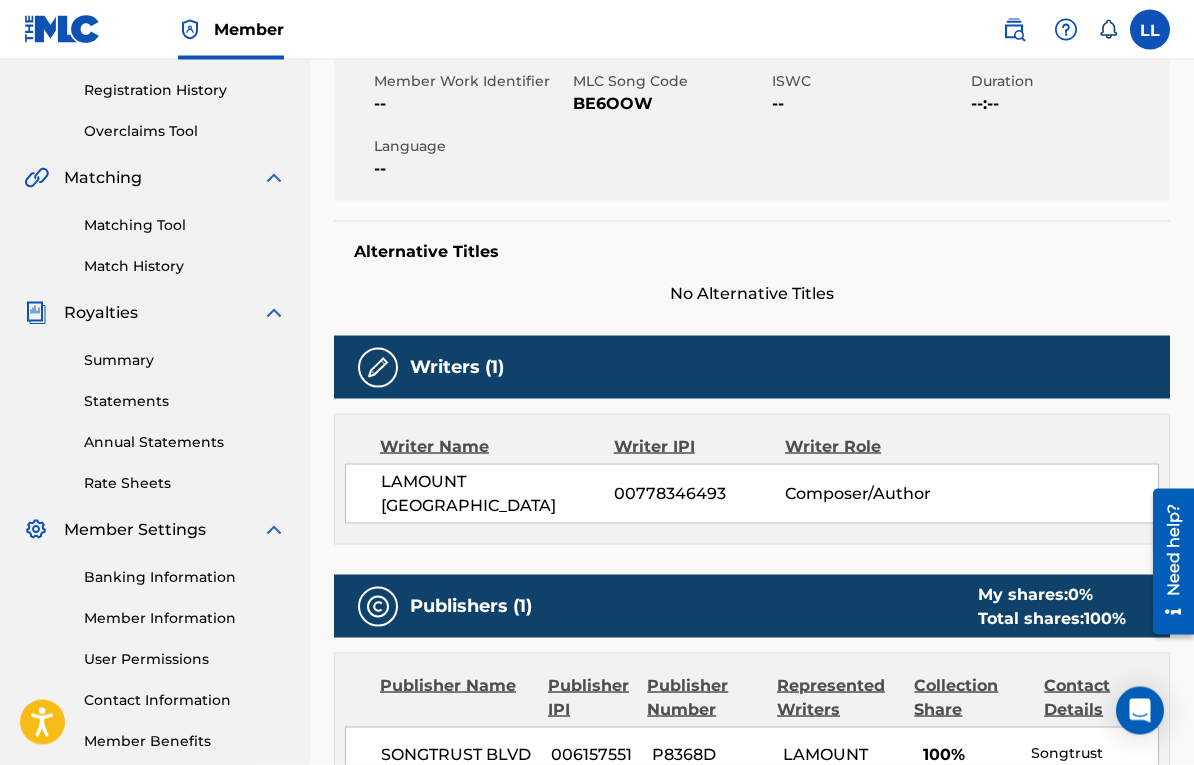 click on "LAMOUNT LONDON 00778346493 Composer/Author" at bounding box center [769, 494] 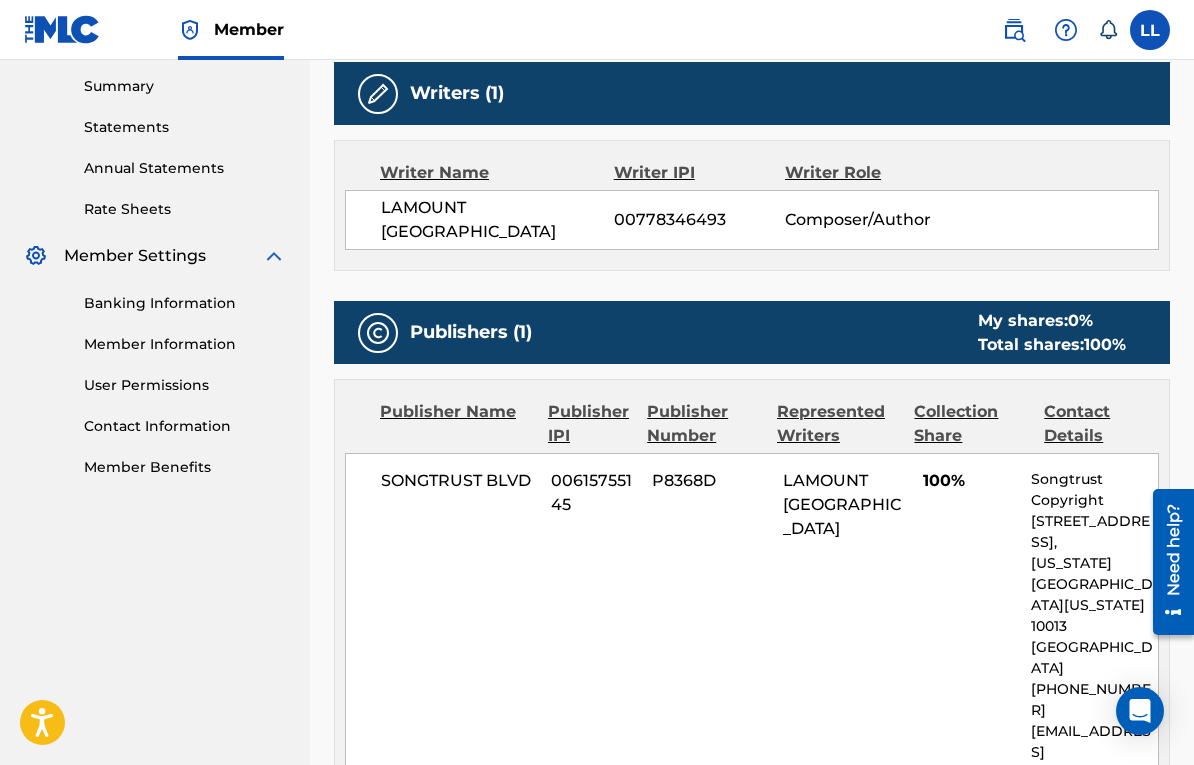 click on "100%" at bounding box center [969, 481] 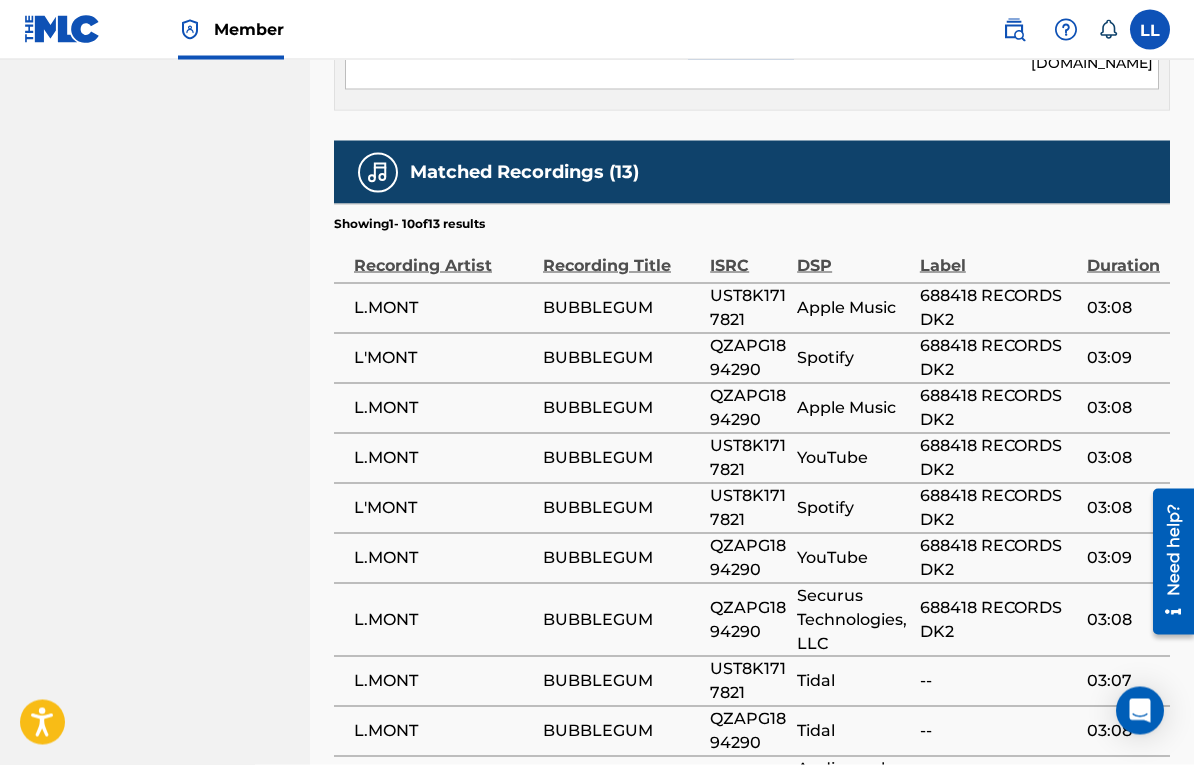 scroll, scrollTop: 1527, scrollLeft: 0, axis: vertical 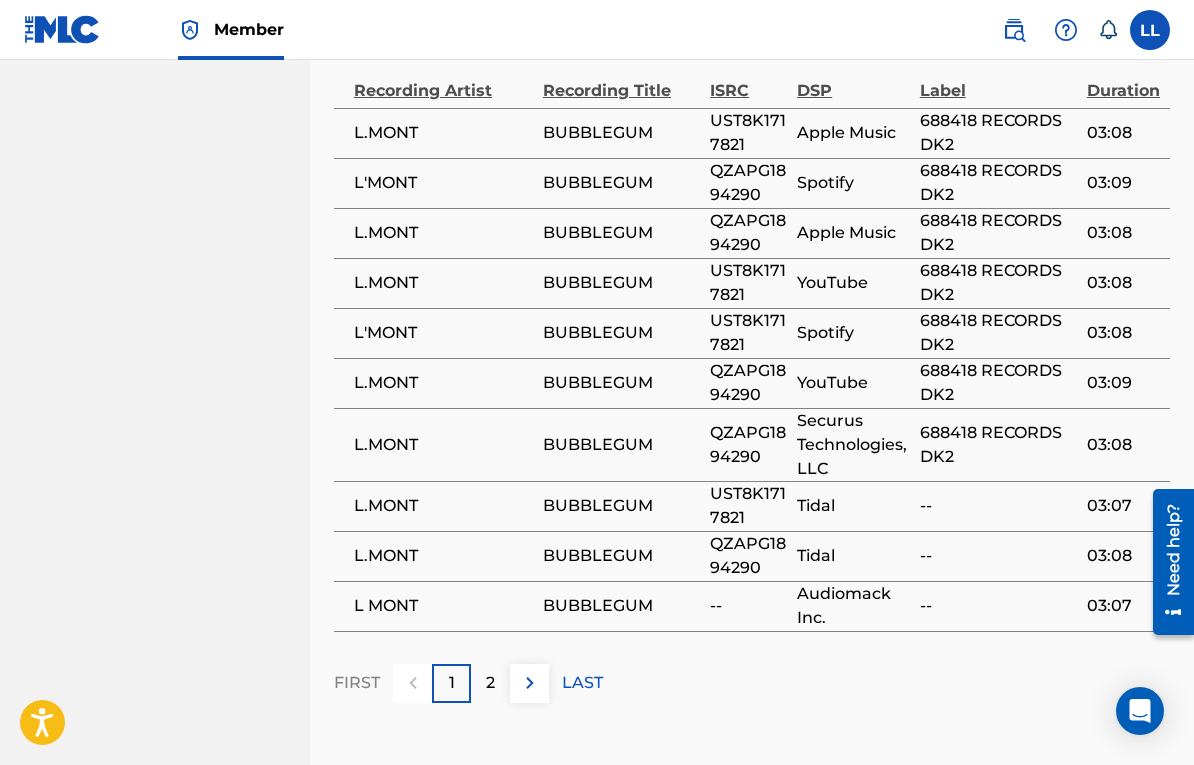 click at bounding box center (530, 683) 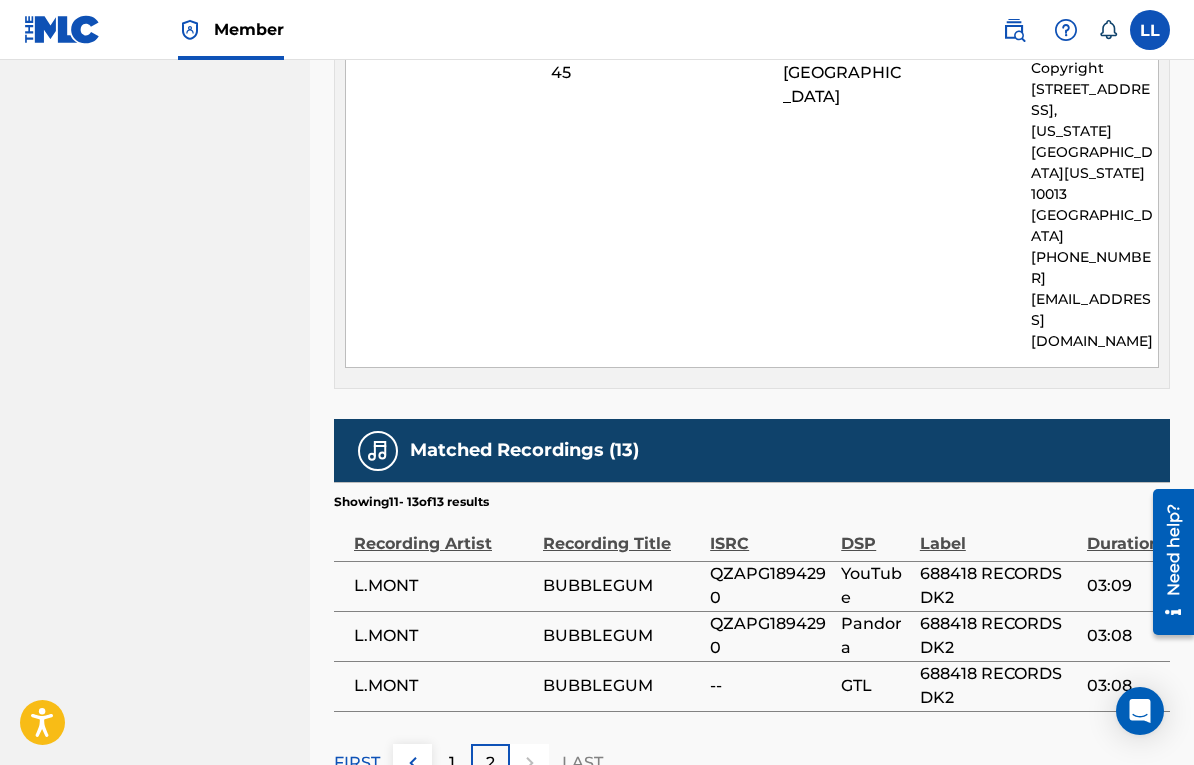 scroll, scrollTop: 1154, scrollLeft: 0, axis: vertical 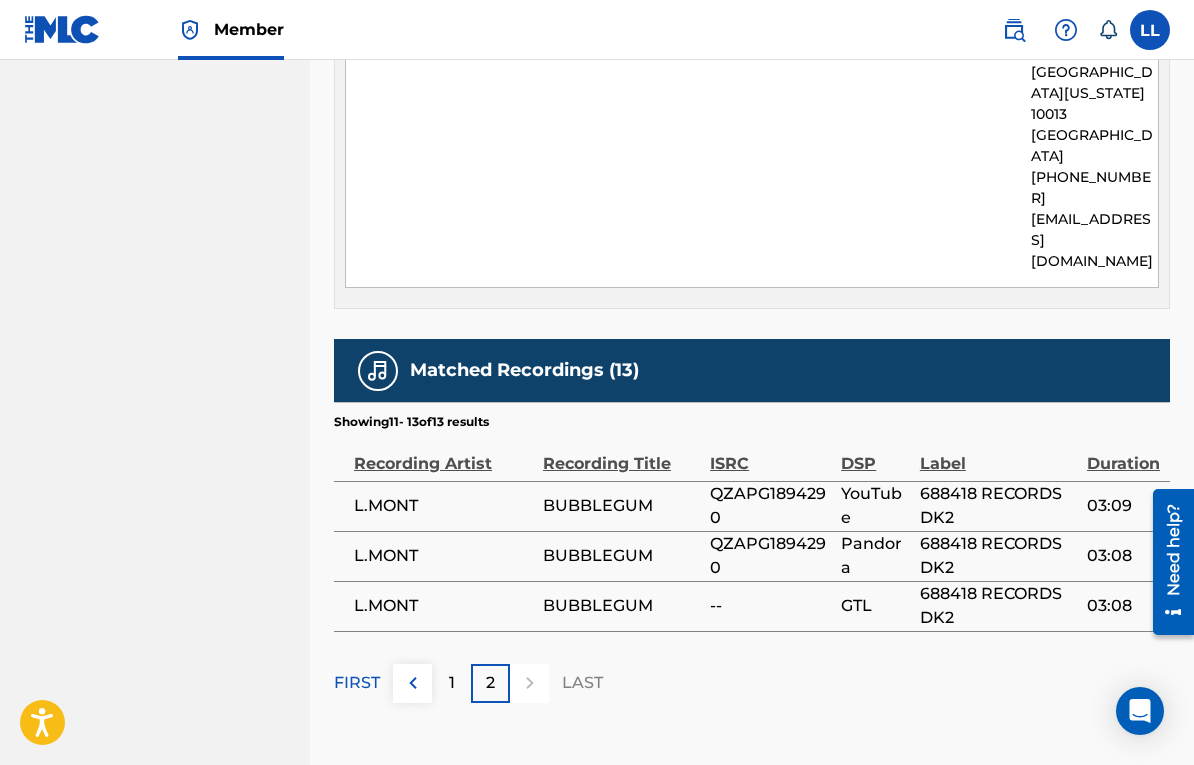 click on "688418 RECORDS DK2" at bounding box center (998, 556) 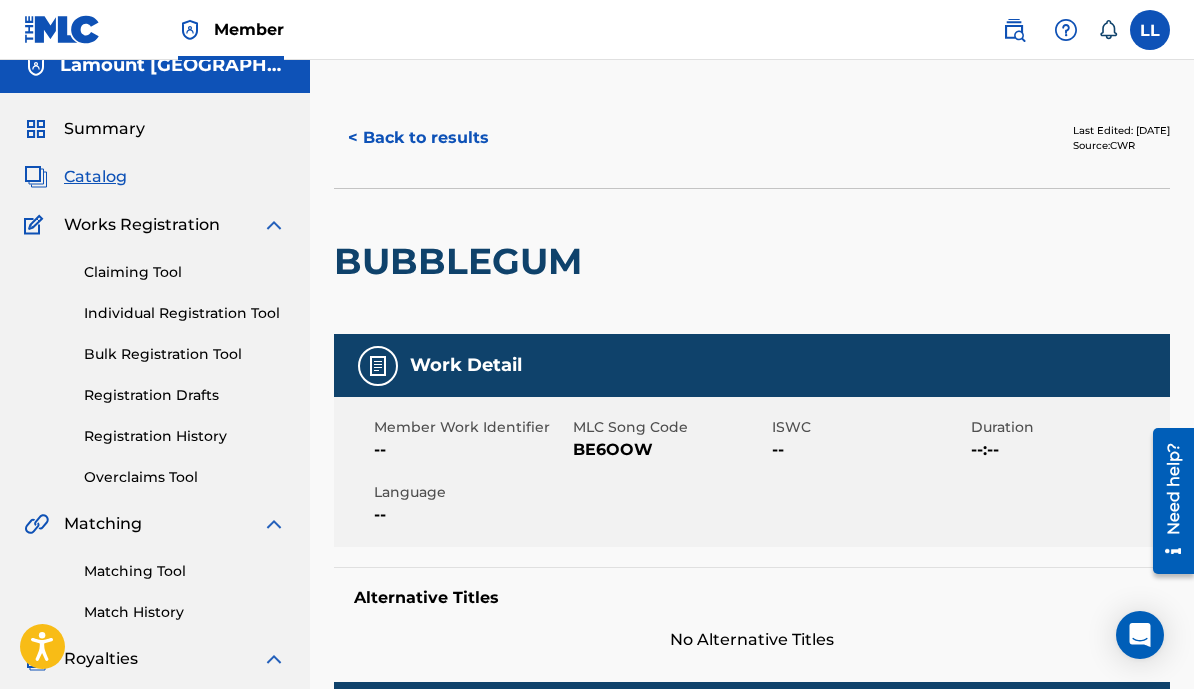 scroll, scrollTop: 0, scrollLeft: 0, axis: both 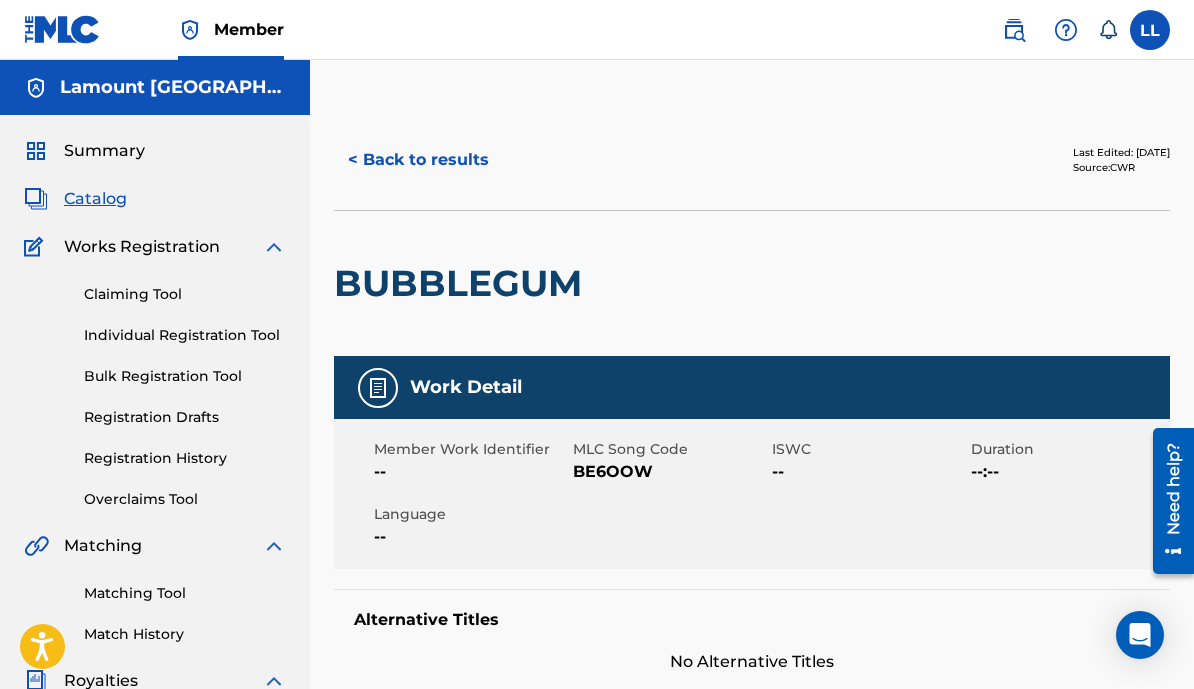click on "Work Detail" at bounding box center [752, 387] 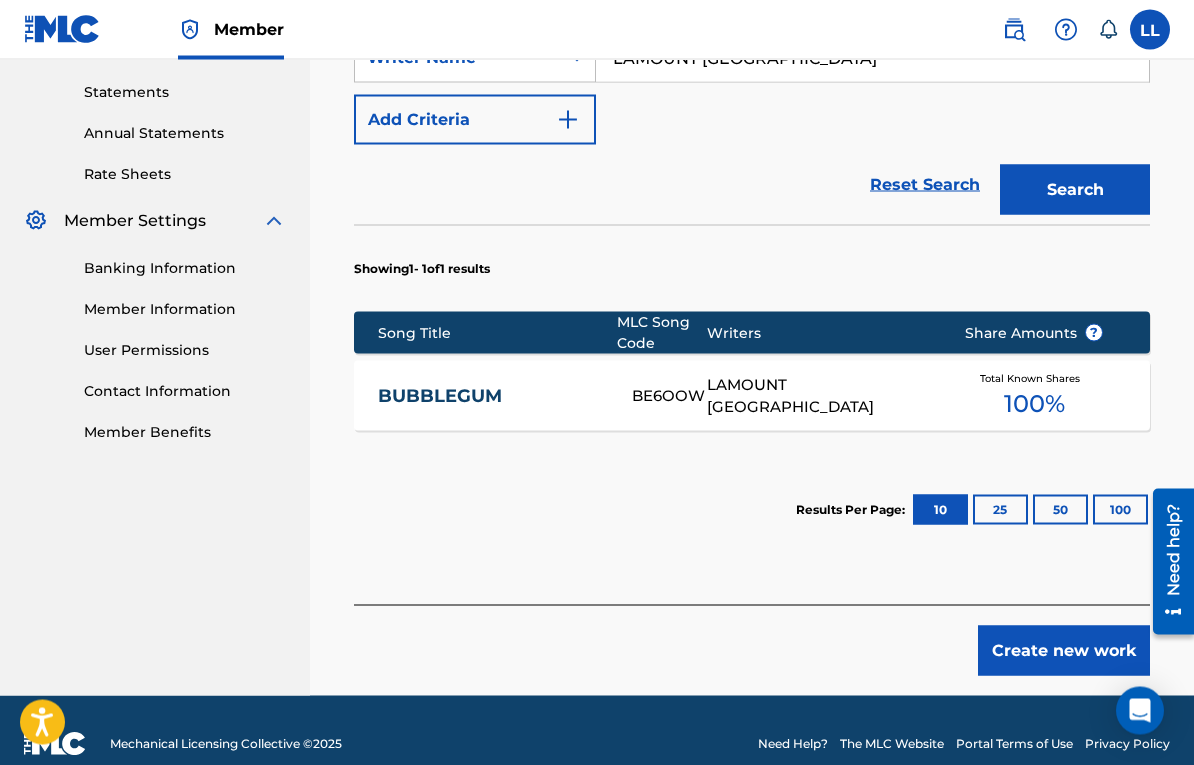 scroll, scrollTop: 678, scrollLeft: 0, axis: vertical 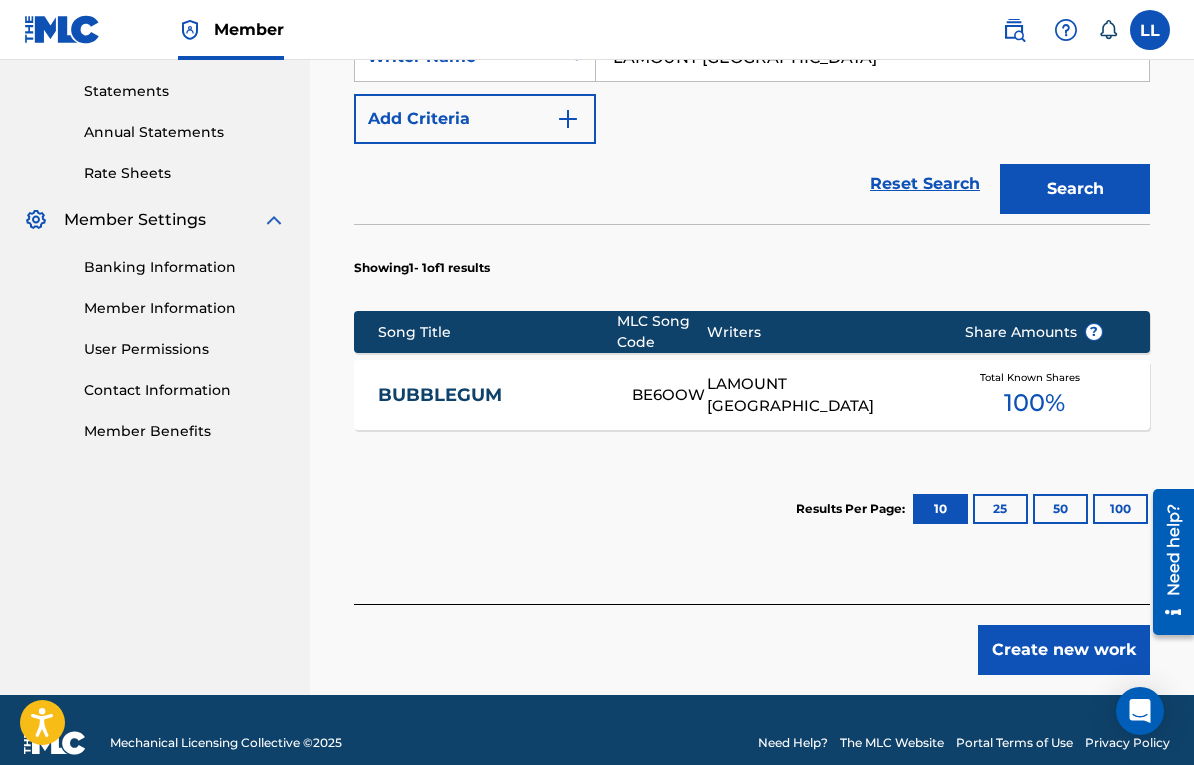 click on "25" at bounding box center [1000, 509] 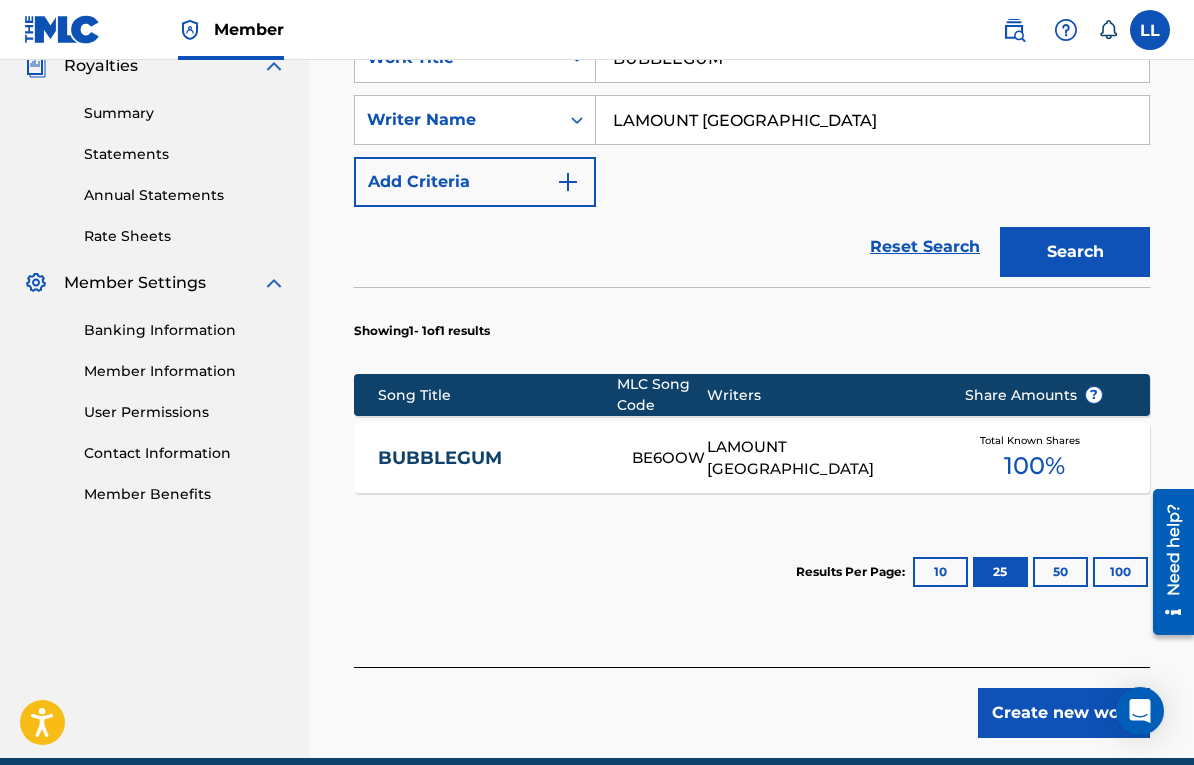 click on "50" at bounding box center (1060, 572) 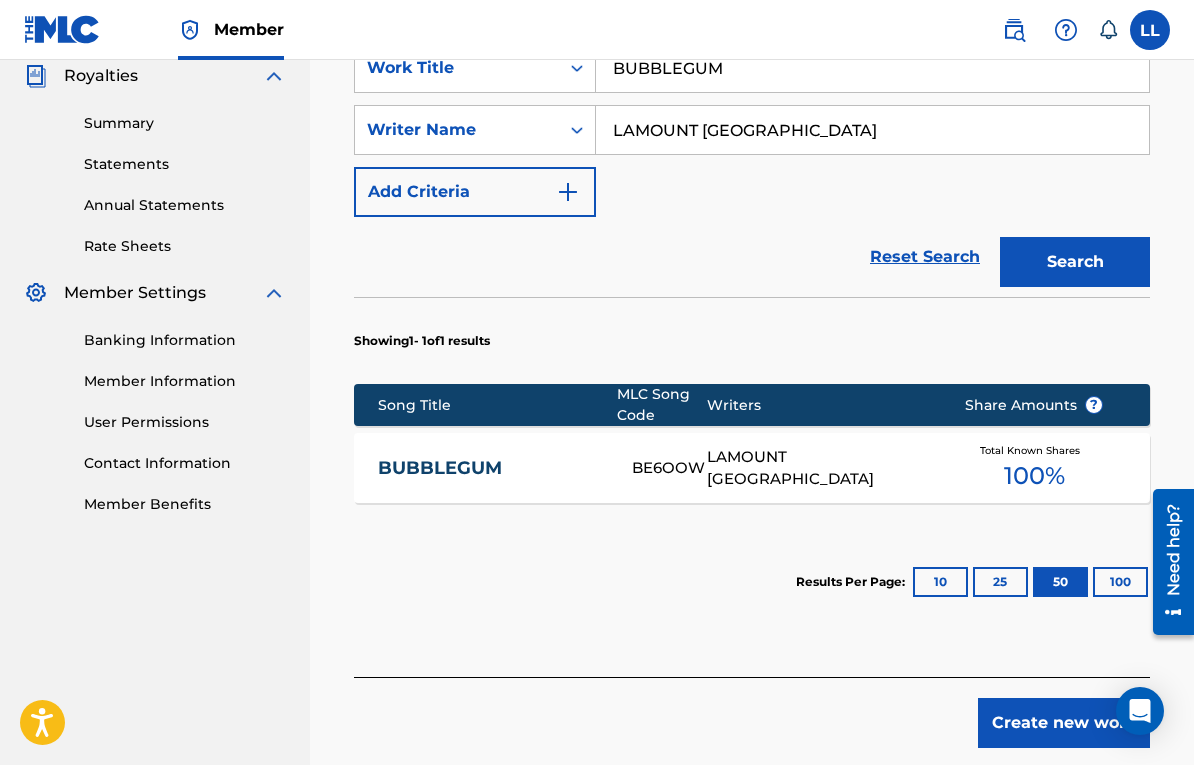 click on "100" at bounding box center (1120, 582) 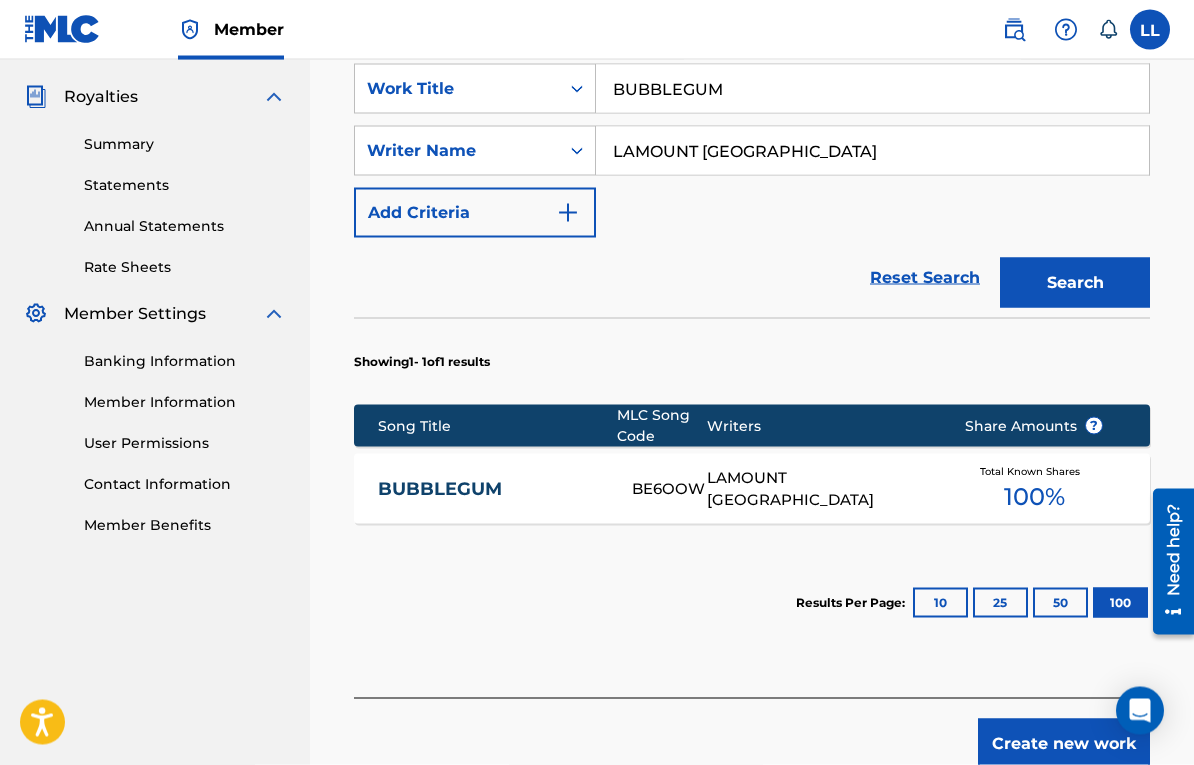 scroll, scrollTop: 594, scrollLeft: 0, axis: vertical 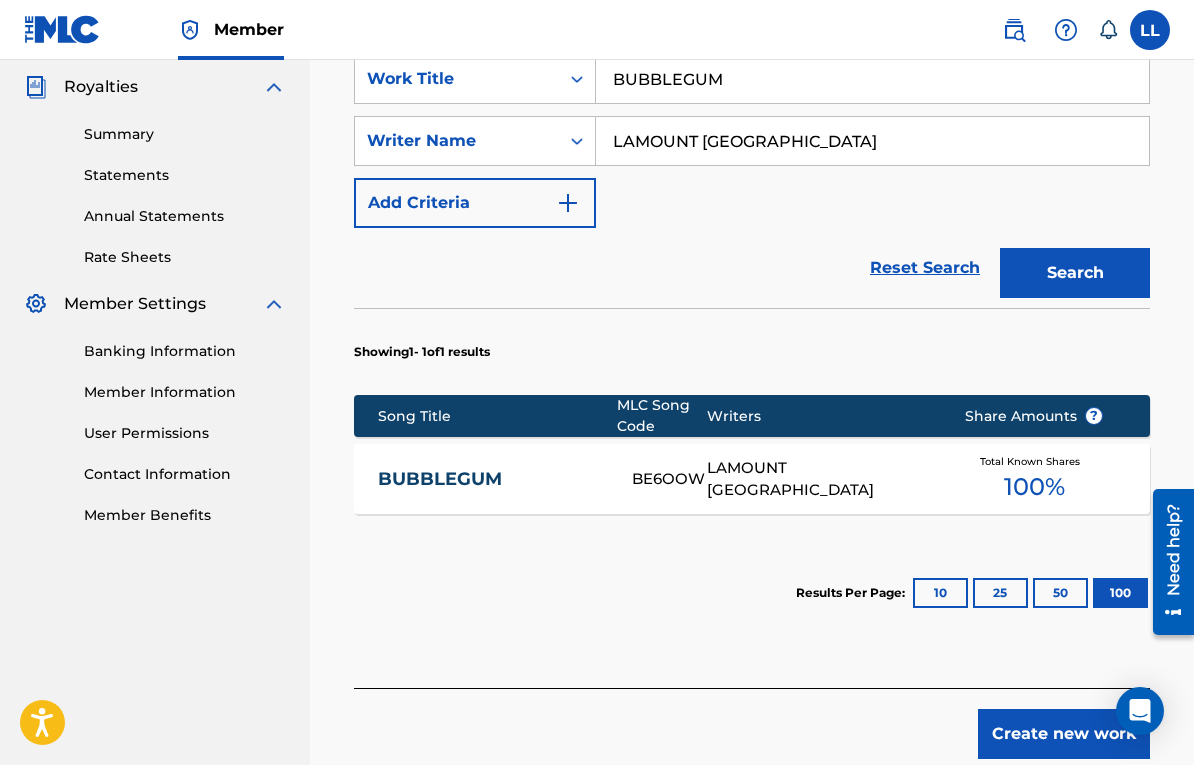 click on "10" at bounding box center [940, 593] 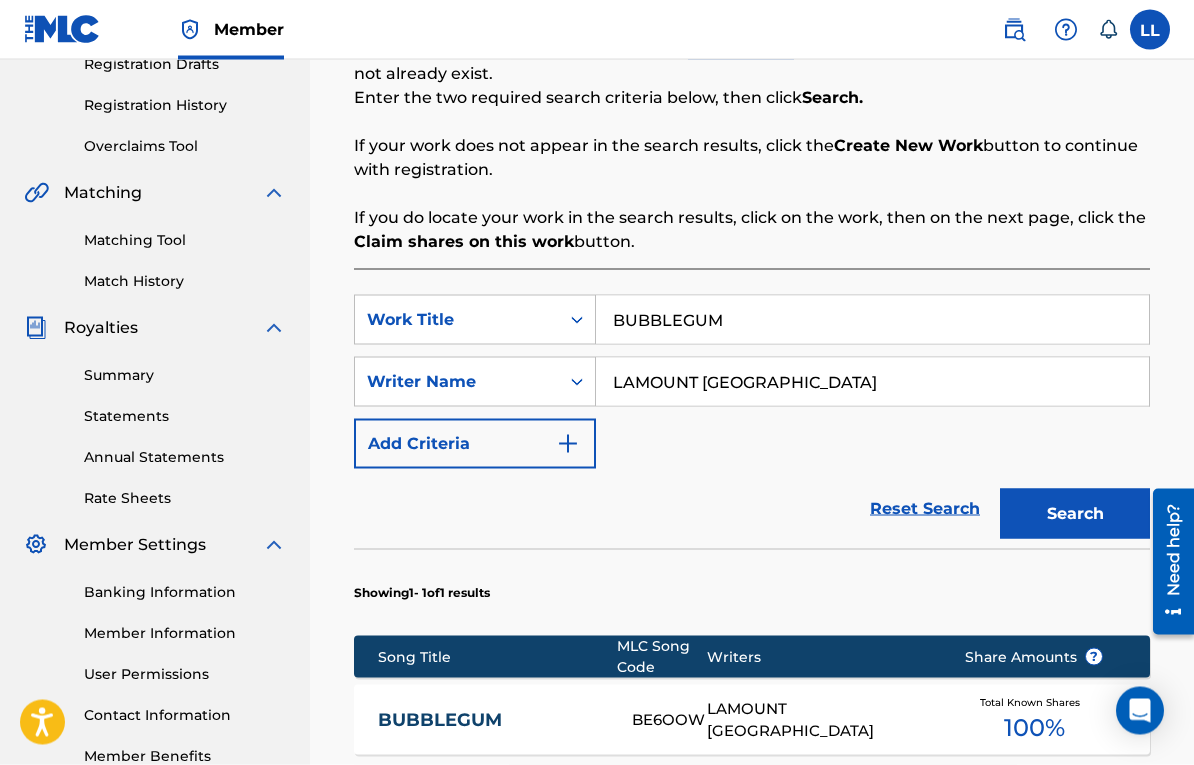 scroll, scrollTop: 354, scrollLeft: 0, axis: vertical 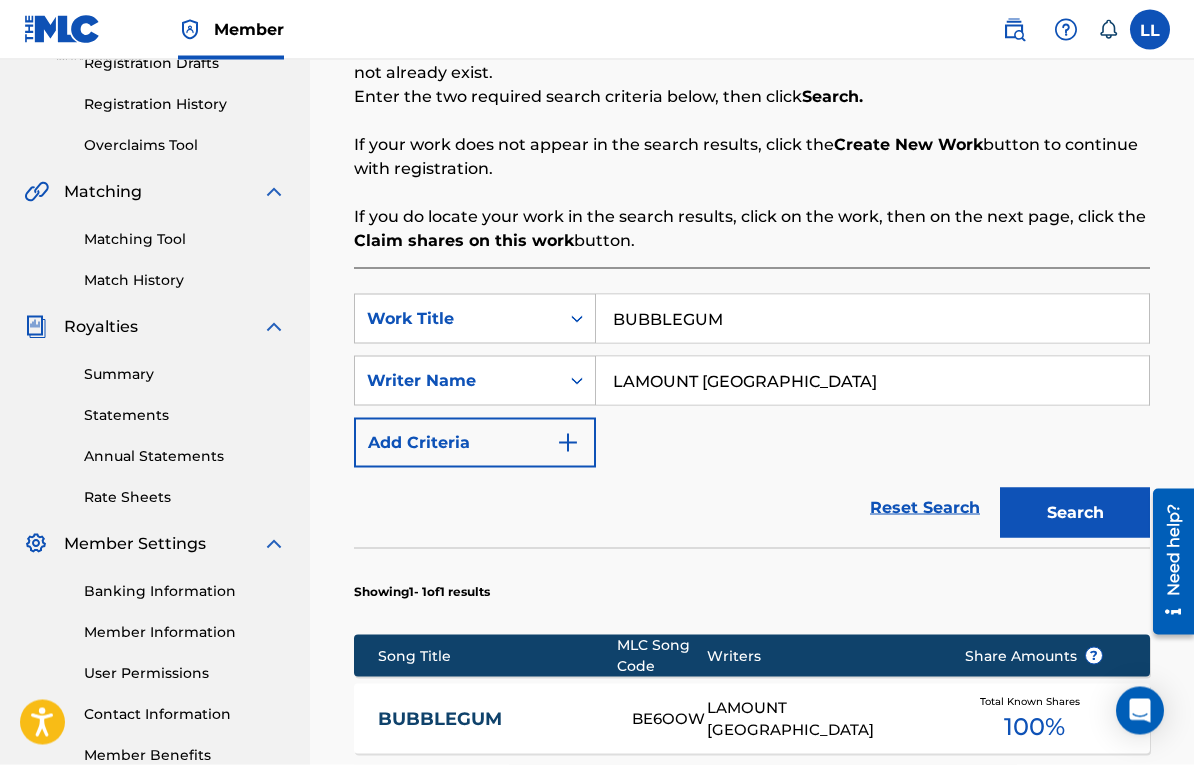 click on "Add Criteria" at bounding box center [475, 443] 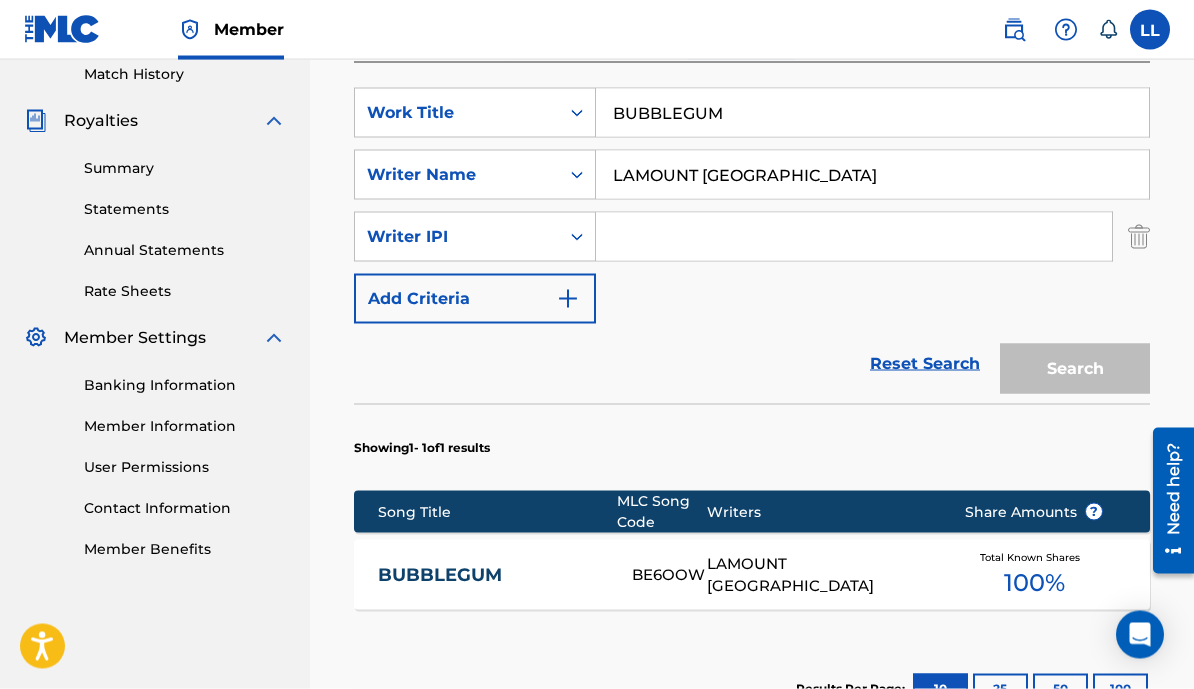 click at bounding box center [1139, 237] 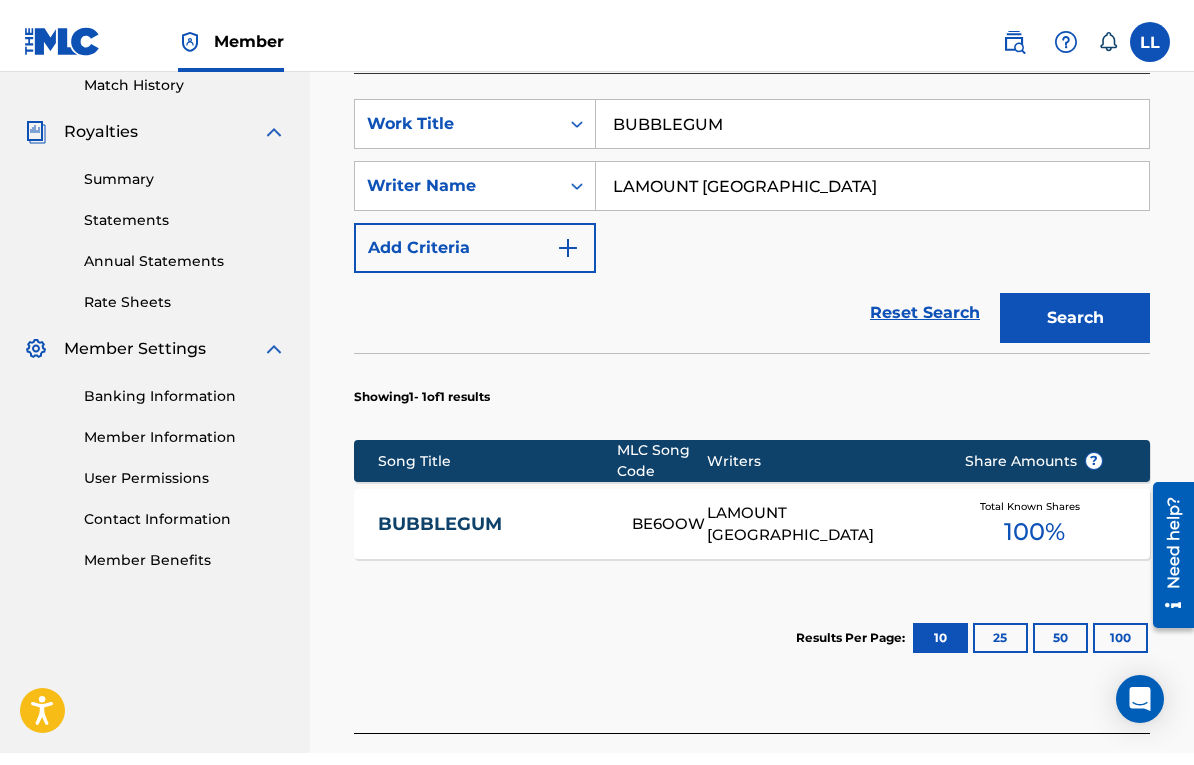 scroll, scrollTop: 571, scrollLeft: 0, axis: vertical 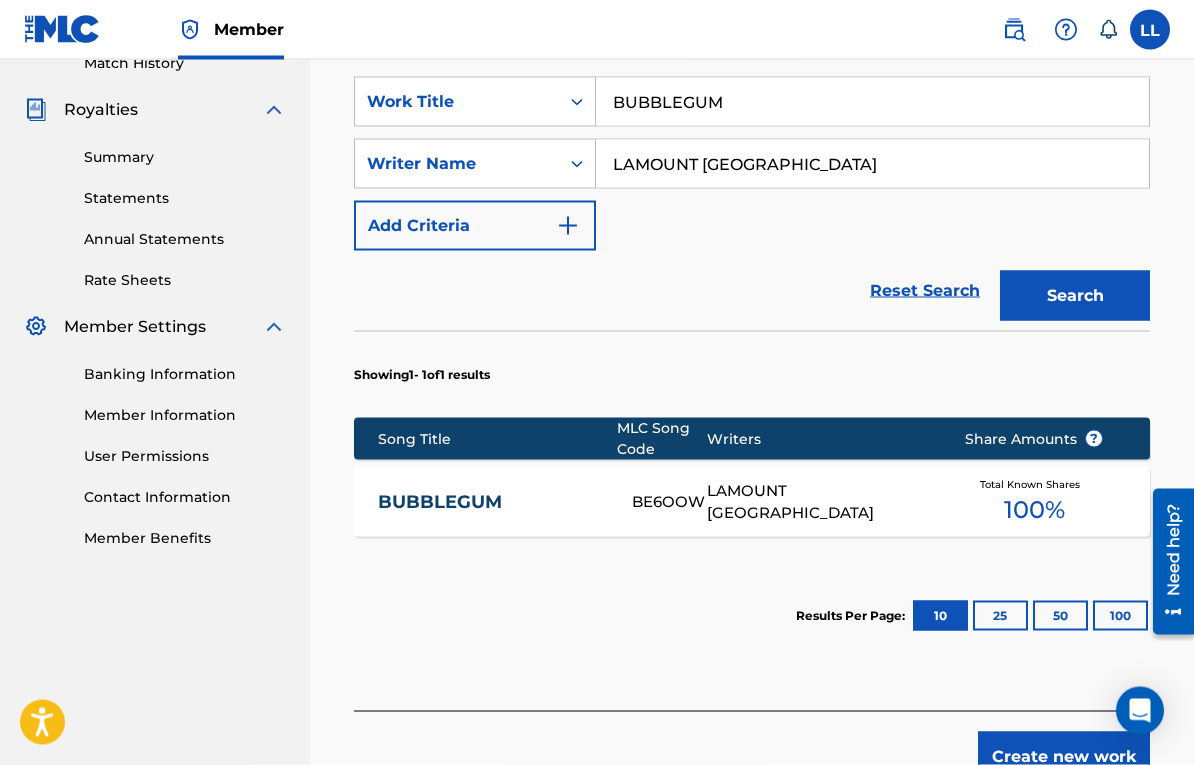click on "100 %" at bounding box center (1034, 510) 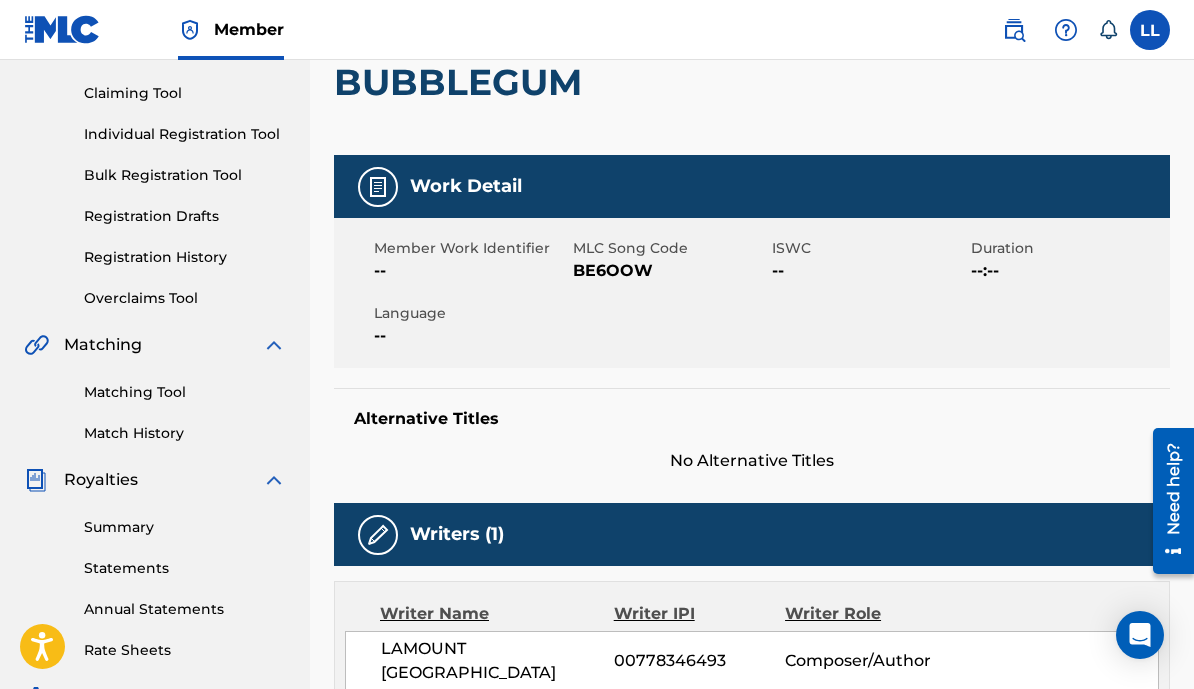 scroll, scrollTop: 0, scrollLeft: 0, axis: both 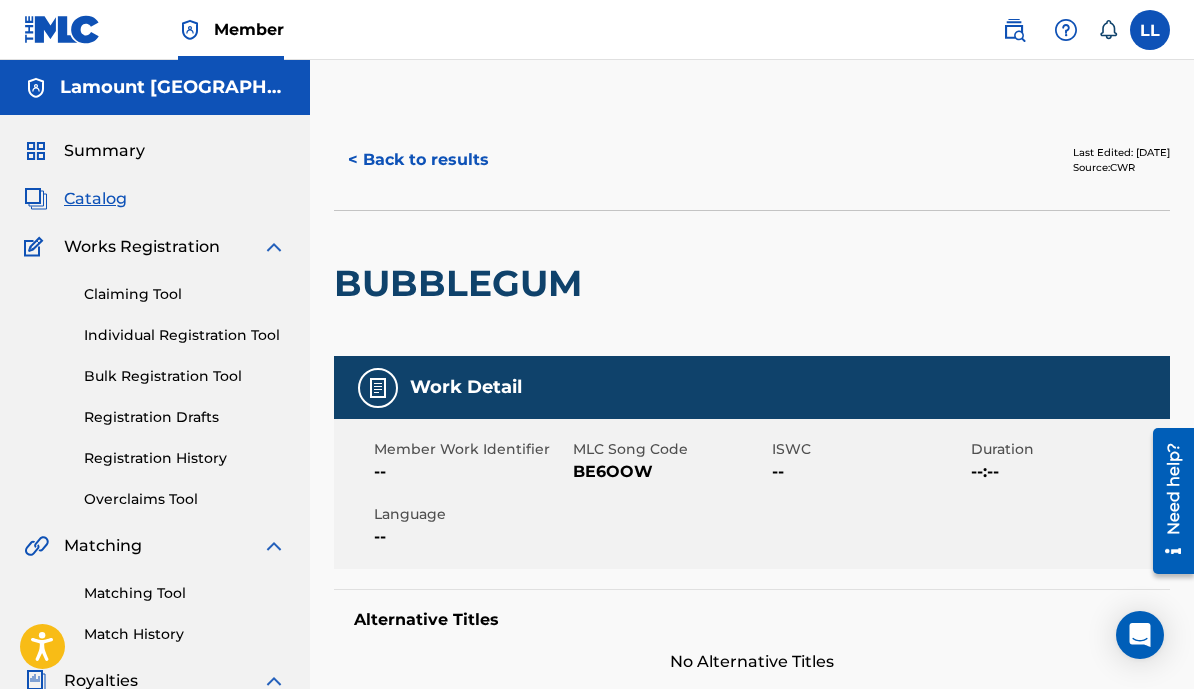 click on "< Back to results" at bounding box center (418, 160) 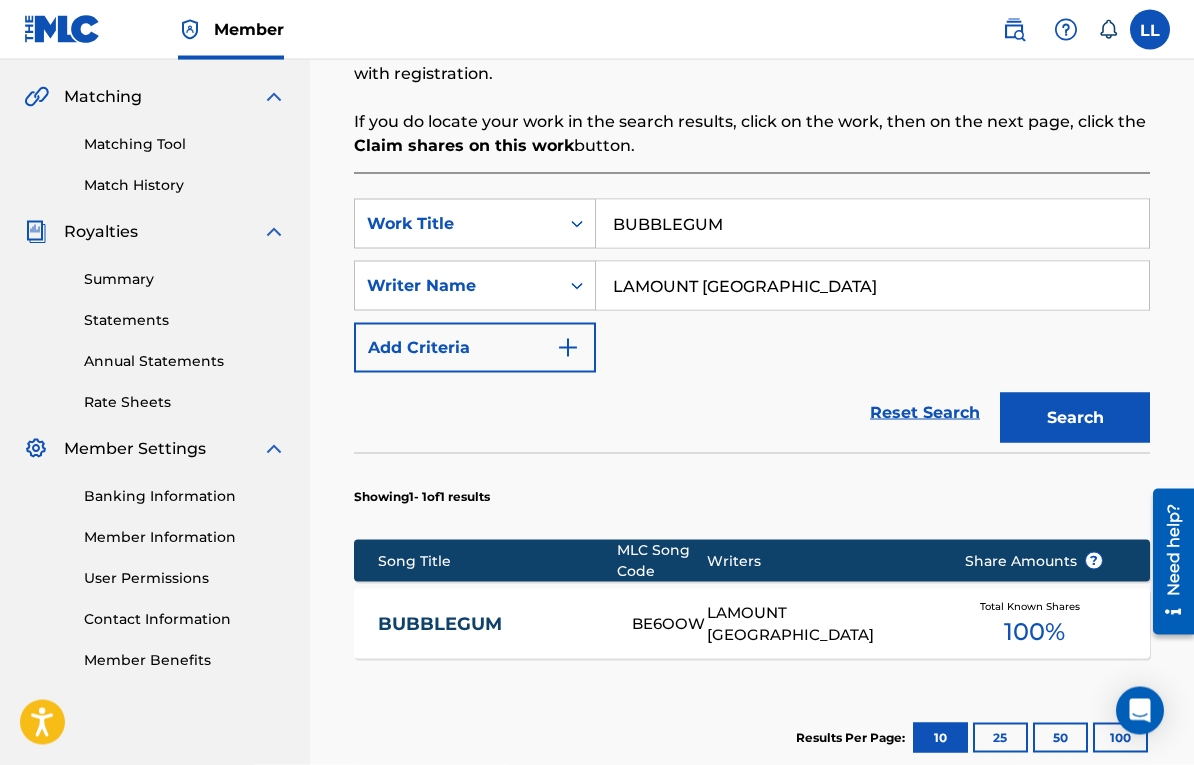 scroll, scrollTop: 451, scrollLeft: 0, axis: vertical 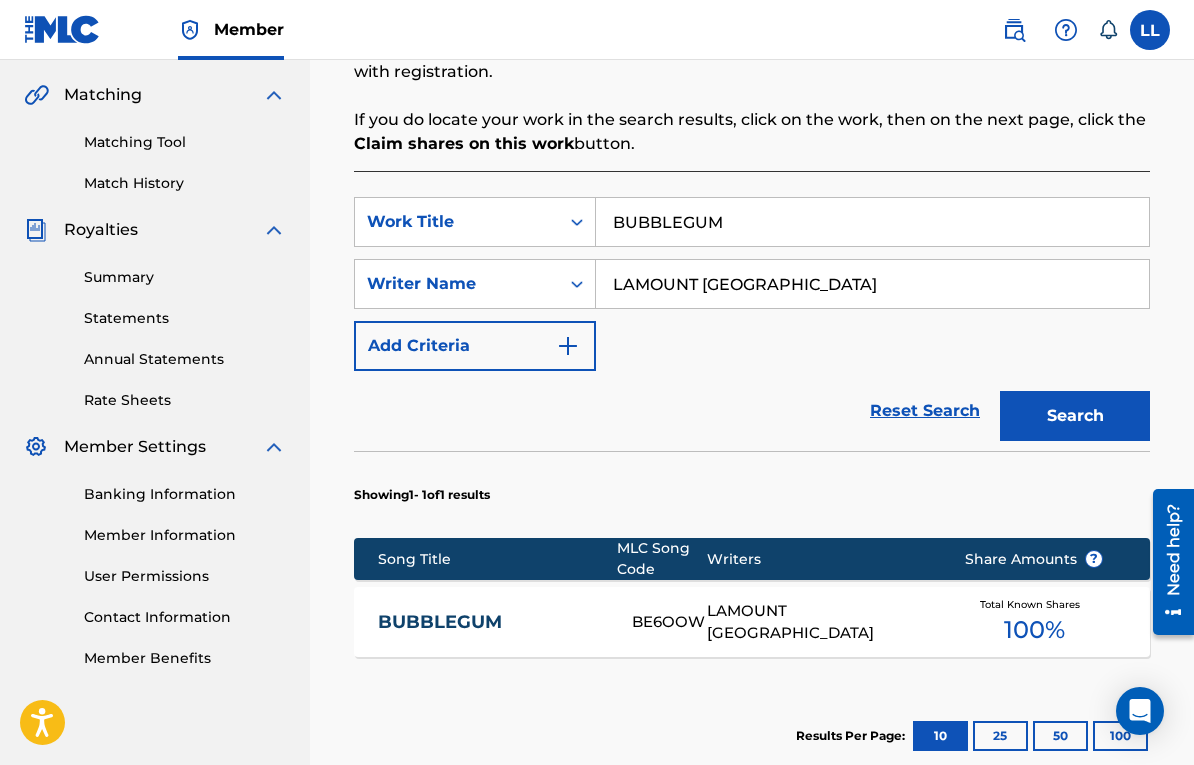 click on "Total Known Shares 100 %" at bounding box center [1034, 622] 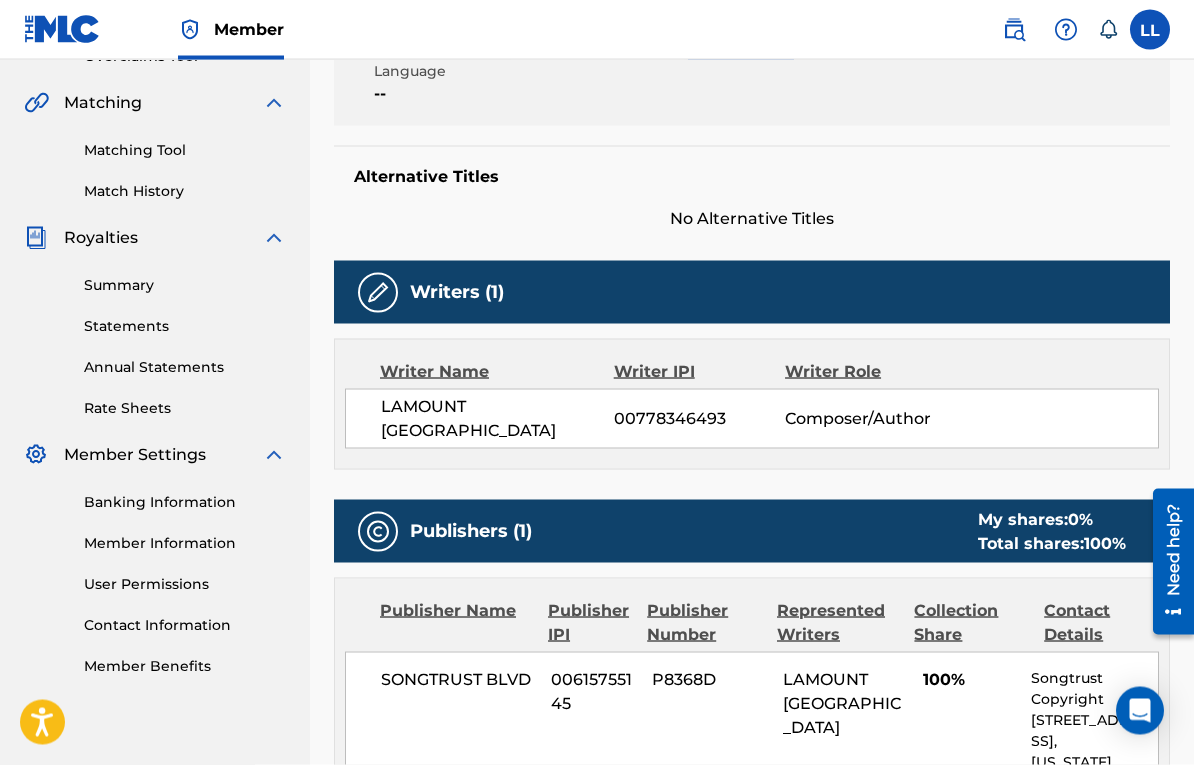 scroll, scrollTop: 444, scrollLeft: 0, axis: vertical 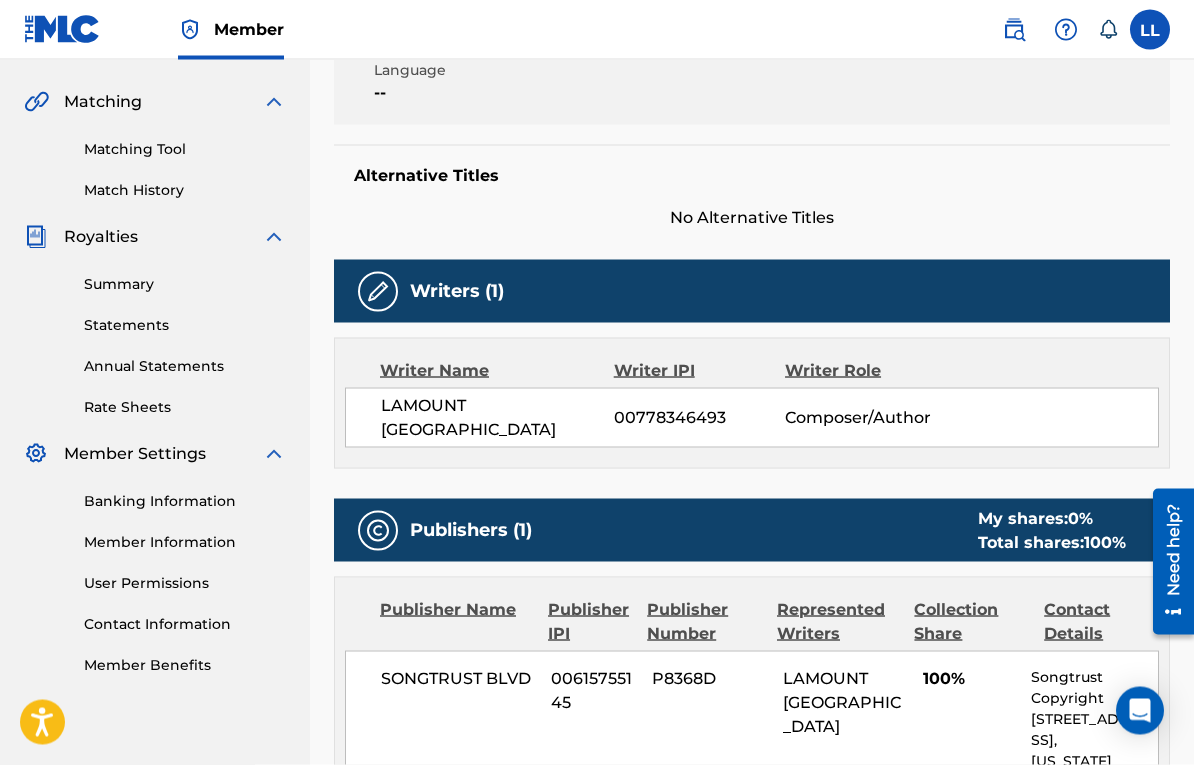 click on "My shares:  0 %" at bounding box center (1052, 519) 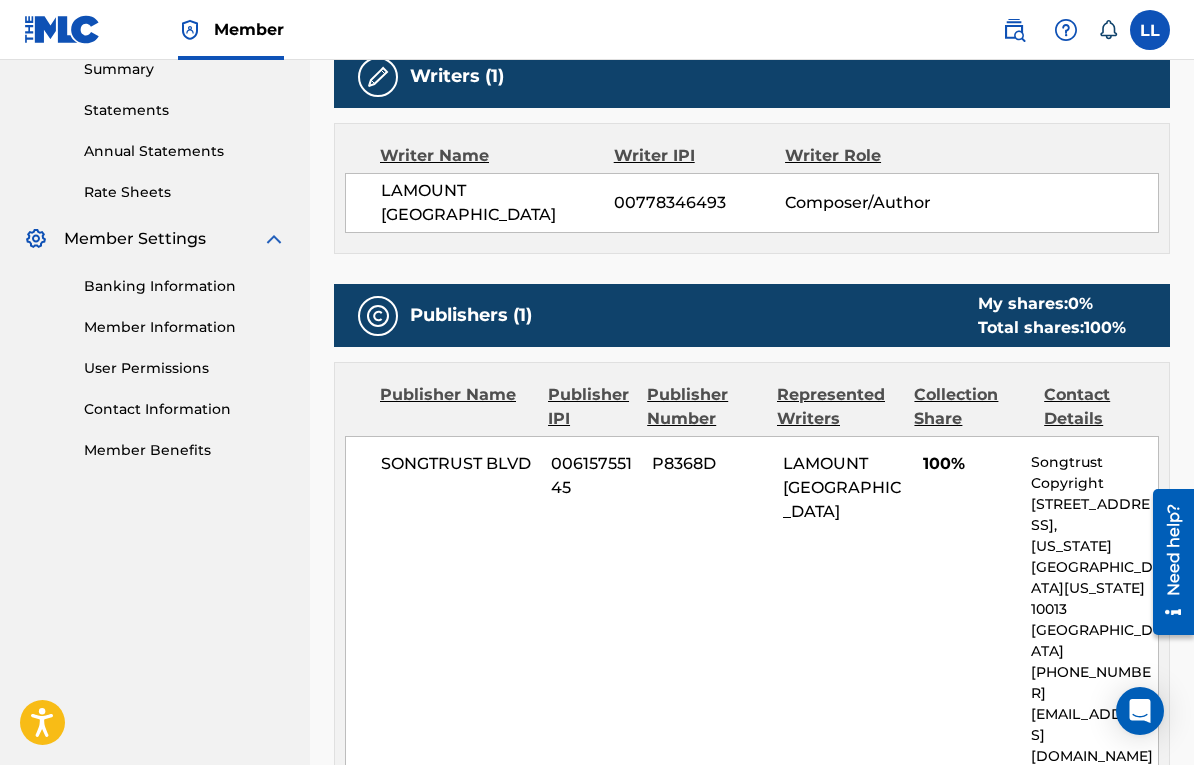 scroll, scrollTop: 667, scrollLeft: 0, axis: vertical 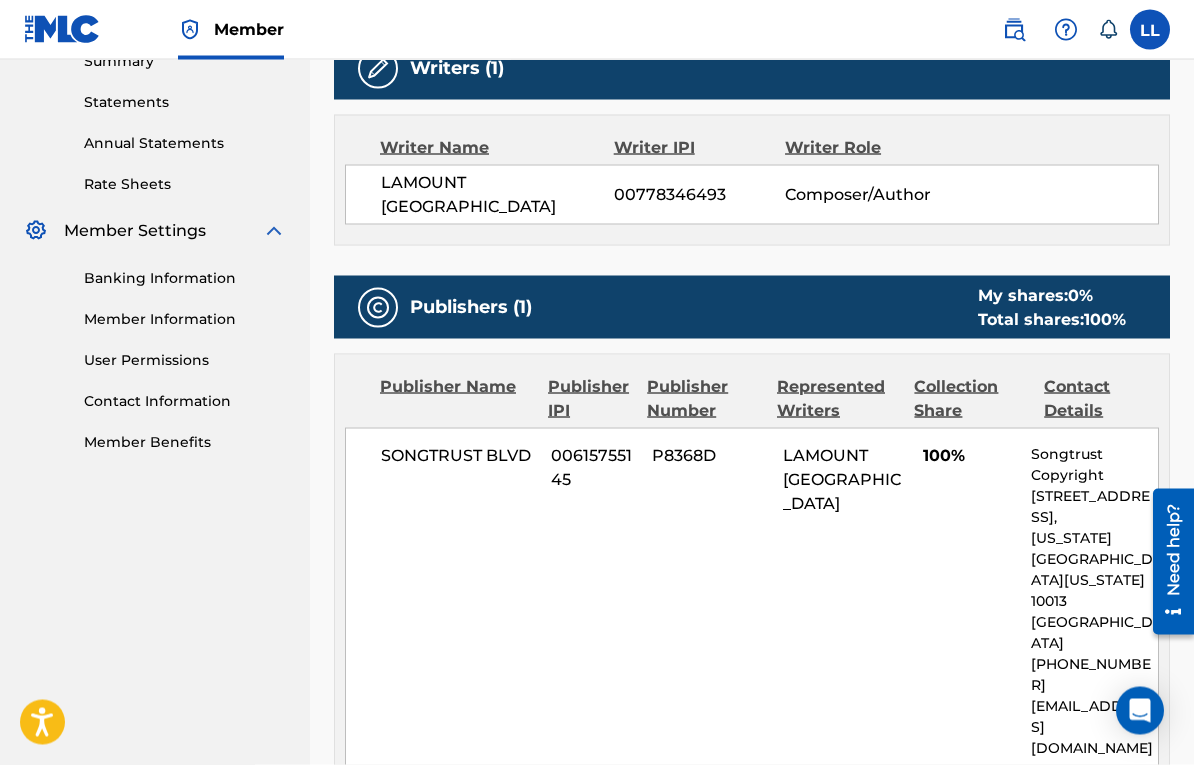 click on "+1-212-4611171" at bounding box center (1094, 675) 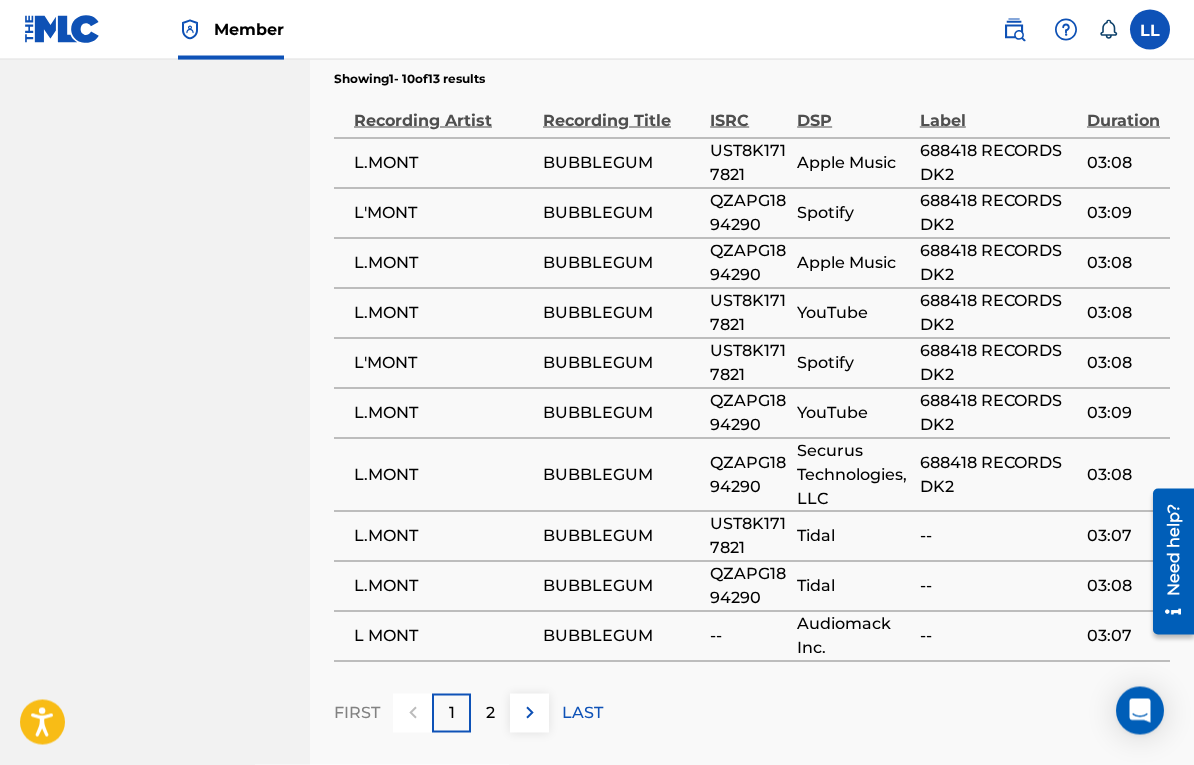 scroll, scrollTop: 1527, scrollLeft: 0, axis: vertical 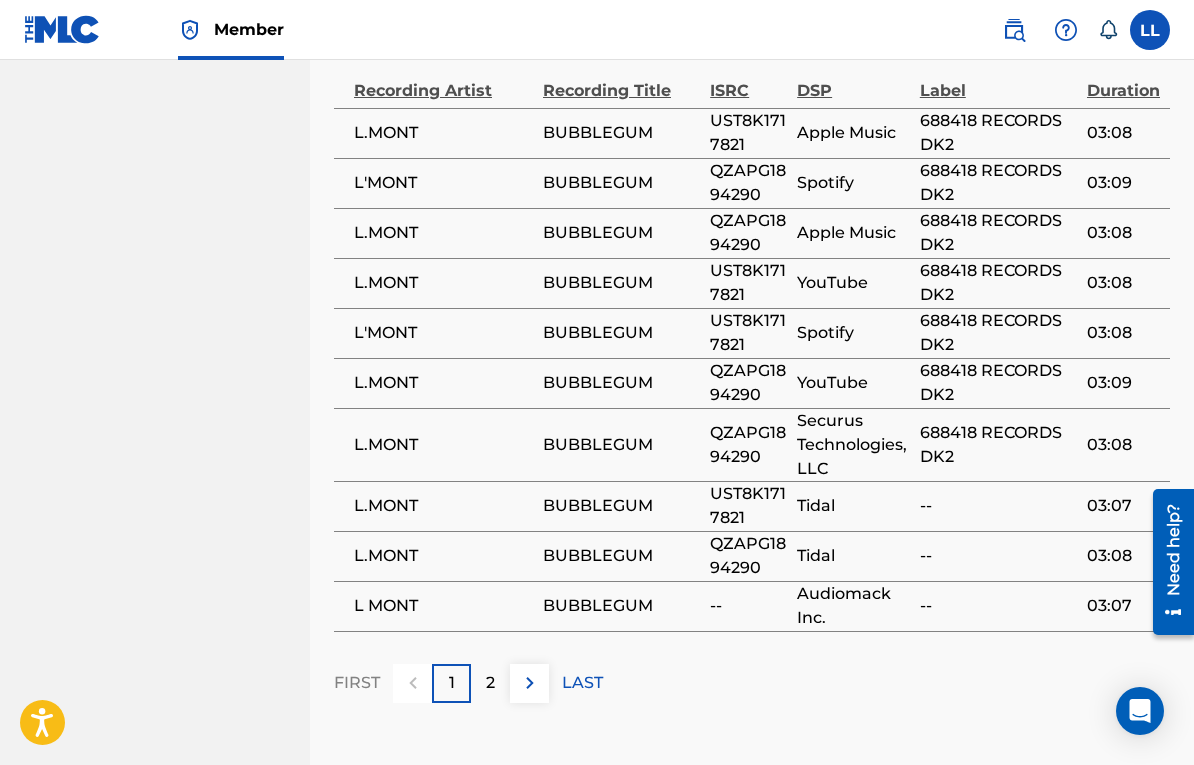 click at bounding box center [530, 683] 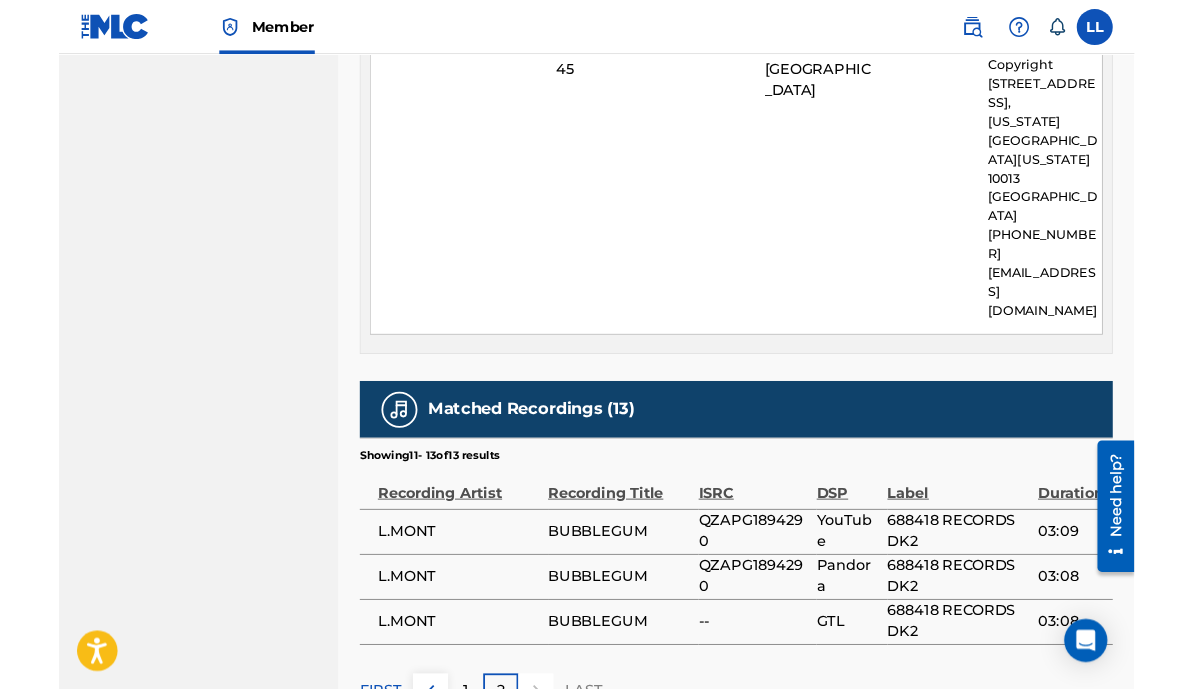scroll, scrollTop: 1154, scrollLeft: 0, axis: vertical 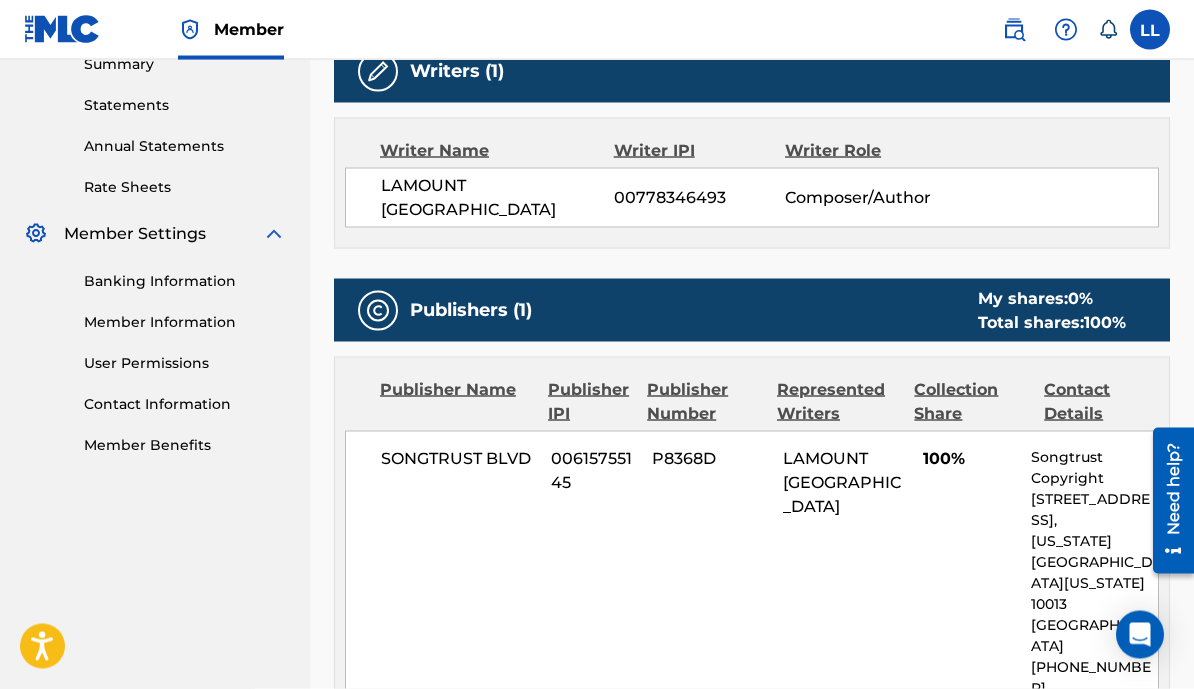 click on "Total shares:  100 %" at bounding box center [1052, 323] 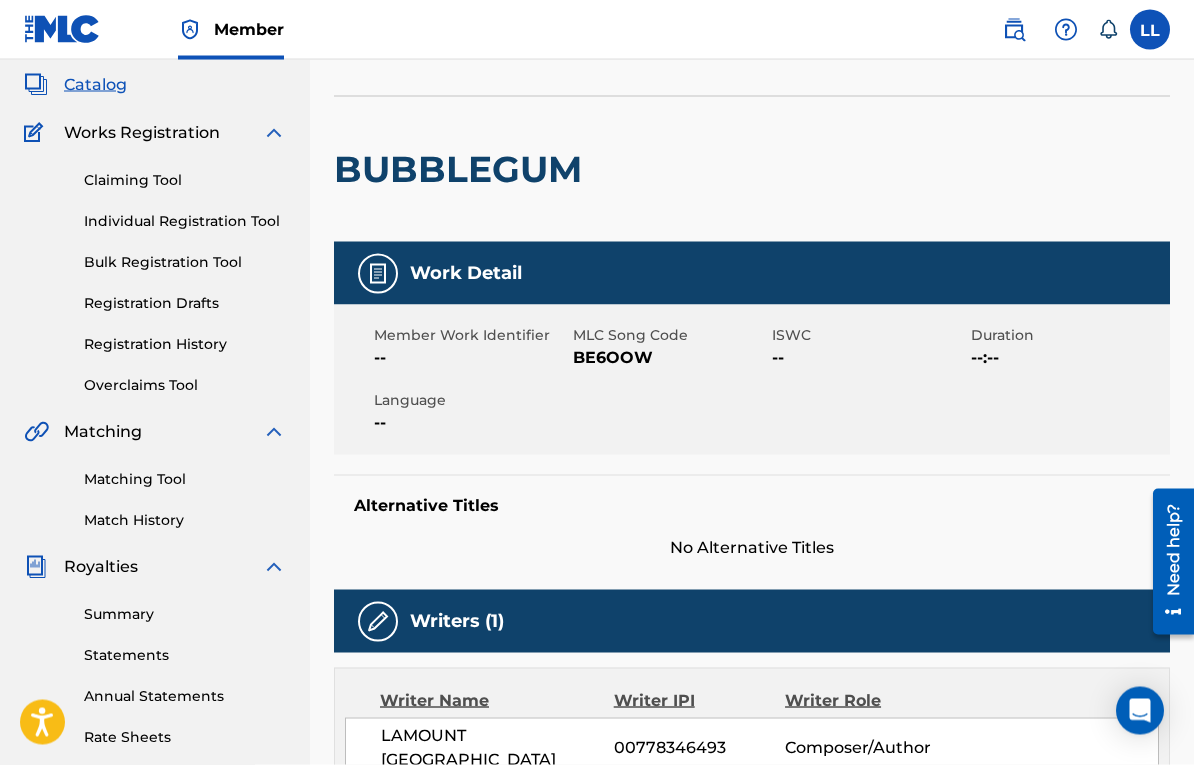 scroll, scrollTop: 115, scrollLeft: 0, axis: vertical 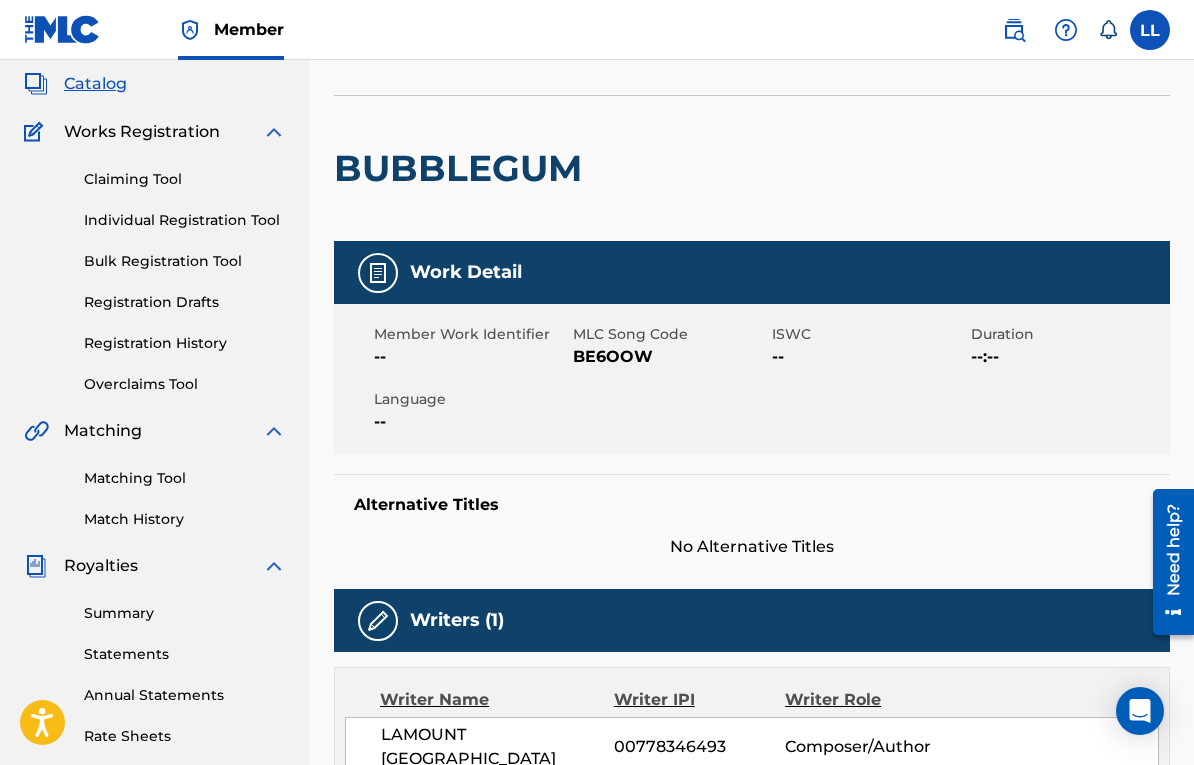 click on "Claiming Tool" at bounding box center (185, 179) 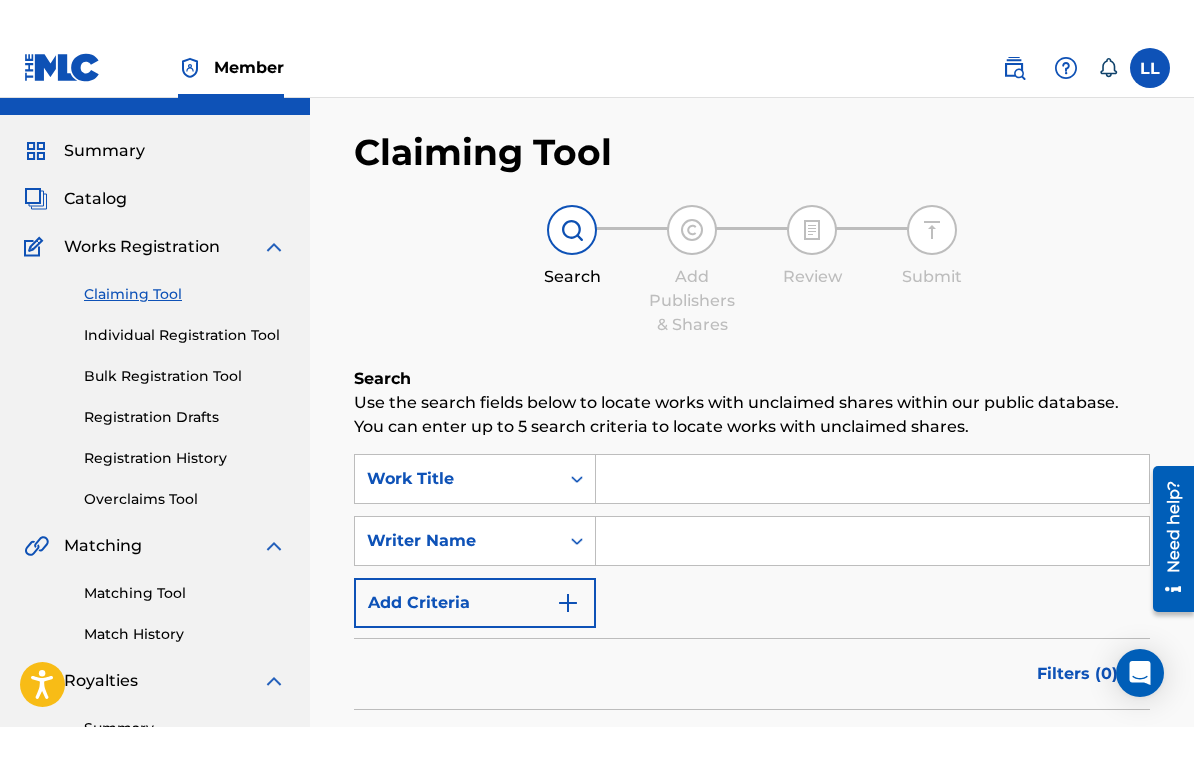 scroll, scrollTop: 37, scrollLeft: 0, axis: vertical 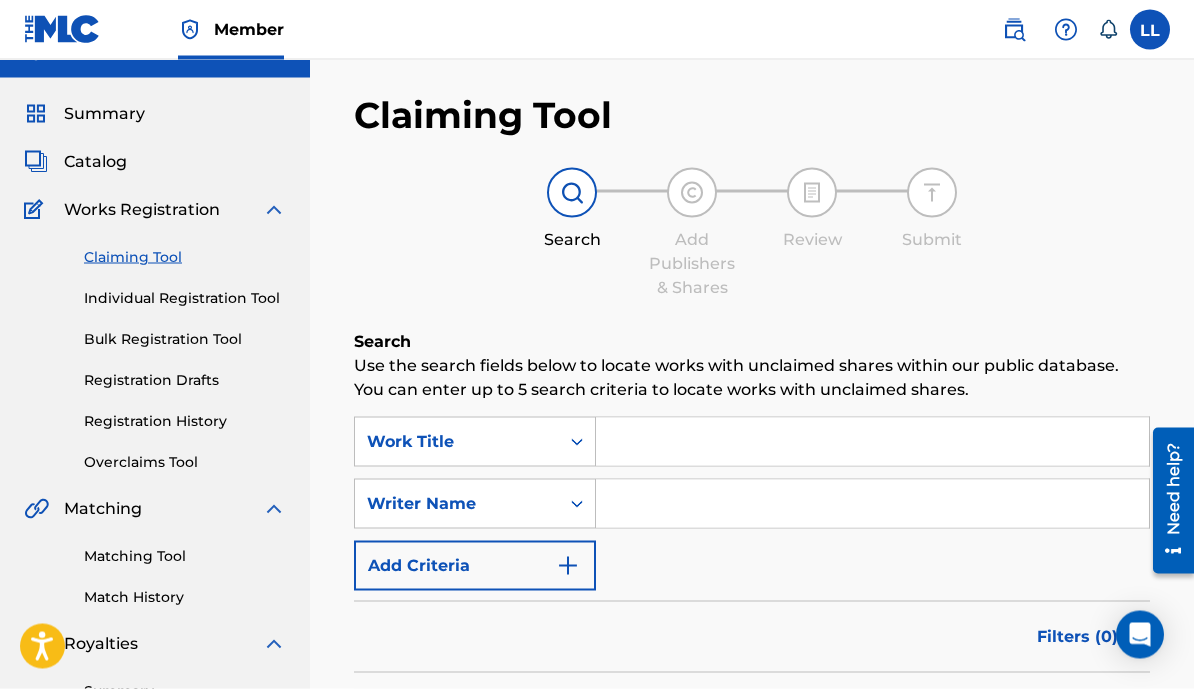 click at bounding box center (872, 442) 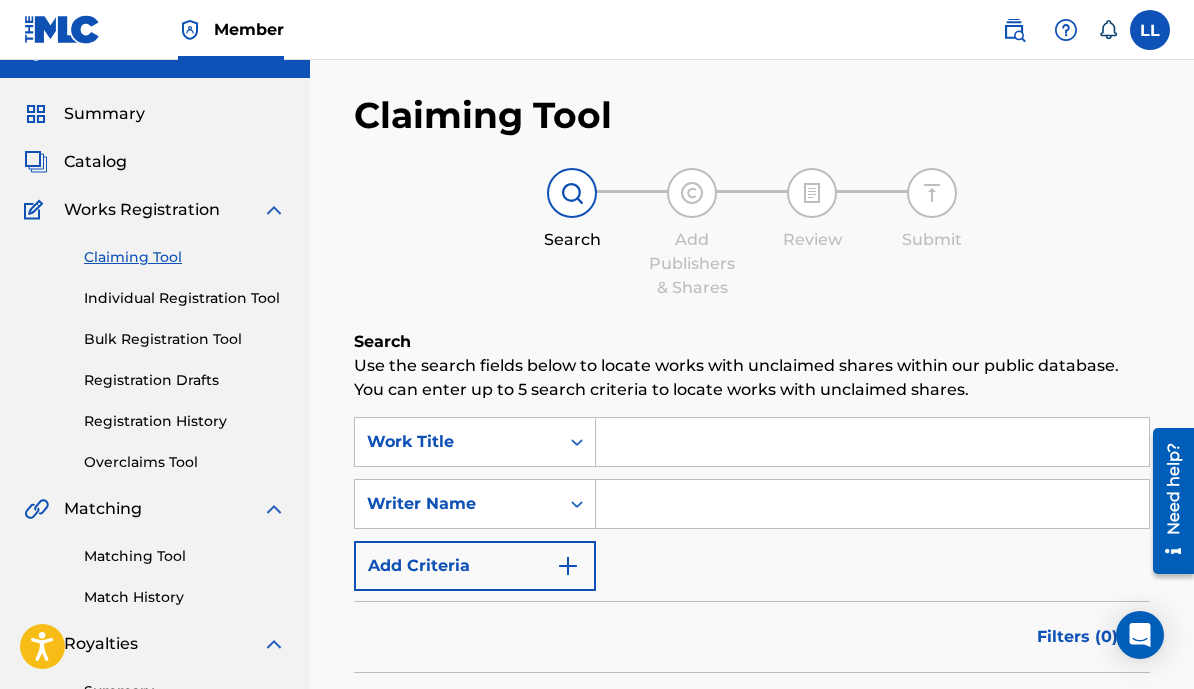 type on "L" 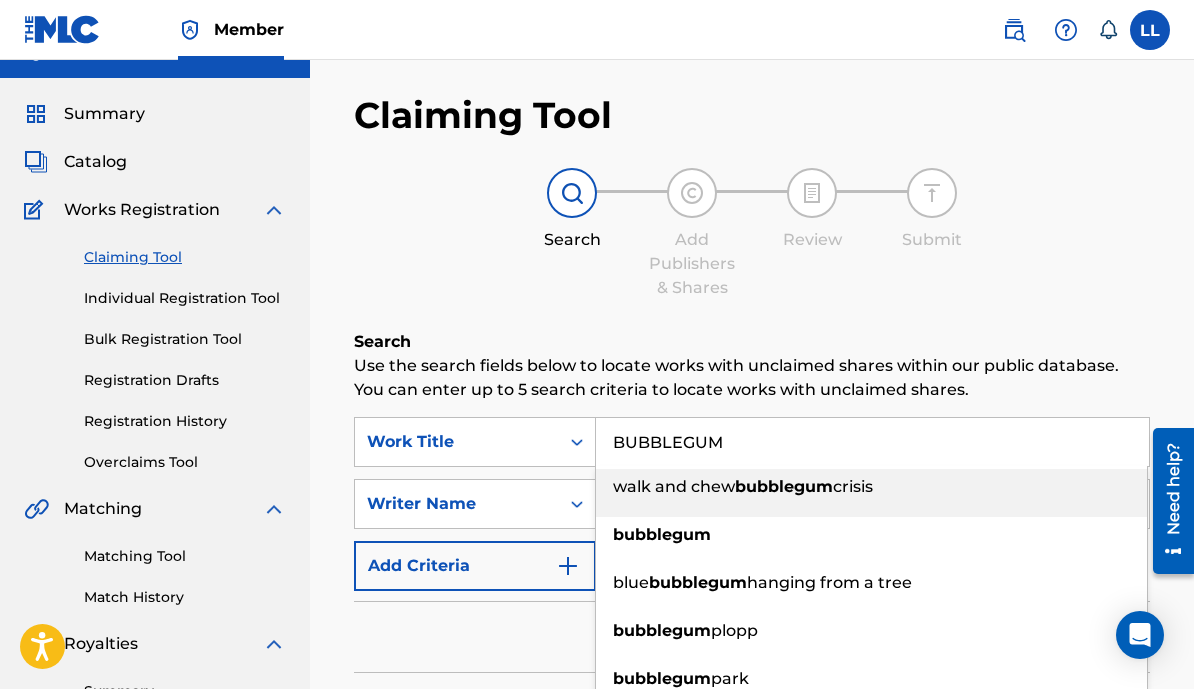 click on "BUBBLEGUM" at bounding box center [872, 442] 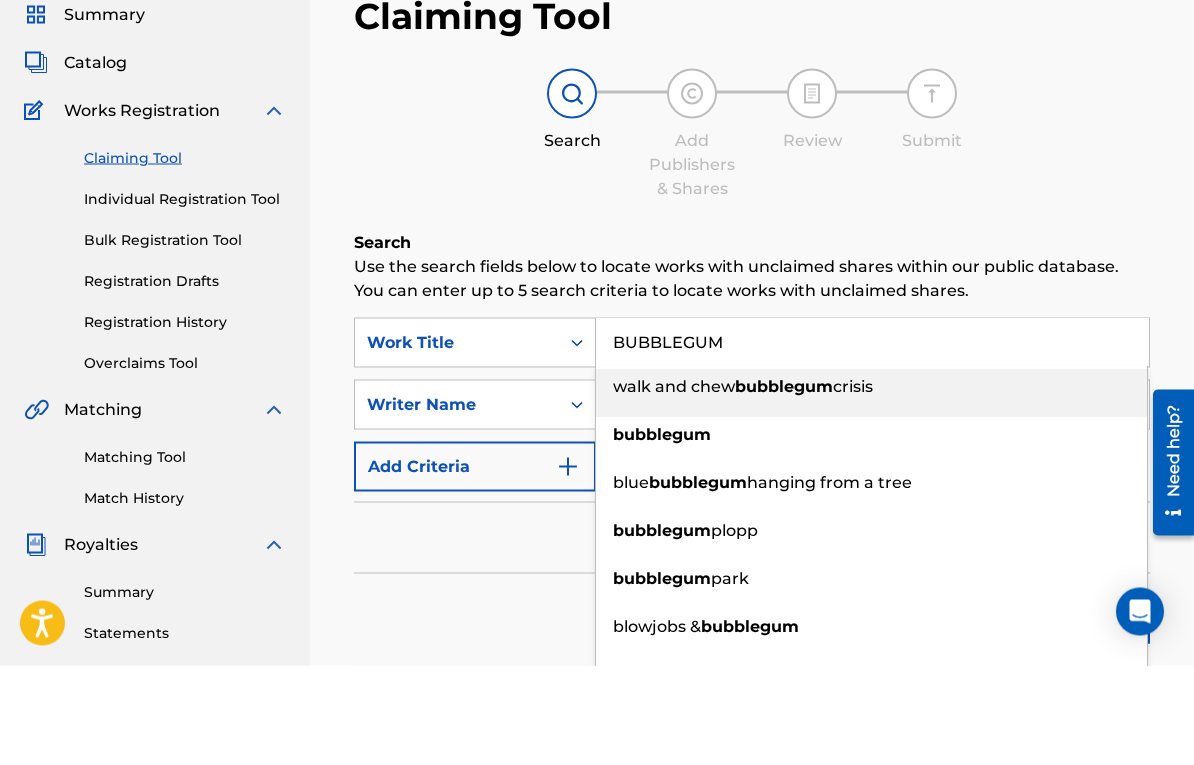 type on "BUBBLEGUM" 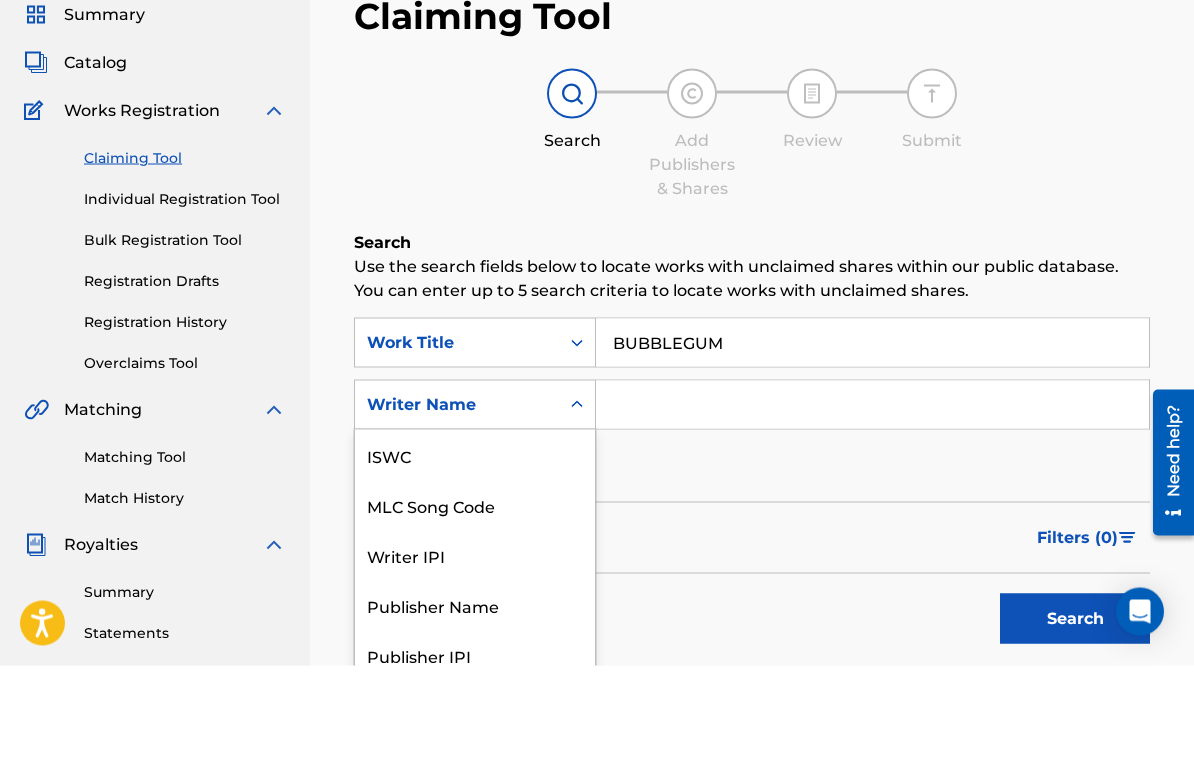 scroll, scrollTop: 50, scrollLeft: 0, axis: vertical 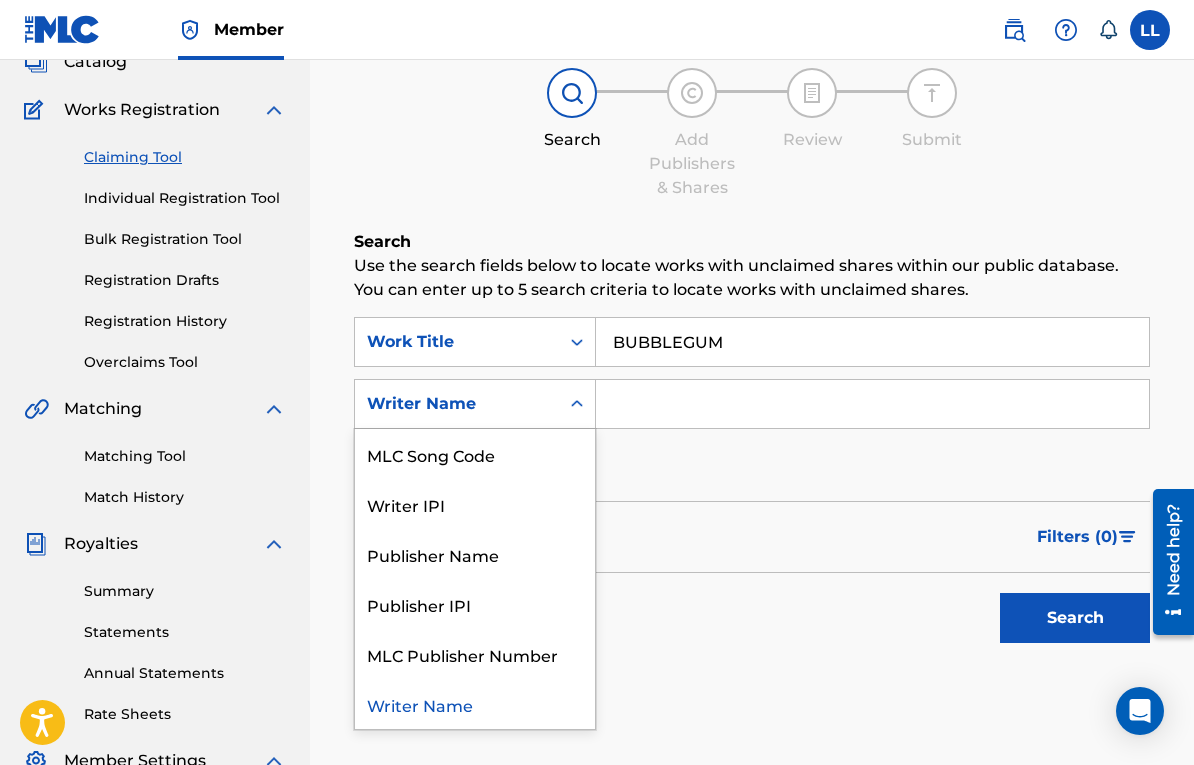 click at bounding box center [872, 404] 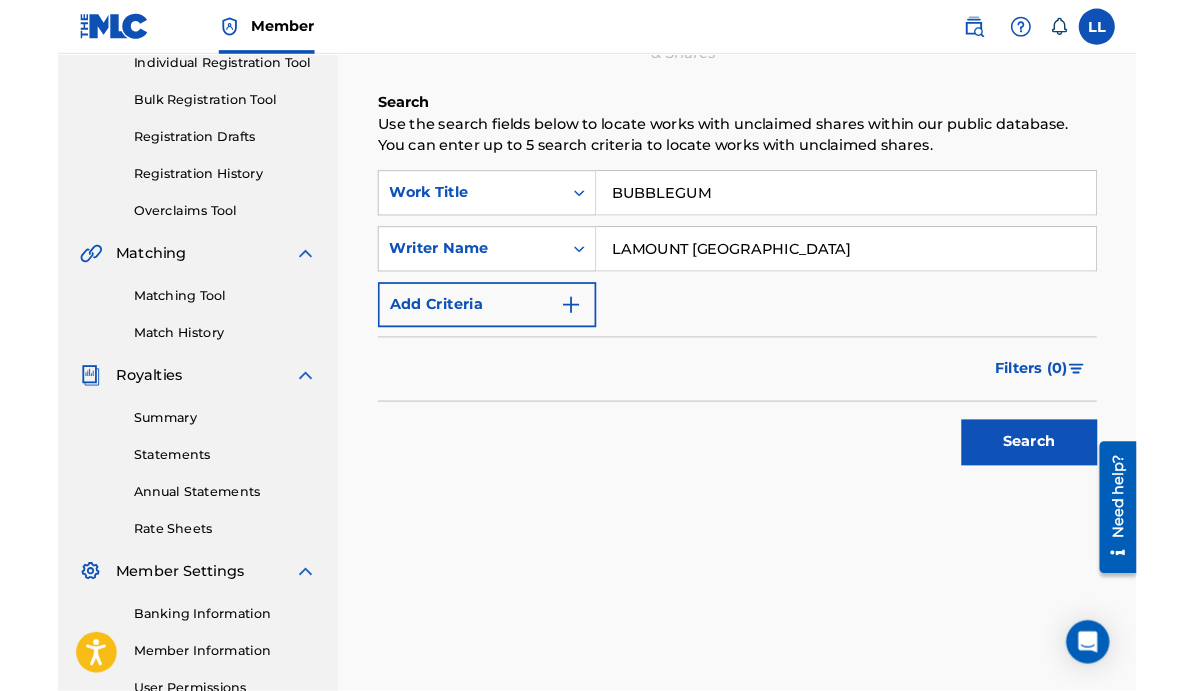 scroll, scrollTop: 266, scrollLeft: 0, axis: vertical 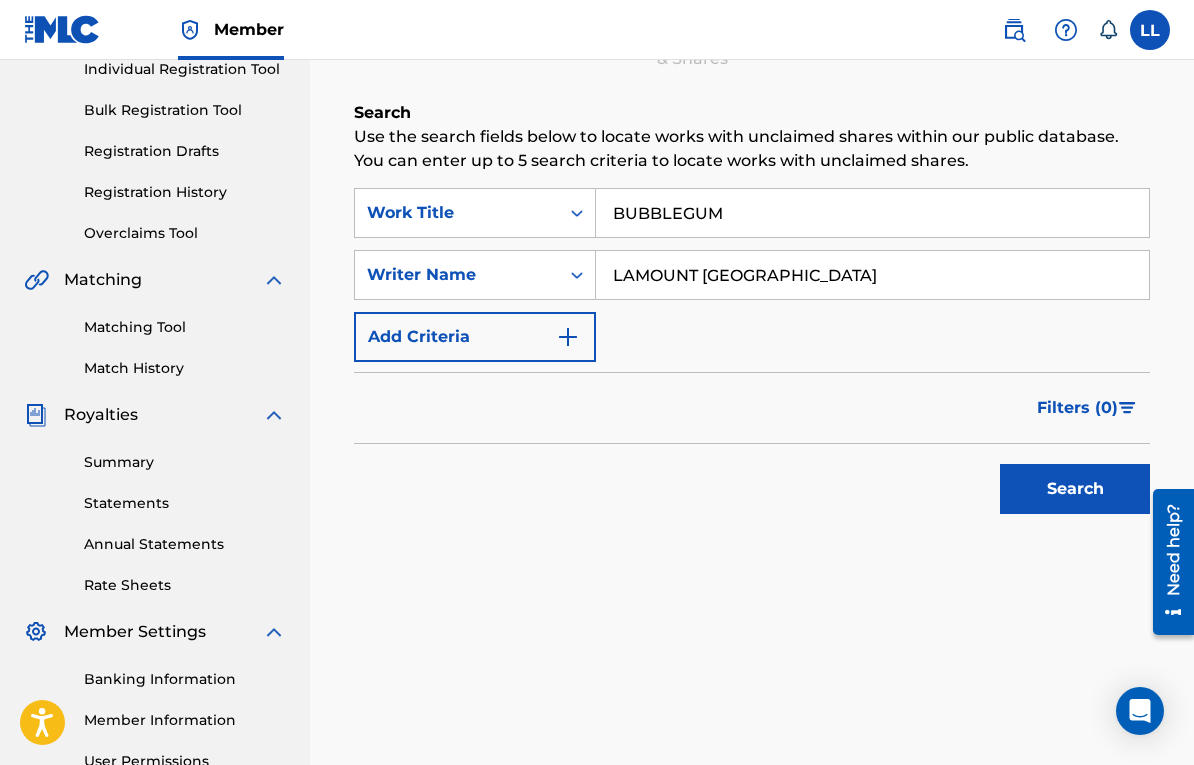click on "Search" at bounding box center (1075, 489) 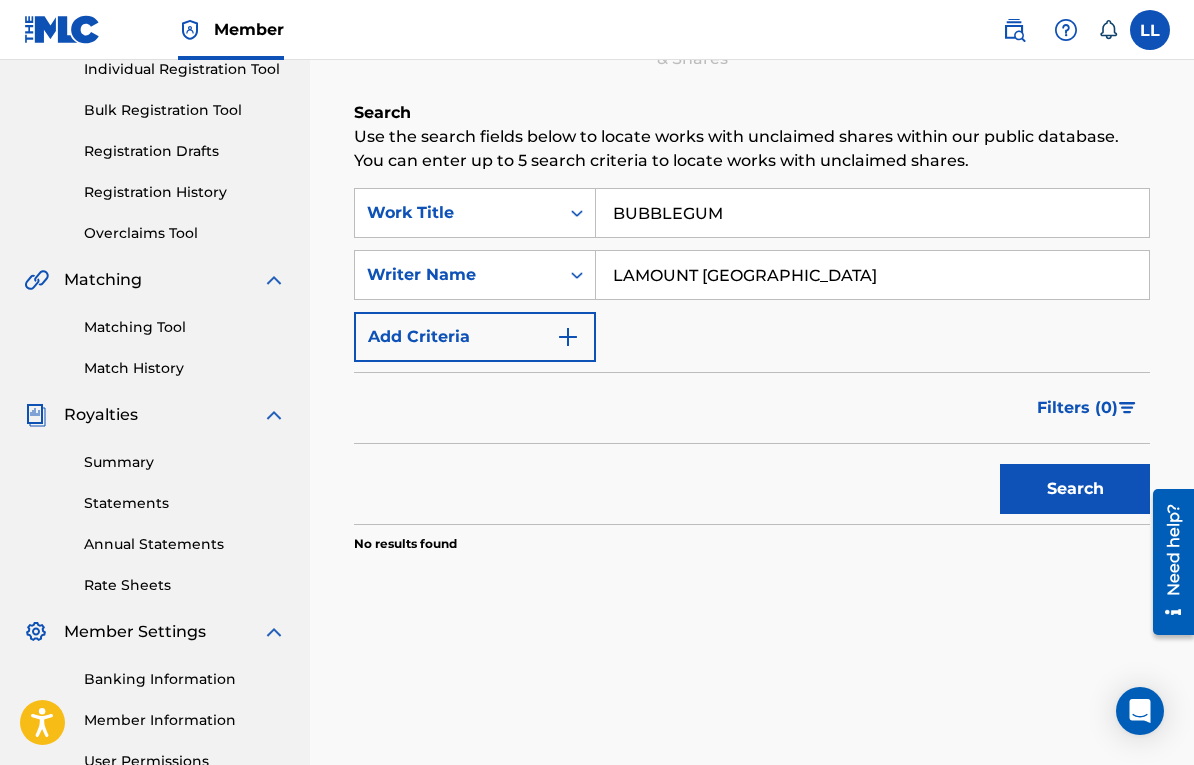 click on "Search" at bounding box center [1075, 489] 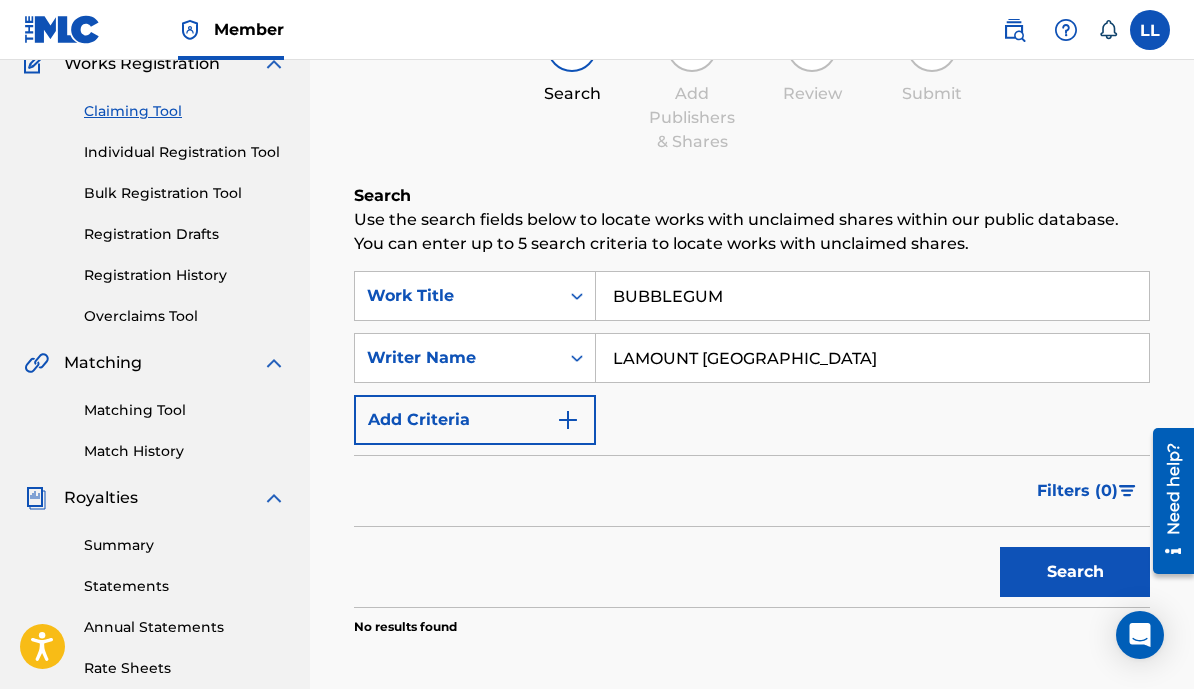 scroll, scrollTop: 182, scrollLeft: 0, axis: vertical 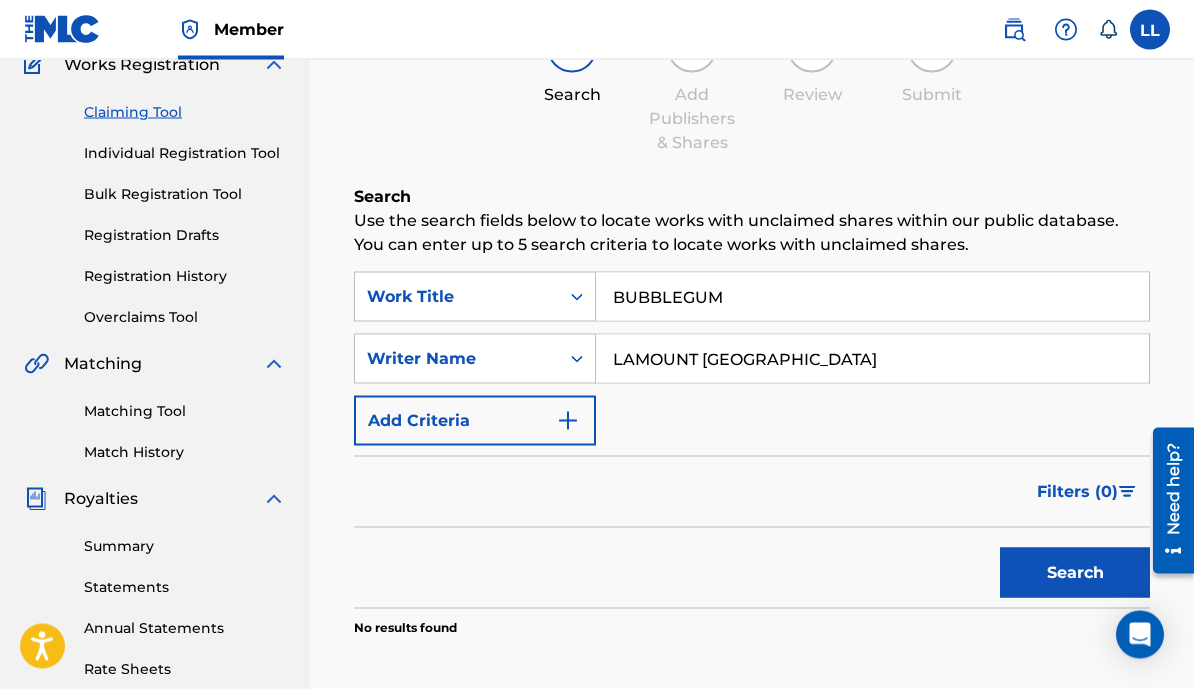 click on "Search" at bounding box center (1075, 573) 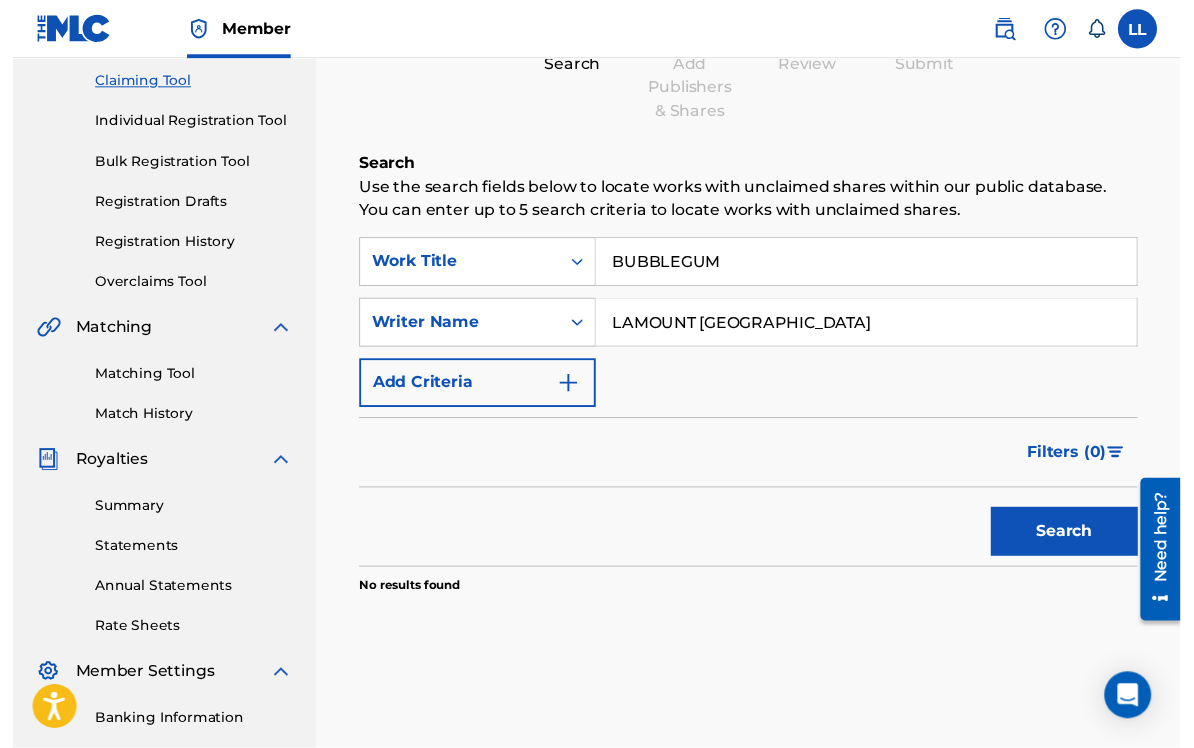 scroll, scrollTop: 213, scrollLeft: 0, axis: vertical 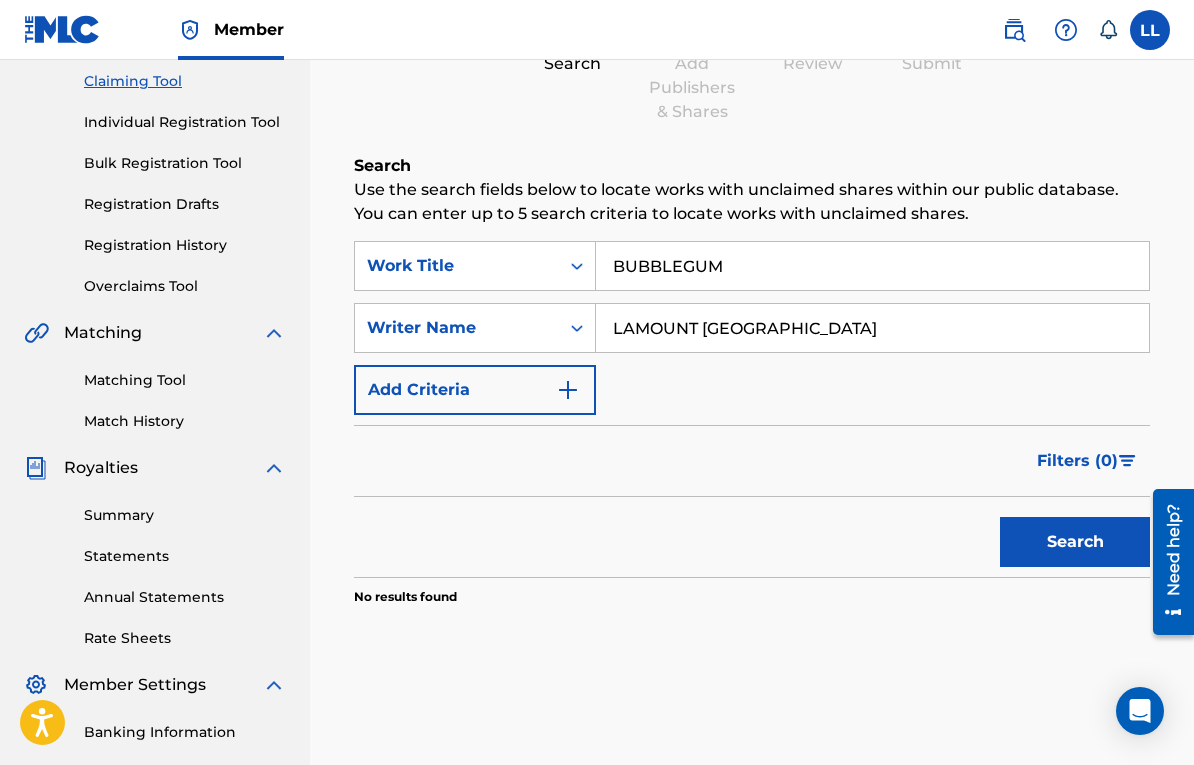 click on "LAMOUNT LONDON" at bounding box center (872, 328) 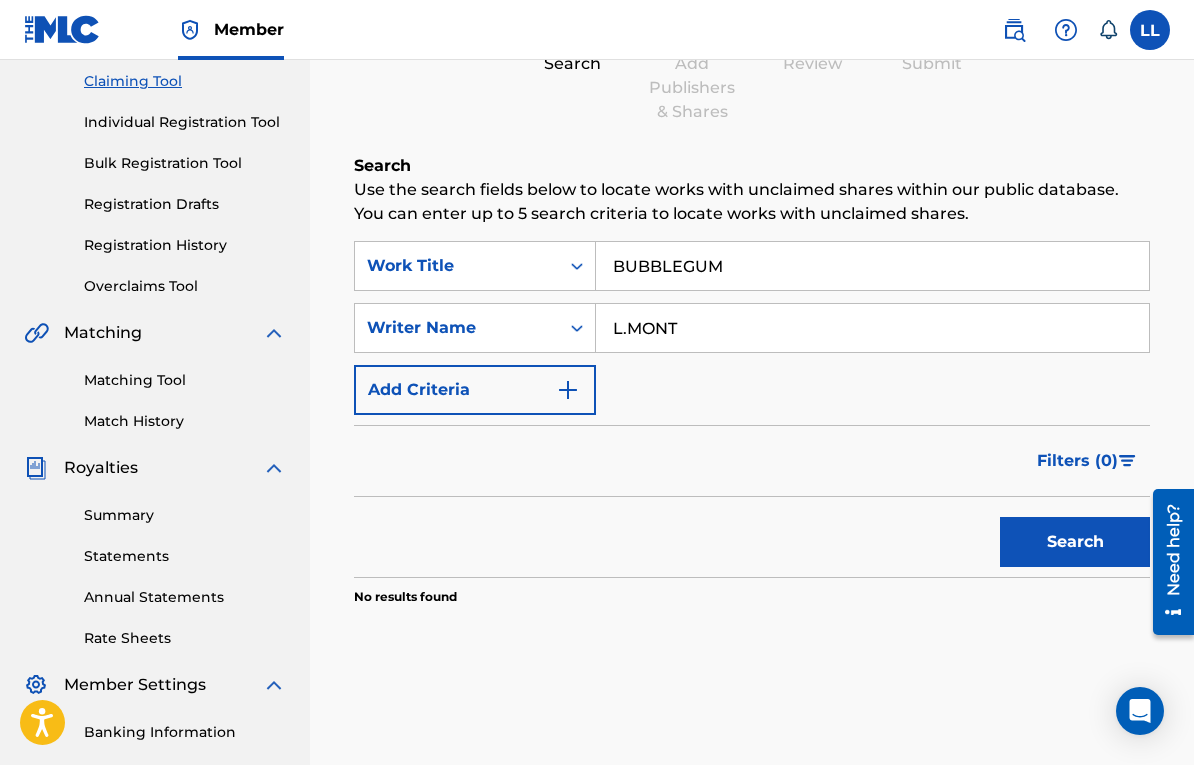 type on "L.MONT" 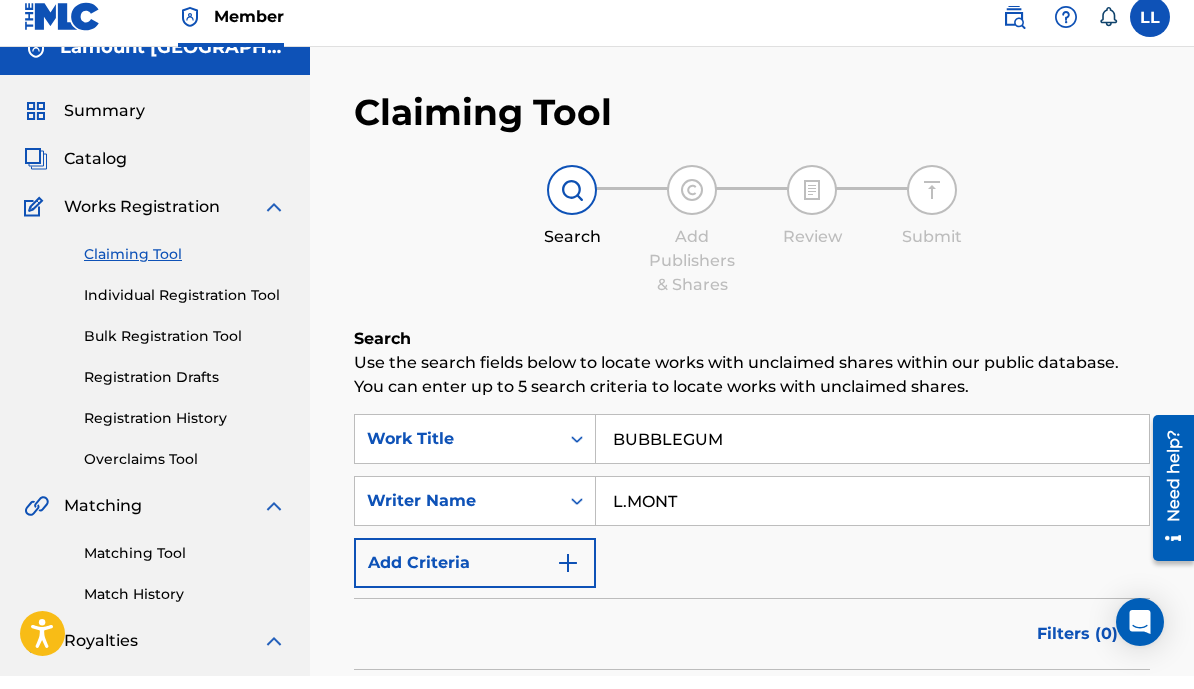 scroll, scrollTop: 40, scrollLeft: 0, axis: vertical 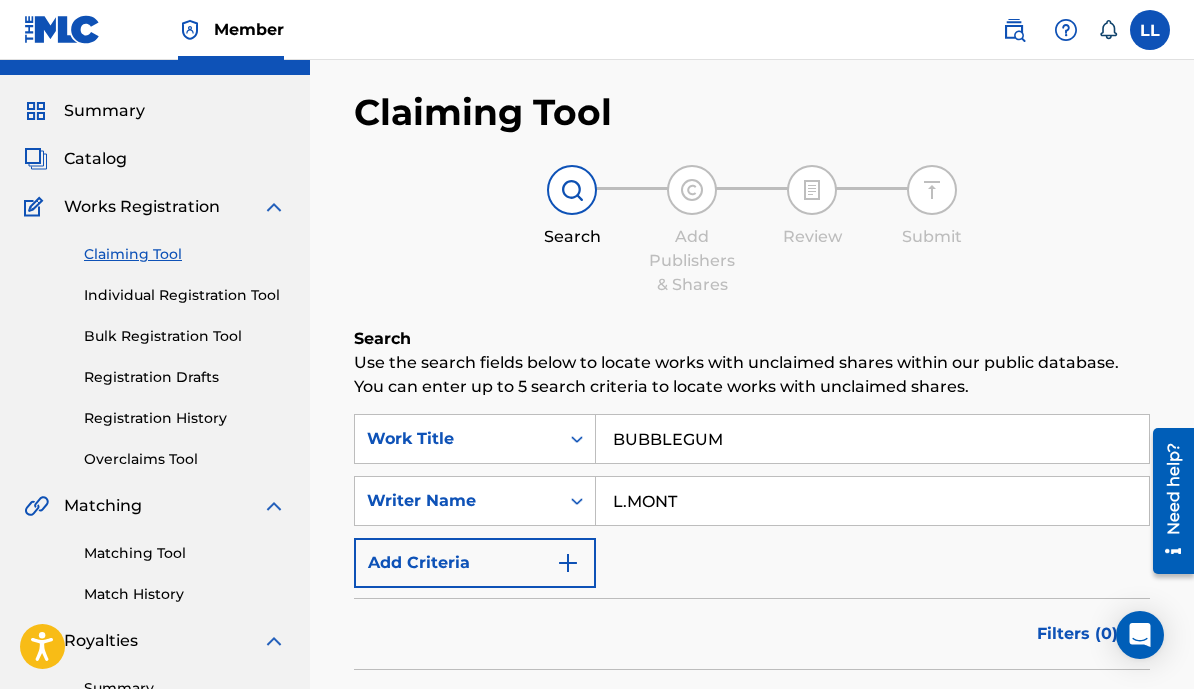 click on "Catalog" at bounding box center [95, 159] 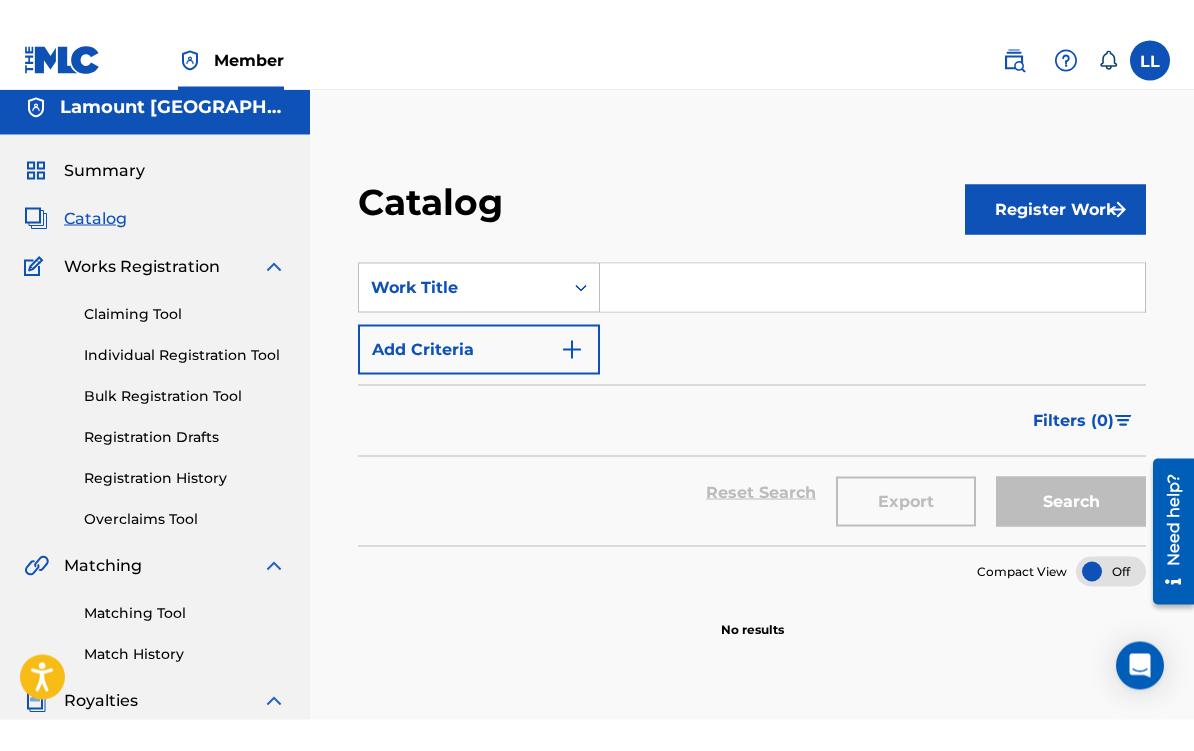 scroll, scrollTop: 0, scrollLeft: 0, axis: both 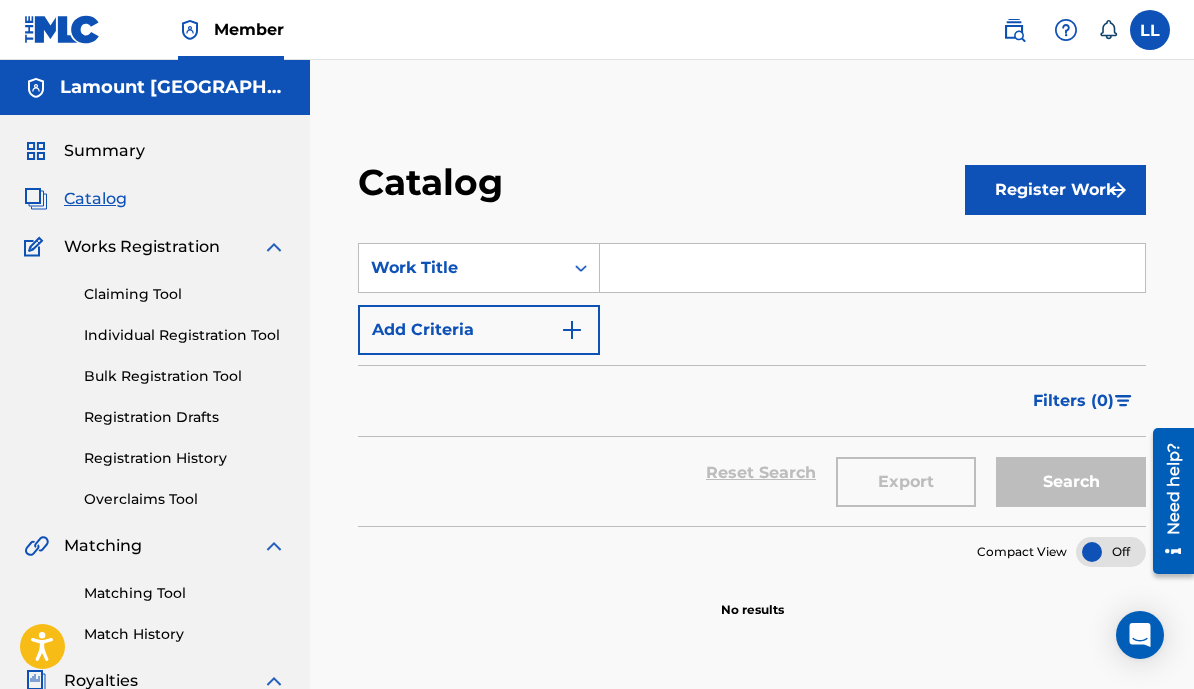 click at bounding box center (872, 268) 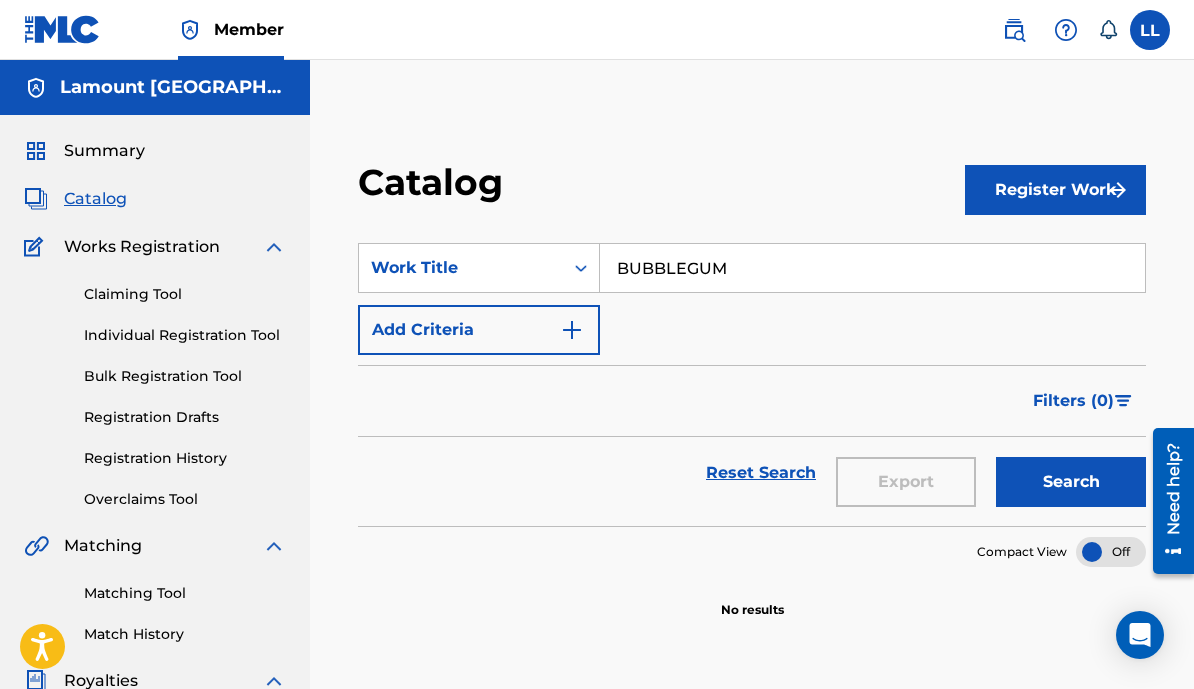 type on "BUBBLEGUM" 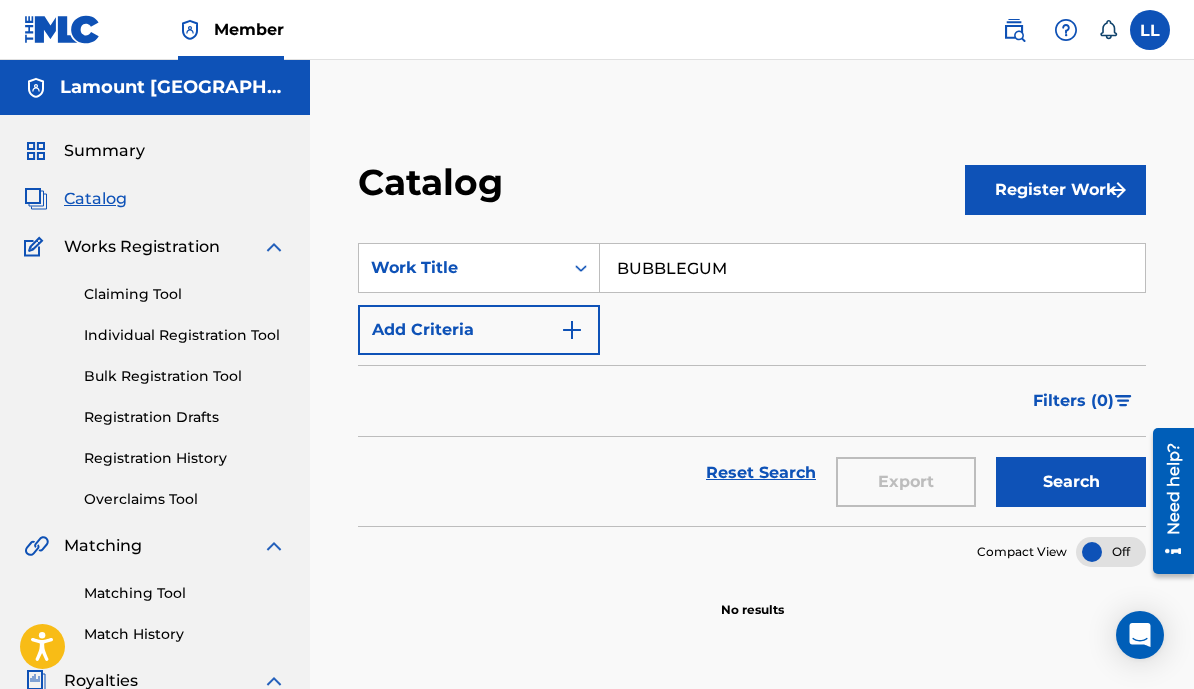 click on "Register Work" at bounding box center [1055, 190] 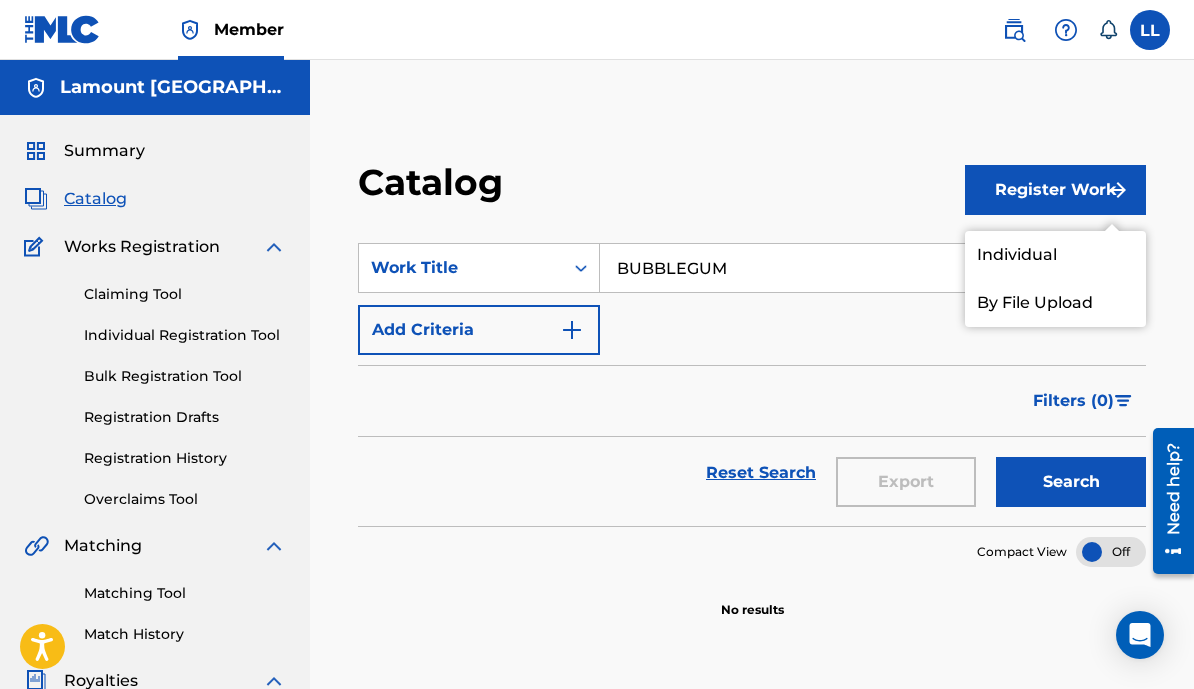 click on "Individual" at bounding box center [1055, 255] 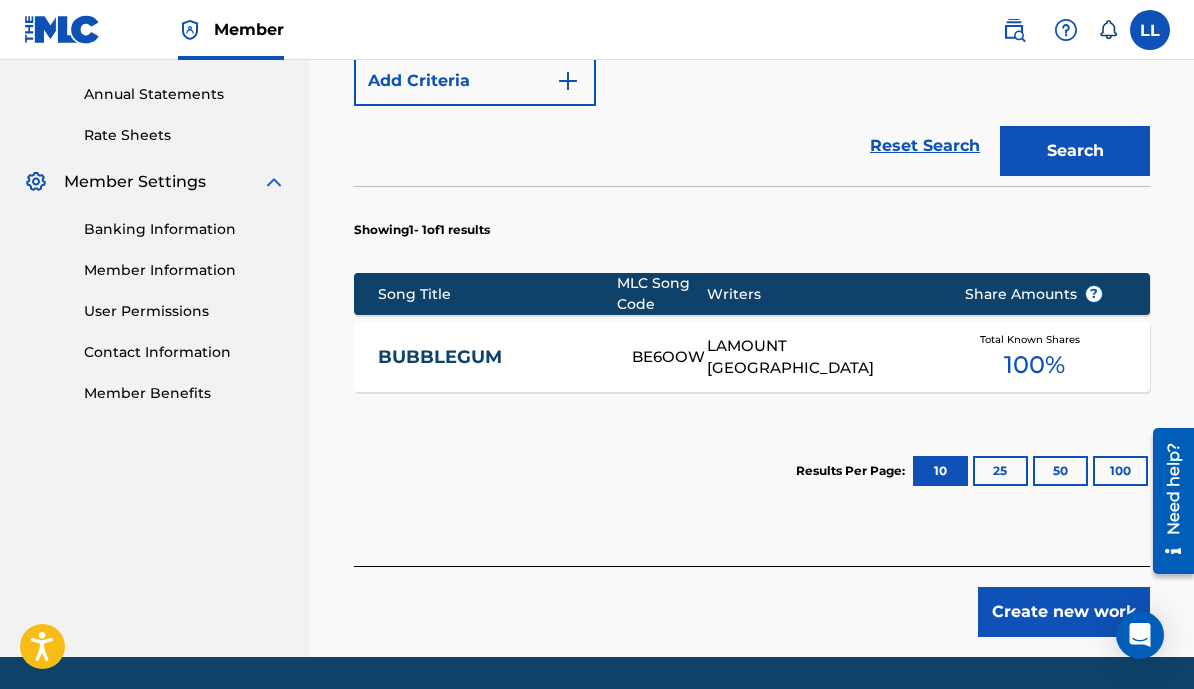 scroll, scrollTop: 709, scrollLeft: 0, axis: vertical 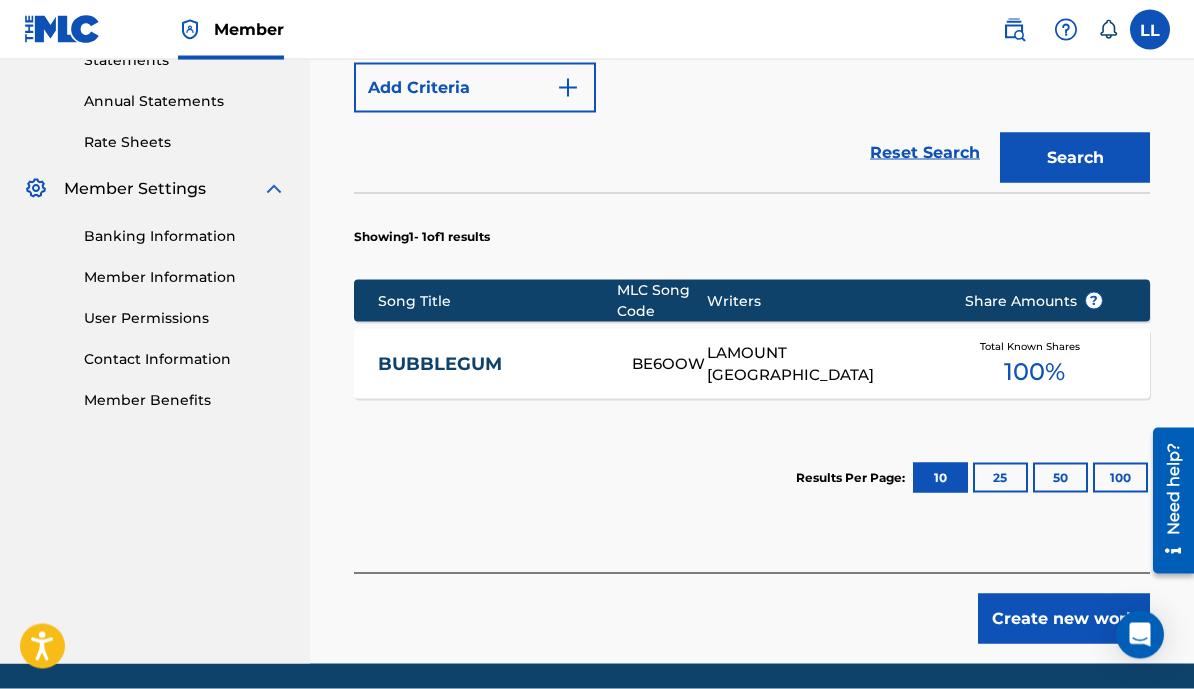 click on "Total Known Shares" at bounding box center (1034, 346) 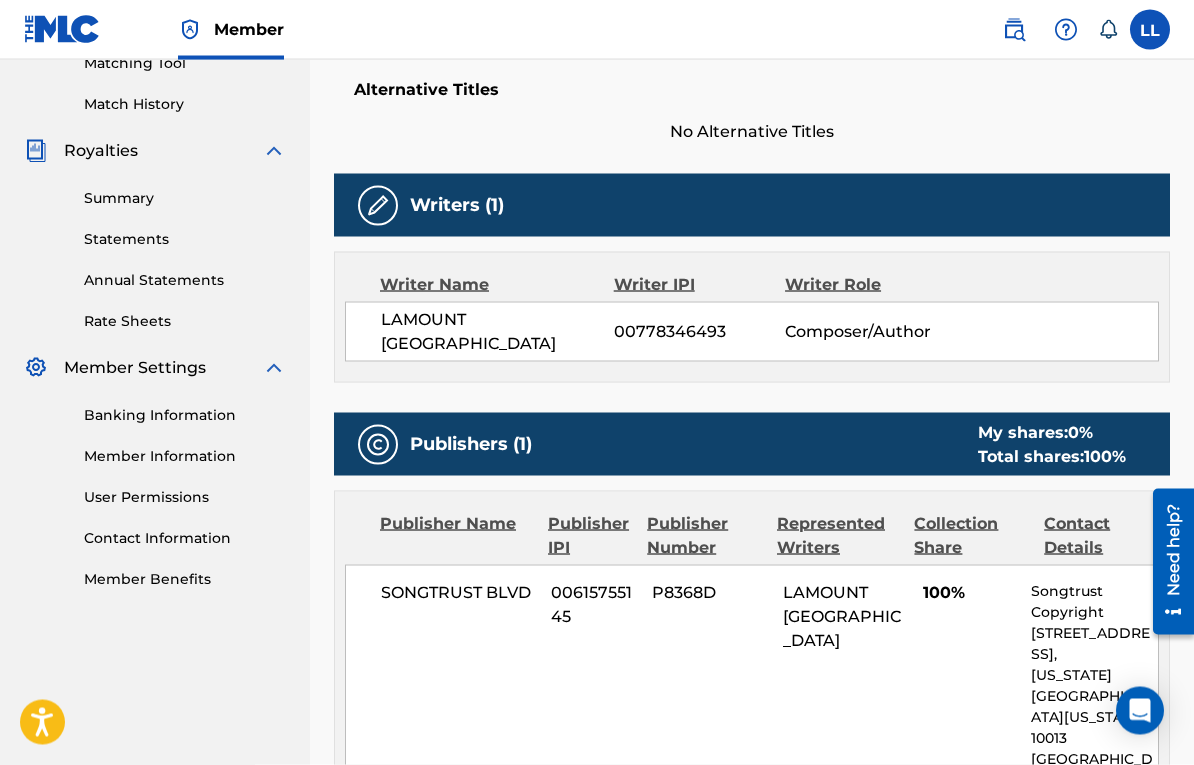 scroll, scrollTop: 534, scrollLeft: 0, axis: vertical 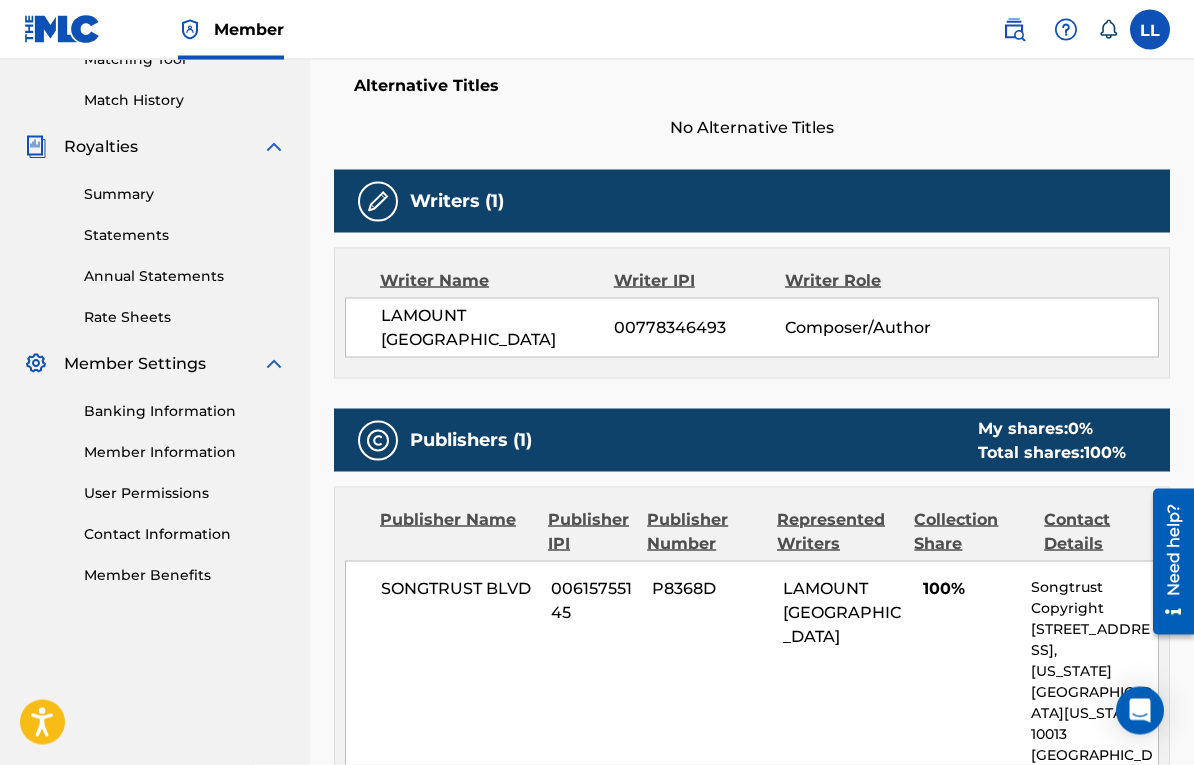 click on "LAMOUNT LONDON 00778346493 Composer/Author" at bounding box center (752, 328) 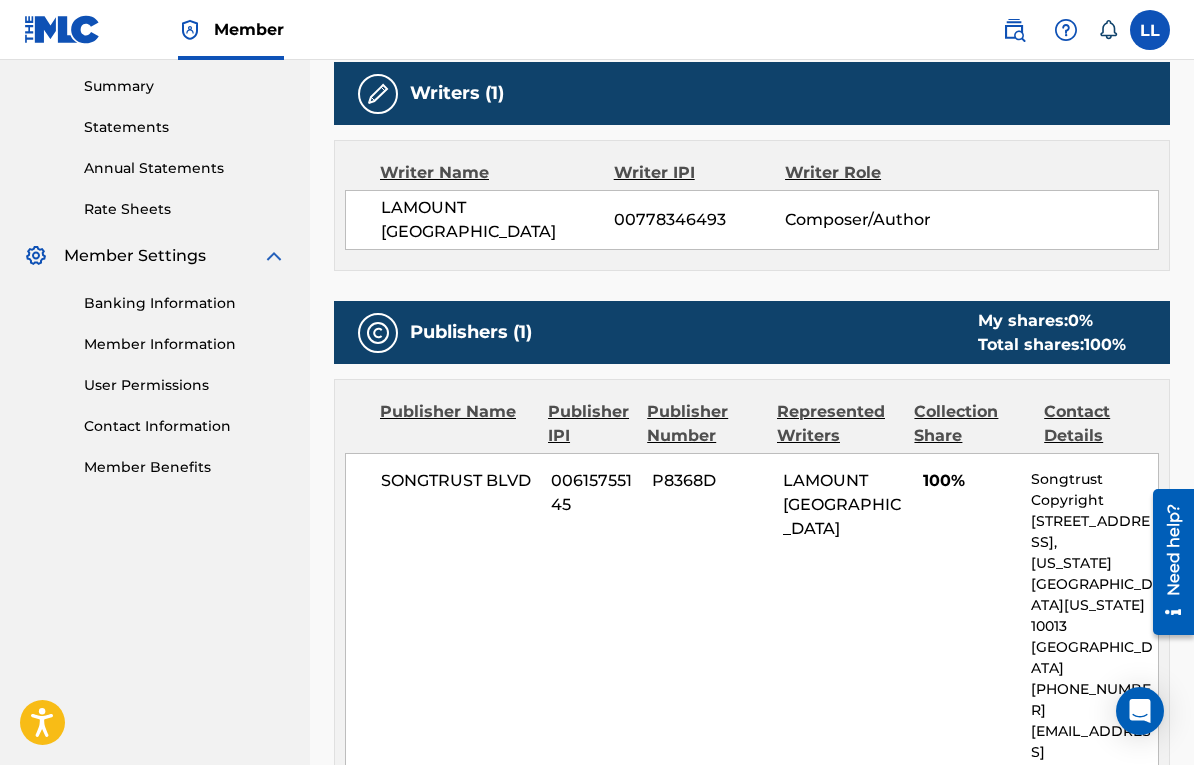 scroll, scrollTop: 647, scrollLeft: 0, axis: vertical 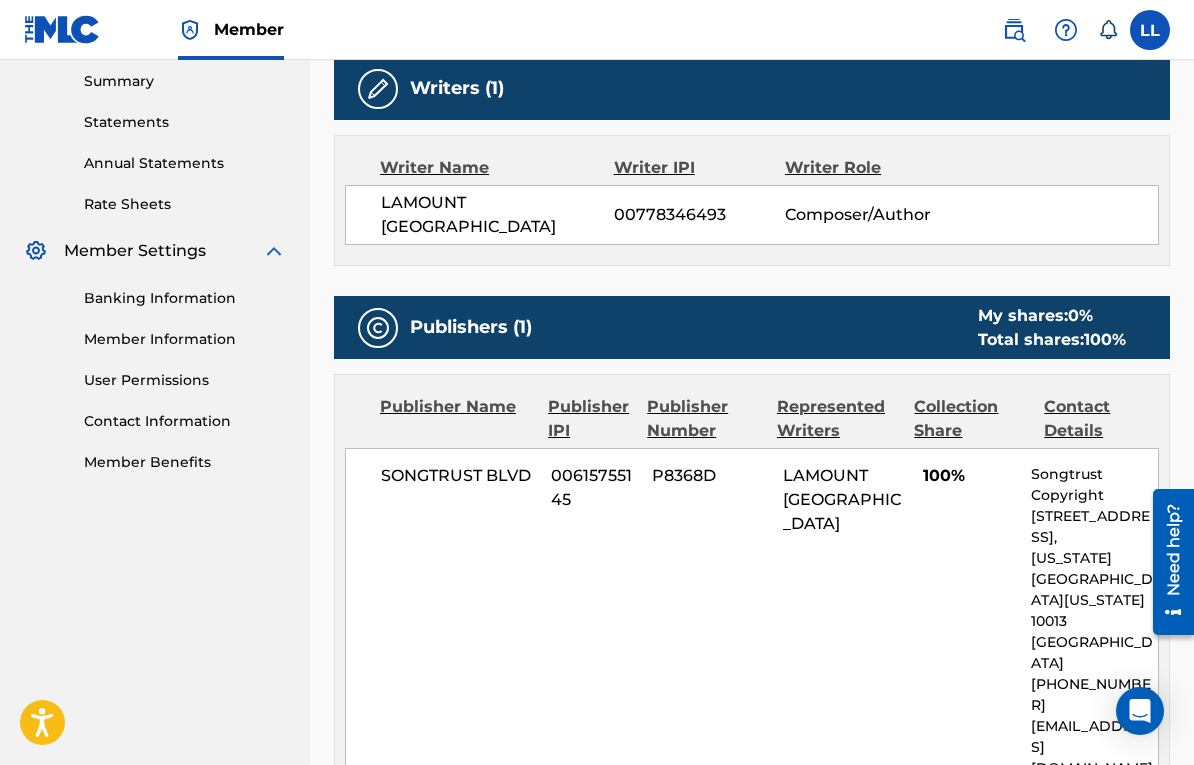 click on "Songtrust Copyright" at bounding box center [1094, 485] 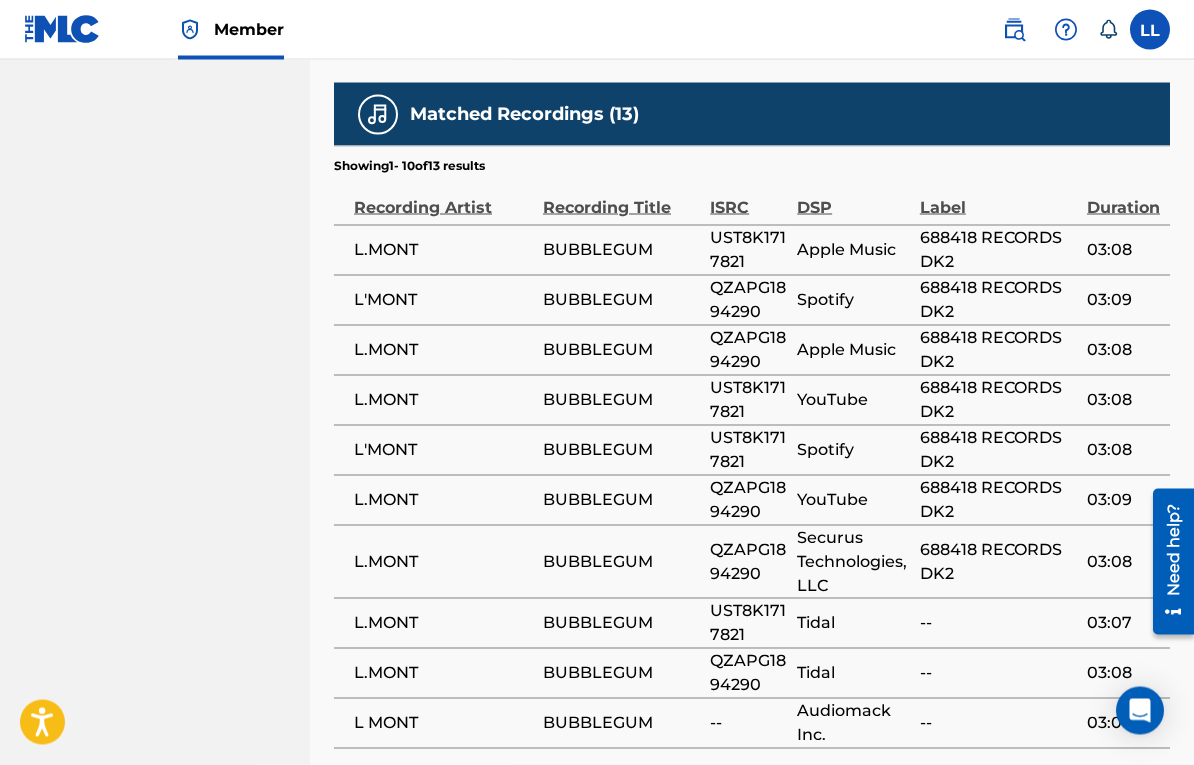 scroll, scrollTop: 1527, scrollLeft: 0, axis: vertical 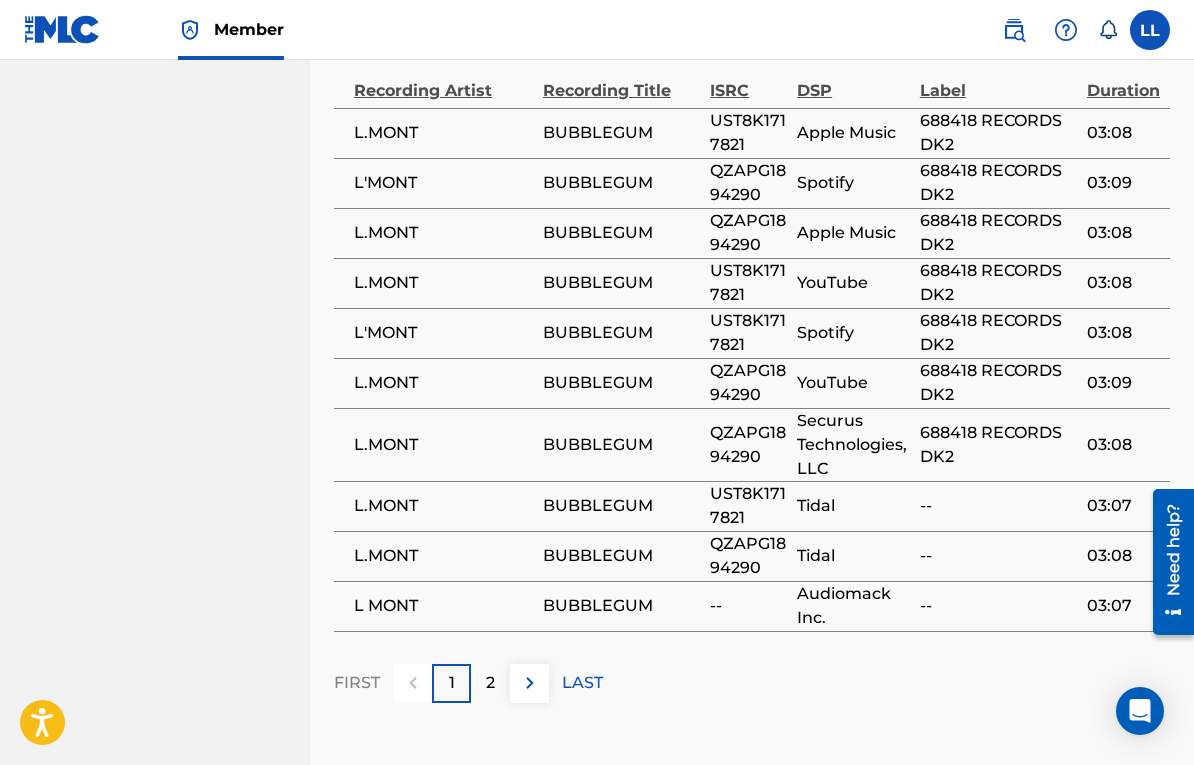 click on "< Back to results Last Edited:   December 15, 2024 Source:  CWR BUBBLEGUM     Work Detail   Member Work Identifier -- MLC Song Code BE6OOW ISWC -- Duration --:-- Language -- Alternative Titles No Alternative Titles Writers   (1) Writer Name Writer IPI Writer Role LAMOUNT LONDON 00778346493 Composer/Author Publishers   (1) My shares:  0 % Total shares:  100 % Publisher Name Publisher IPI Publisher Number Represented Writers Collection Share Contact Details SONGTRUST BLVD 00615755145 P8368D LAMOUNT LONDON 100% Songtrust Copyright 155 6th Ave, Unit Fl 15,  New York, New York 10013 United States +1-212-4611171 publishing@songtrust.com My shares:  0 % Total shares:  100 % Matched Recordings   (13) Showing  1  -   10  of  13   results   Recording Artist Recording Title ISRC DSP Label Duration L.MONT BUBBLEGUM UST8K1717821 Apple Music 688418 RECORDS DK2 03:08 L'MONT BUBBLEGUM QZAPG1894290 Spotify 688418 RECORDS DK2 03:09 L.MONT BUBBLEGUM QZAPG1894290 Apple Music 688418 RECORDS DK2 03:08 L.MONT BUBBLEGUM YouTube --" at bounding box center (752, -316) 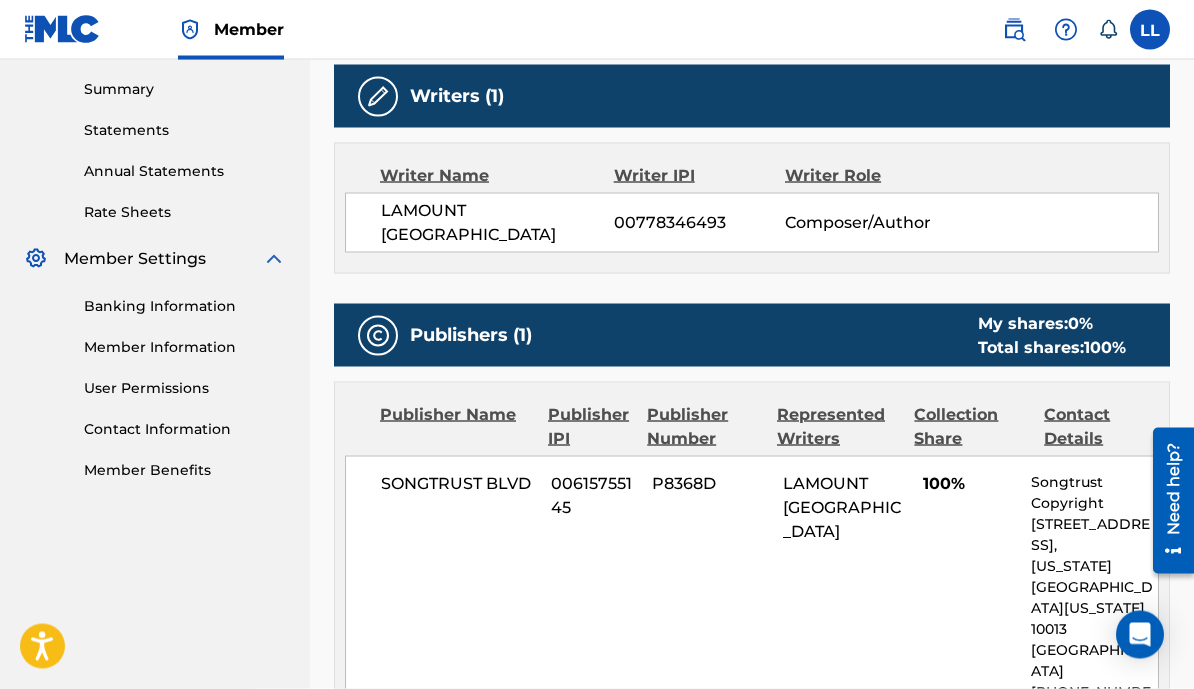scroll, scrollTop: 641, scrollLeft: 0, axis: vertical 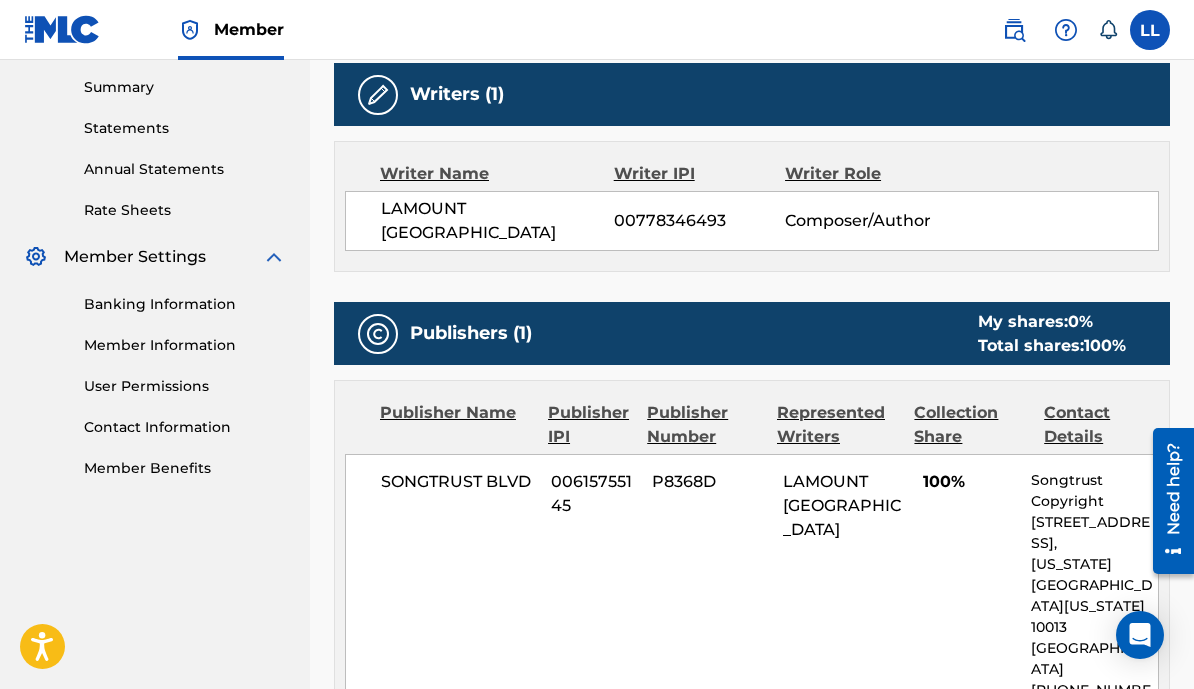 click on "Publisher Name Publisher IPI Publisher Number Represented Writers Collection Share Contact Details SONGTRUST BLVD 00615755145 P8368D LAMOUNT LONDON 100% Songtrust Copyright 155 6th Ave, Unit Fl 15,  New York, New York 10013 United States +1-212-4611171 publishing@songtrust.com" at bounding box center (752, 601) 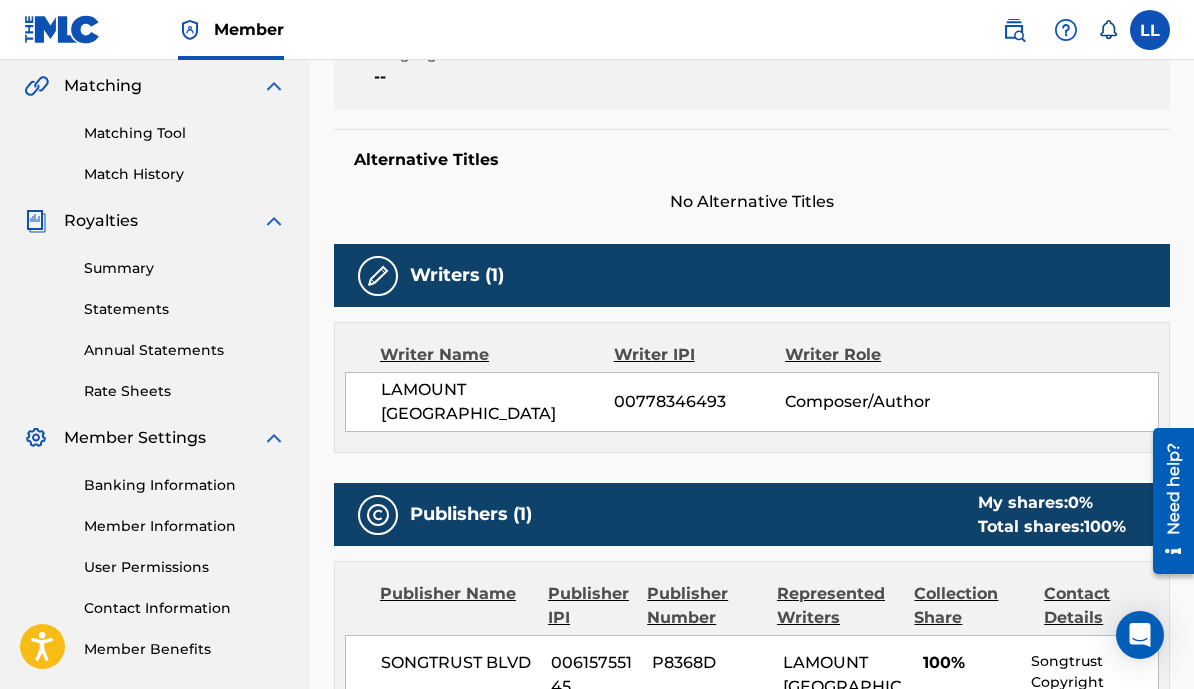 scroll, scrollTop: 452, scrollLeft: 0, axis: vertical 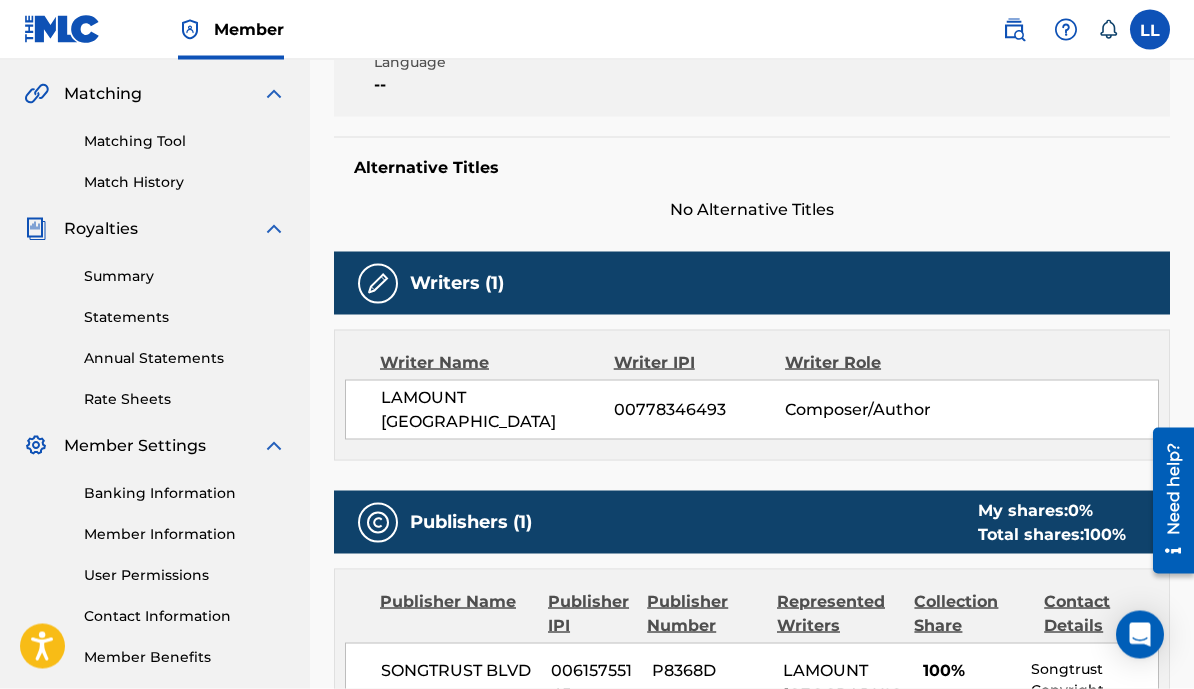 click on "Writers   (1) Writer Name Writer IPI Writer Role LAMOUNT LONDON 00778346493 Composer/Author" at bounding box center [752, 356] 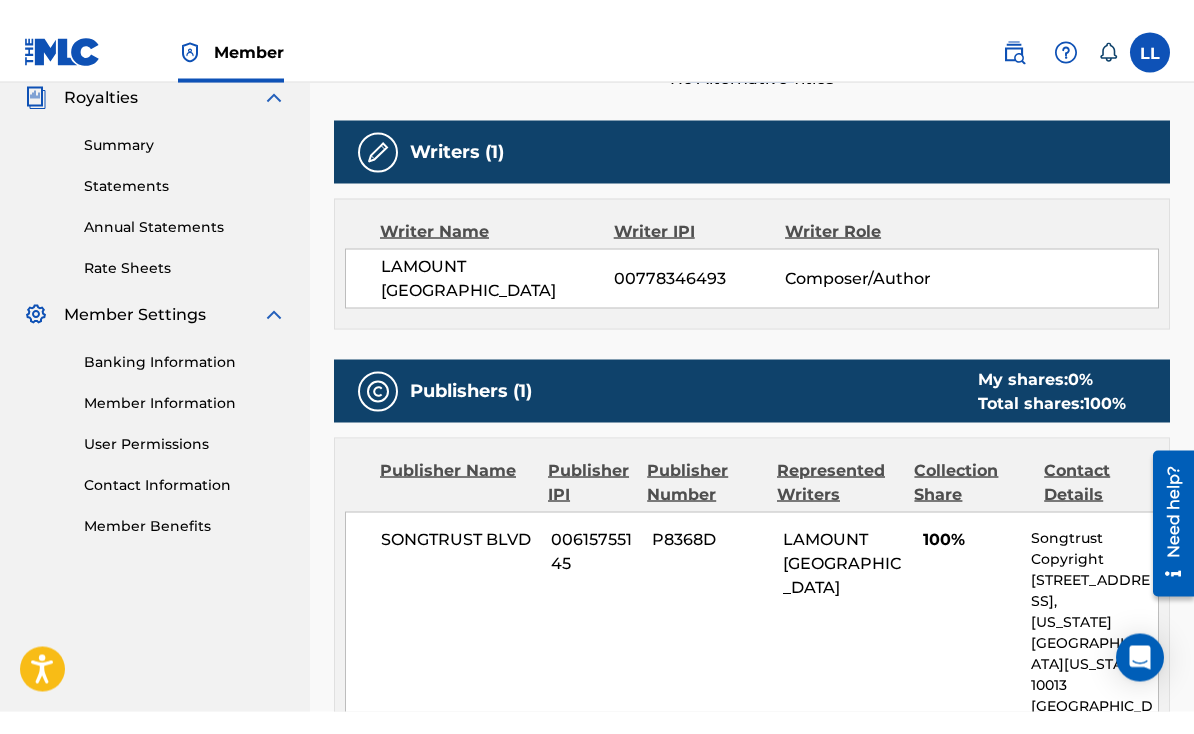 scroll, scrollTop: 608, scrollLeft: 0, axis: vertical 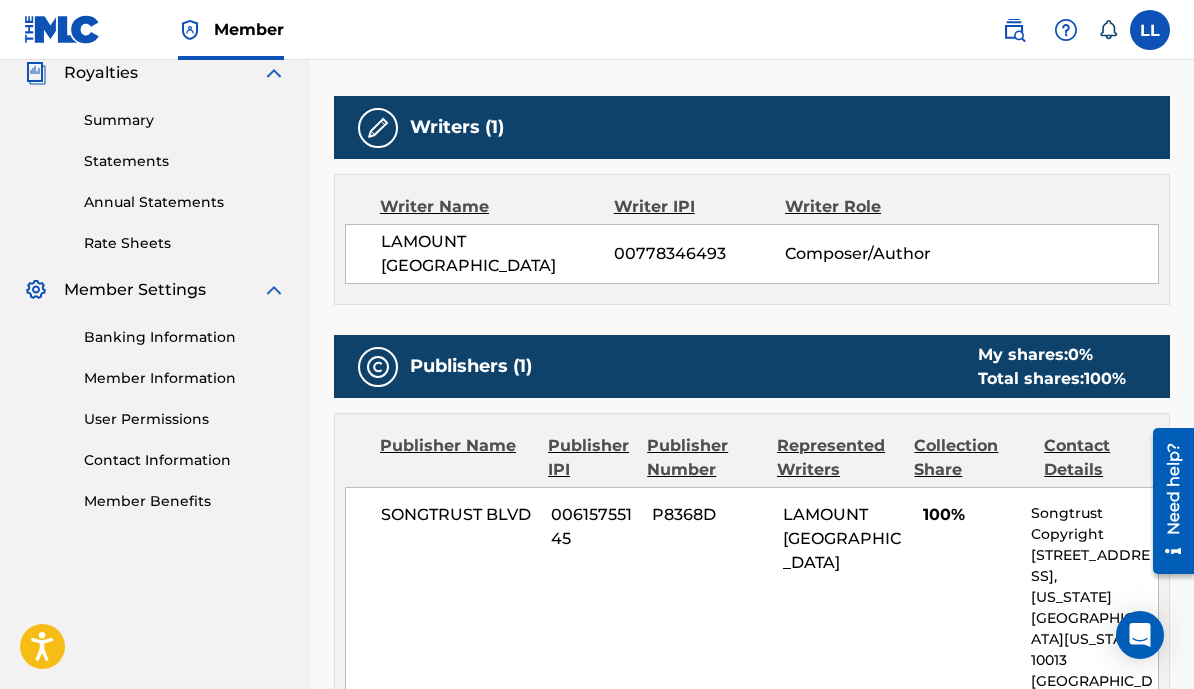 click on "Publishers   (1) My shares:  0 % Total shares:  100 %" at bounding box center [752, 366] 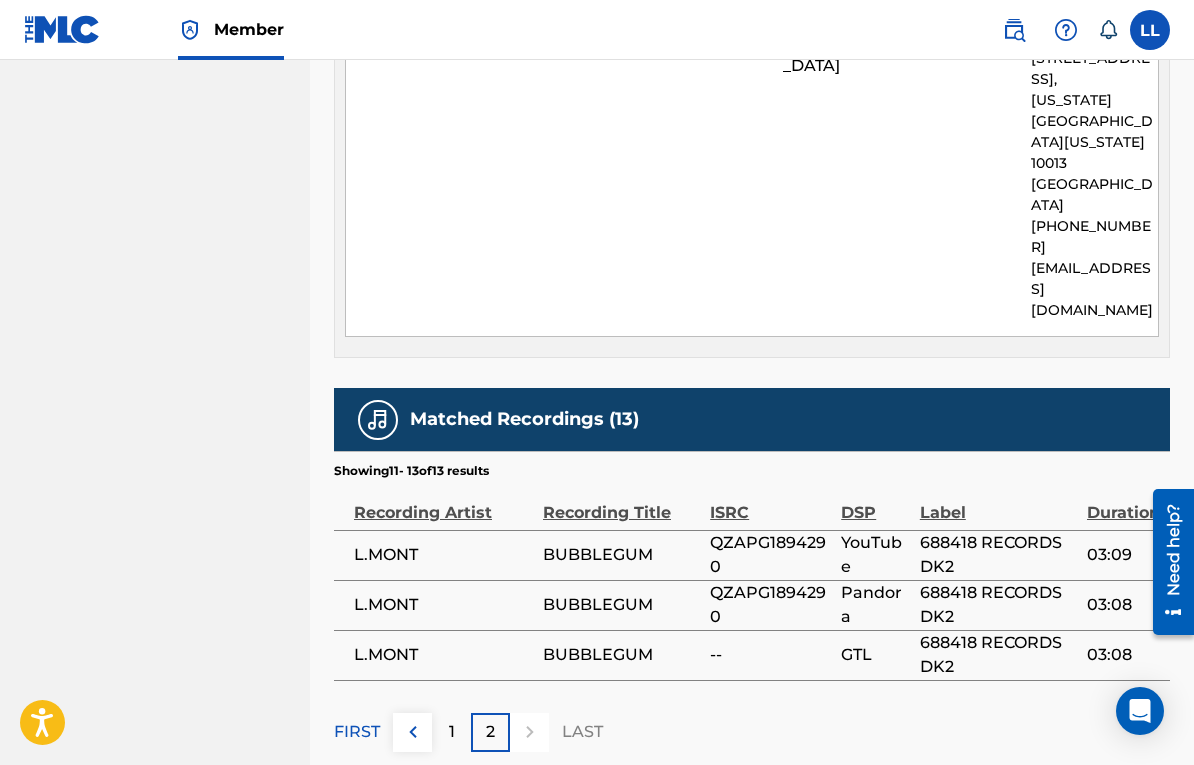 scroll, scrollTop: 1154, scrollLeft: 0, axis: vertical 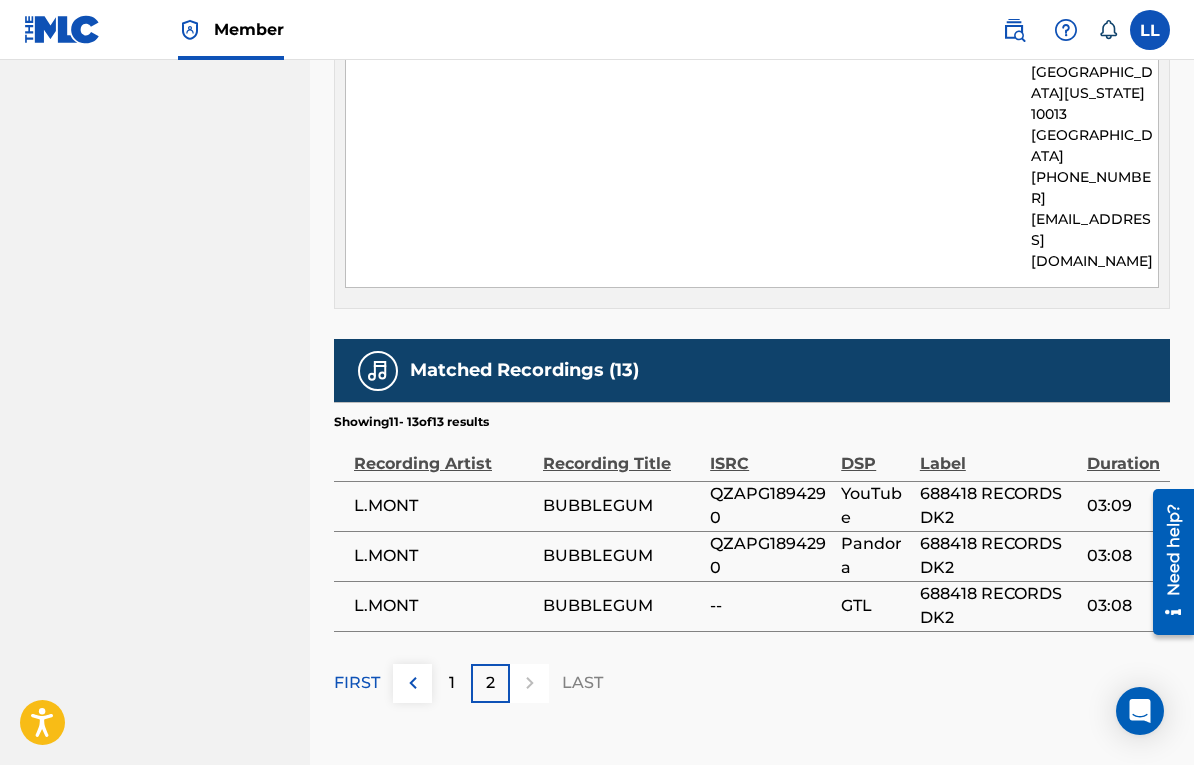 click on "LAST" at bounding box center (582, 683) 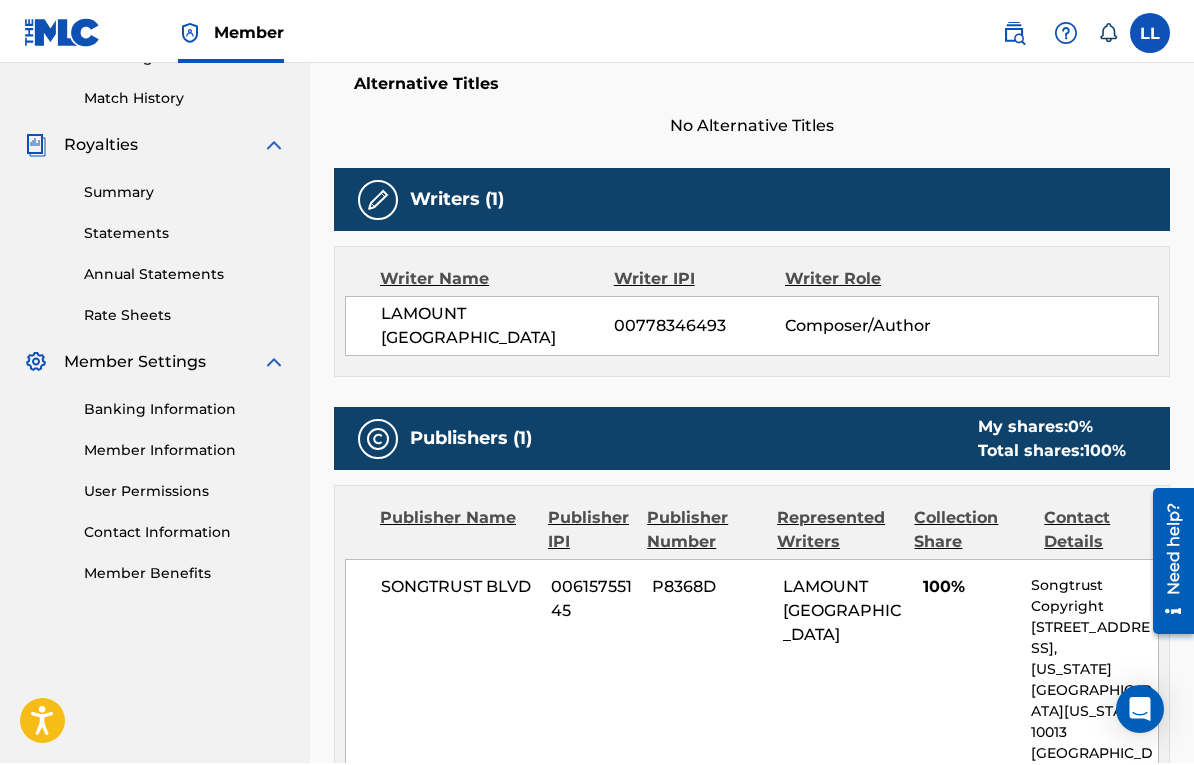 scroll, scrollTop: 565, scrollLeft: 0, axis: vertical 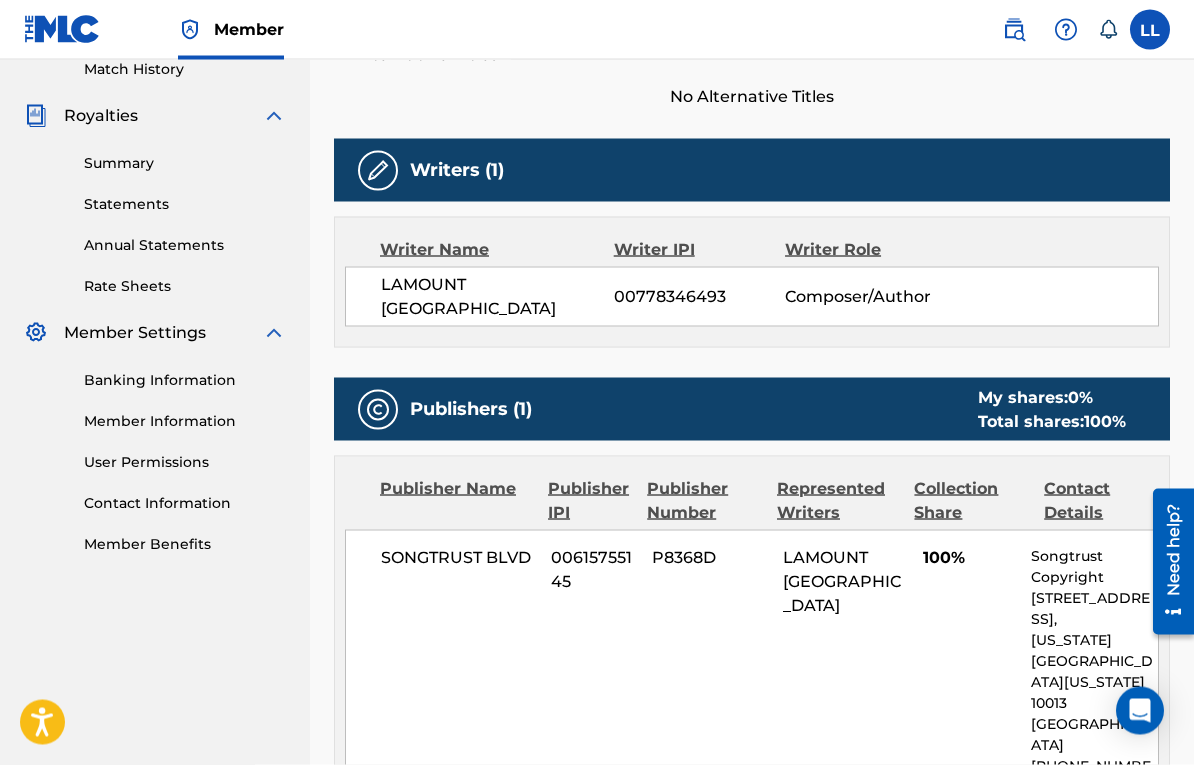 click on "00615755145" at bounding box center (593, 570) 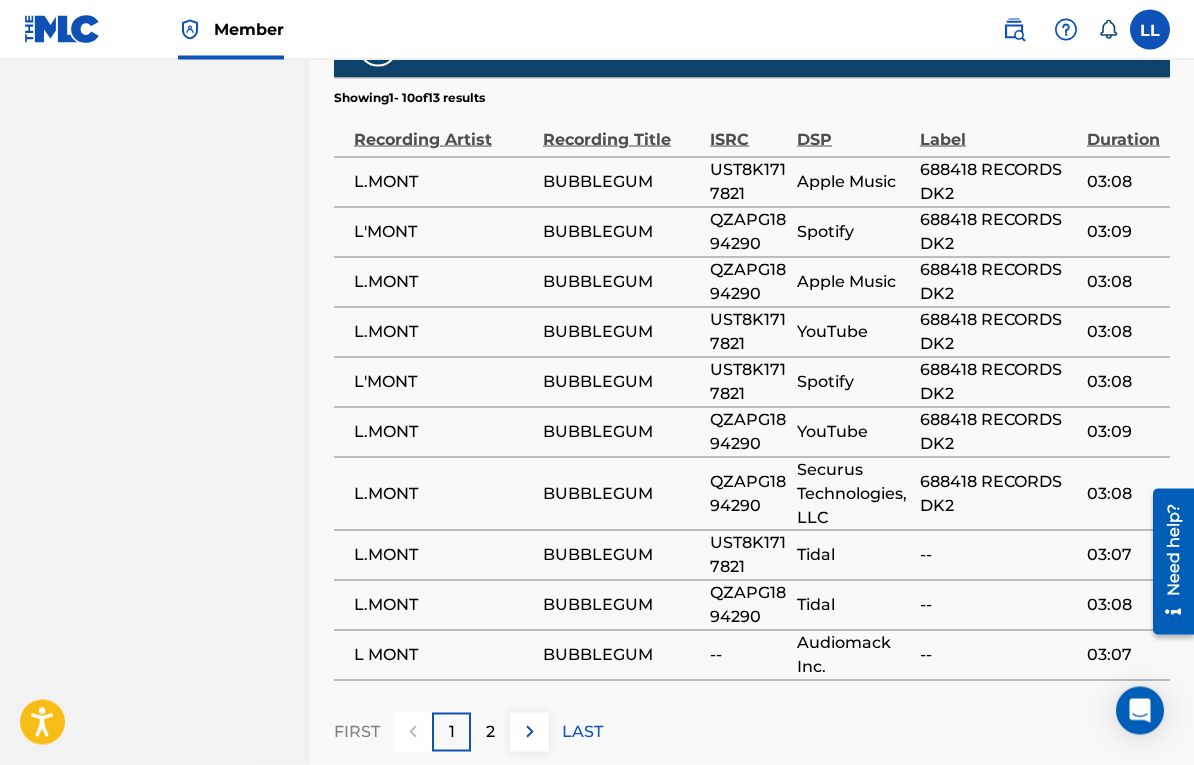 scroll, scrollTop: 1482, scrollLeft: 0, axis: vertical 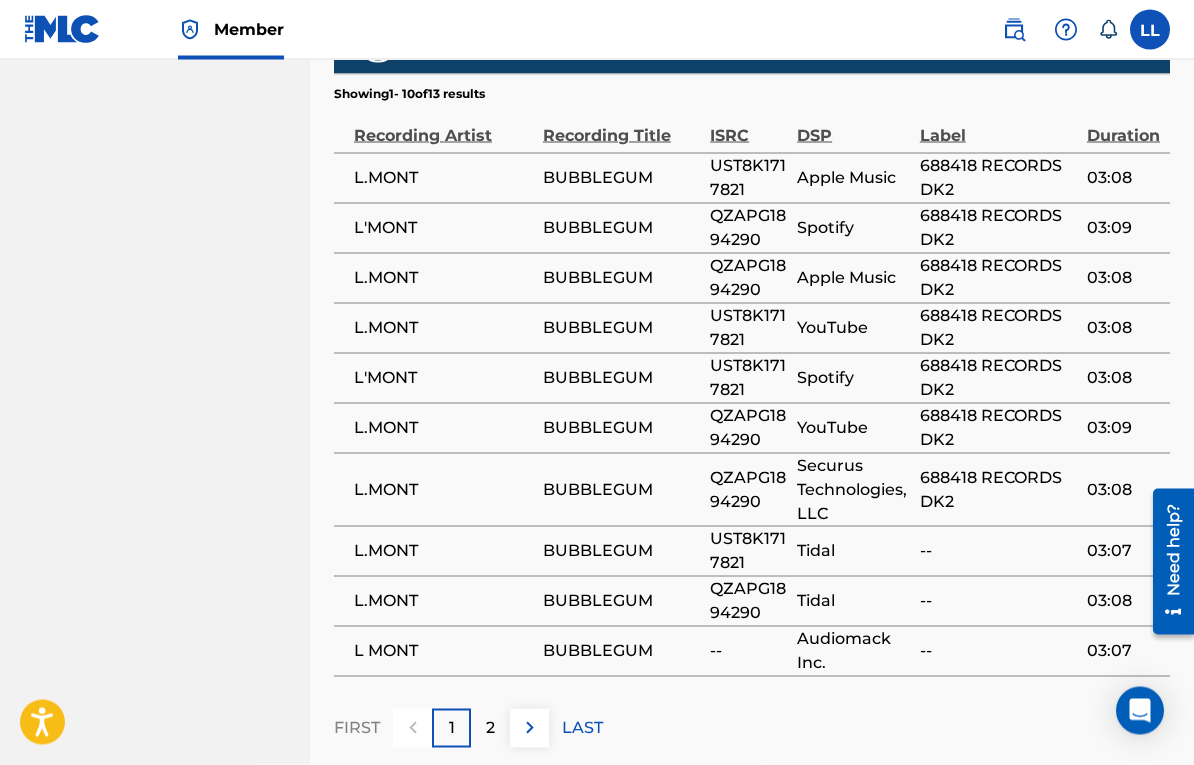 click on "--" at bounding box center [1003, 601] 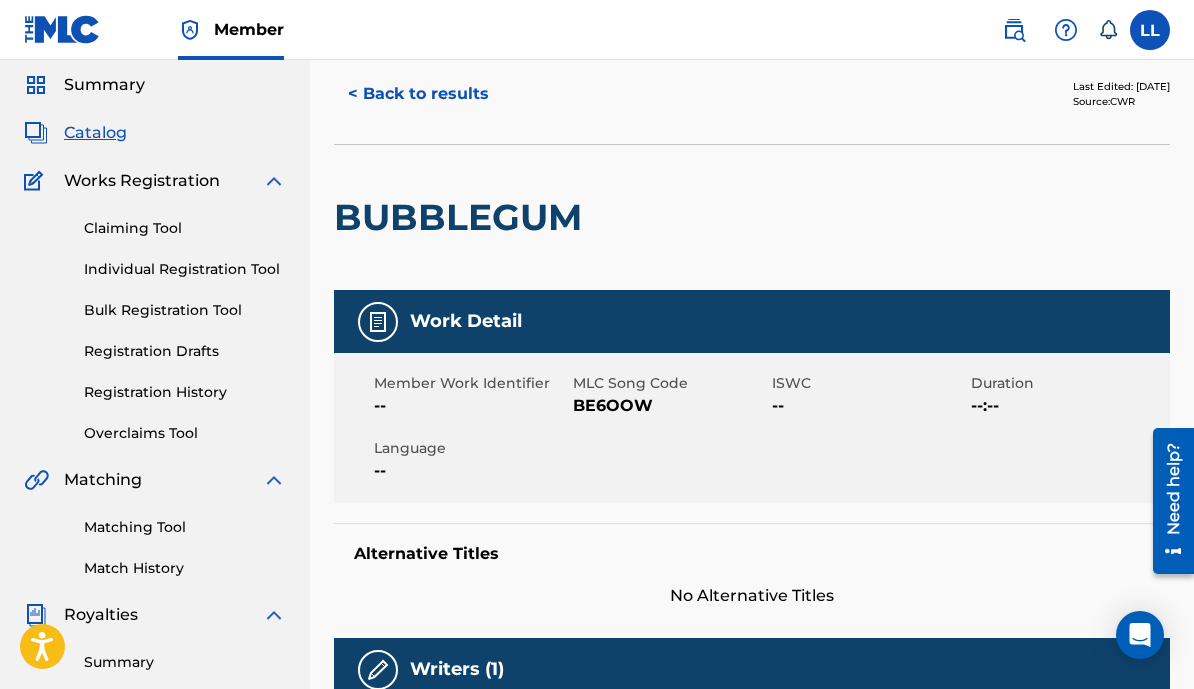 scroll, scrollTop: 0, scrollLeft: 0, axis: both 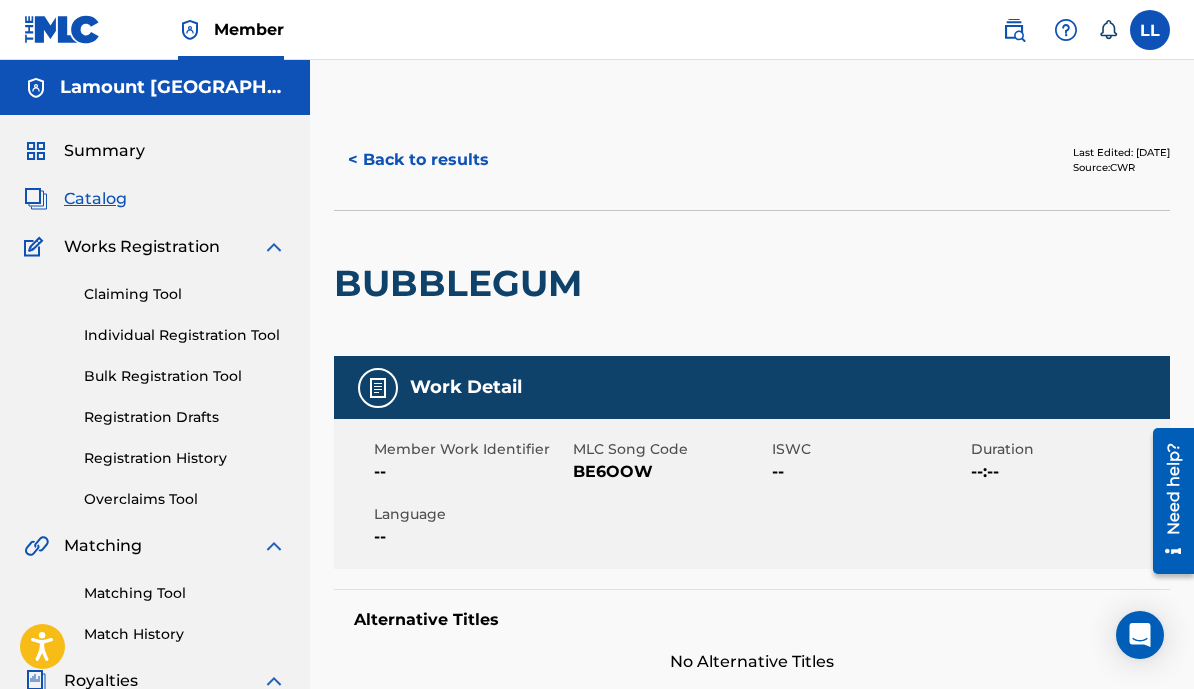 click on "< Back to results" at bounding box center [418, 160] 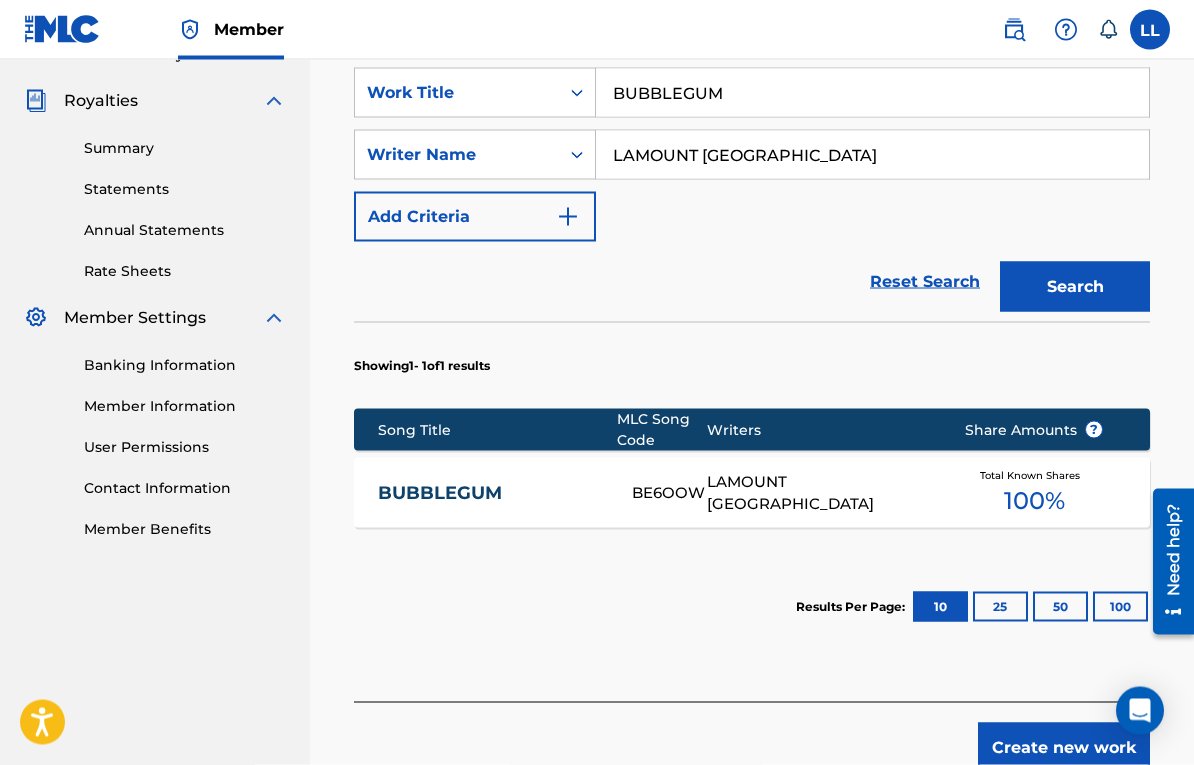 scroll, scrollTop: 581, scrollLeft: 0, axis: vertical 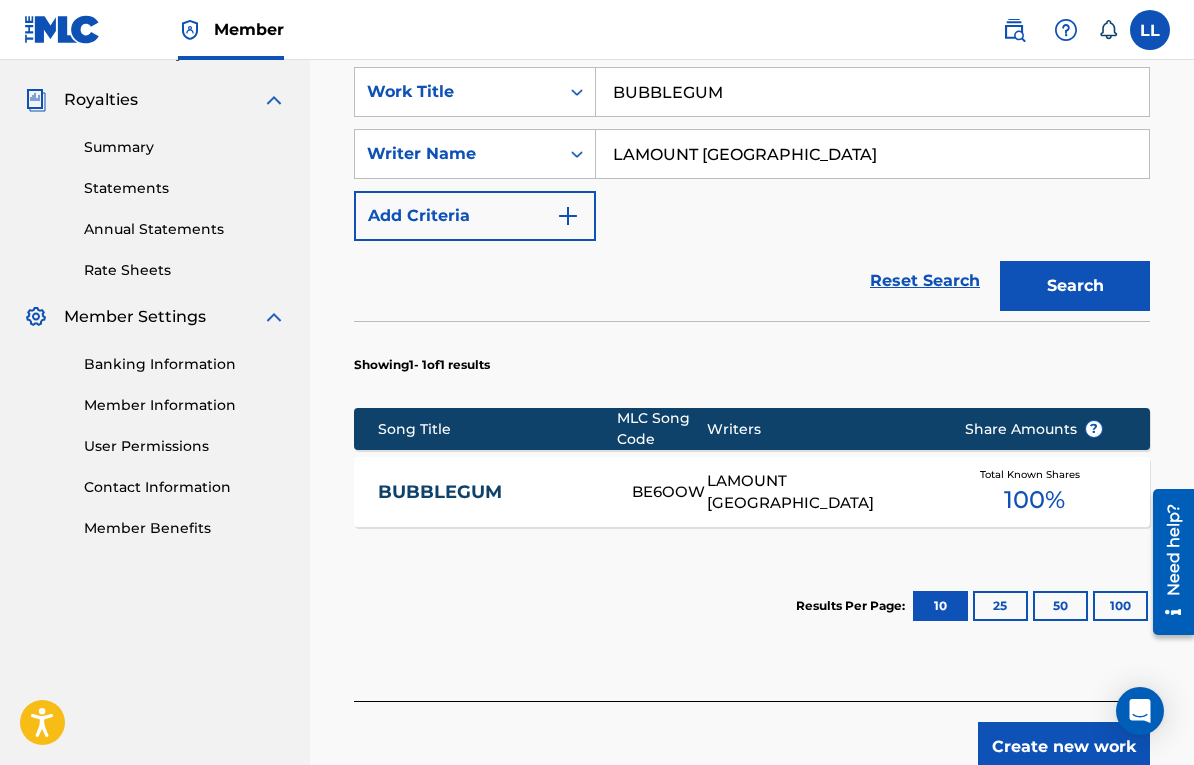 click on "?" at bounding box center (1094, 429) 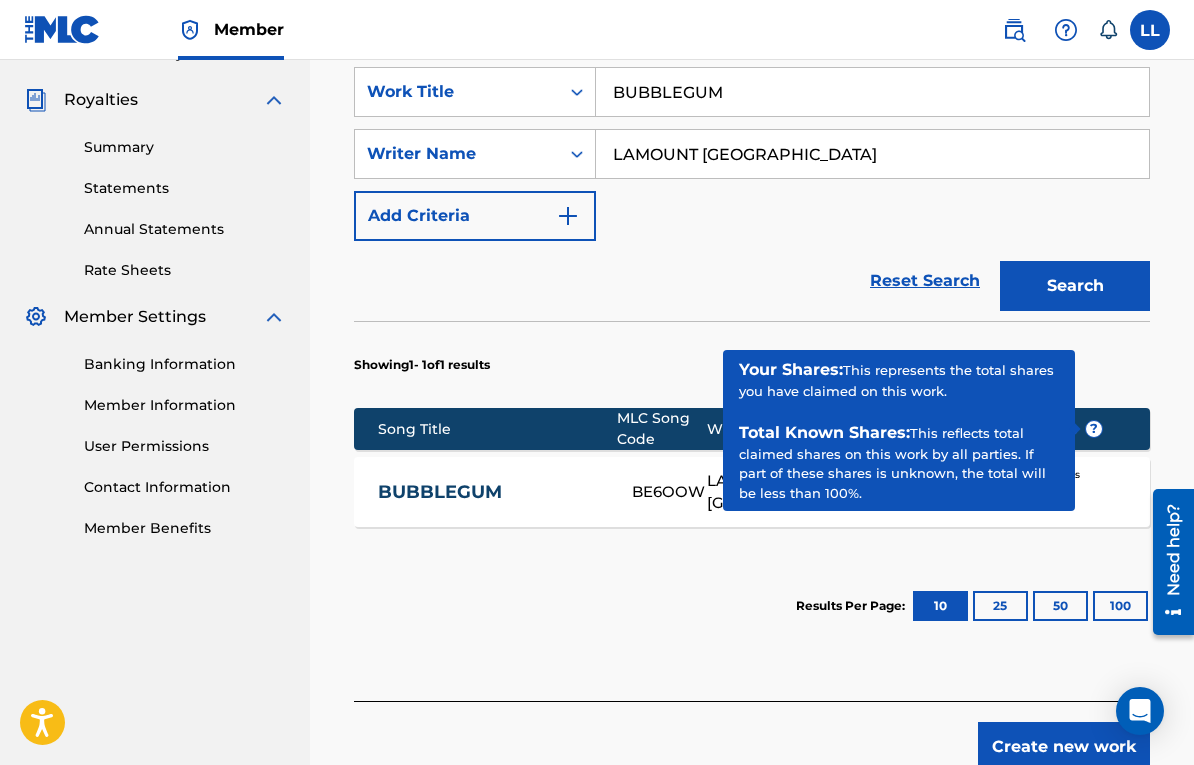 click on "Share Amounts ?" at bounding box center (1034, 429) 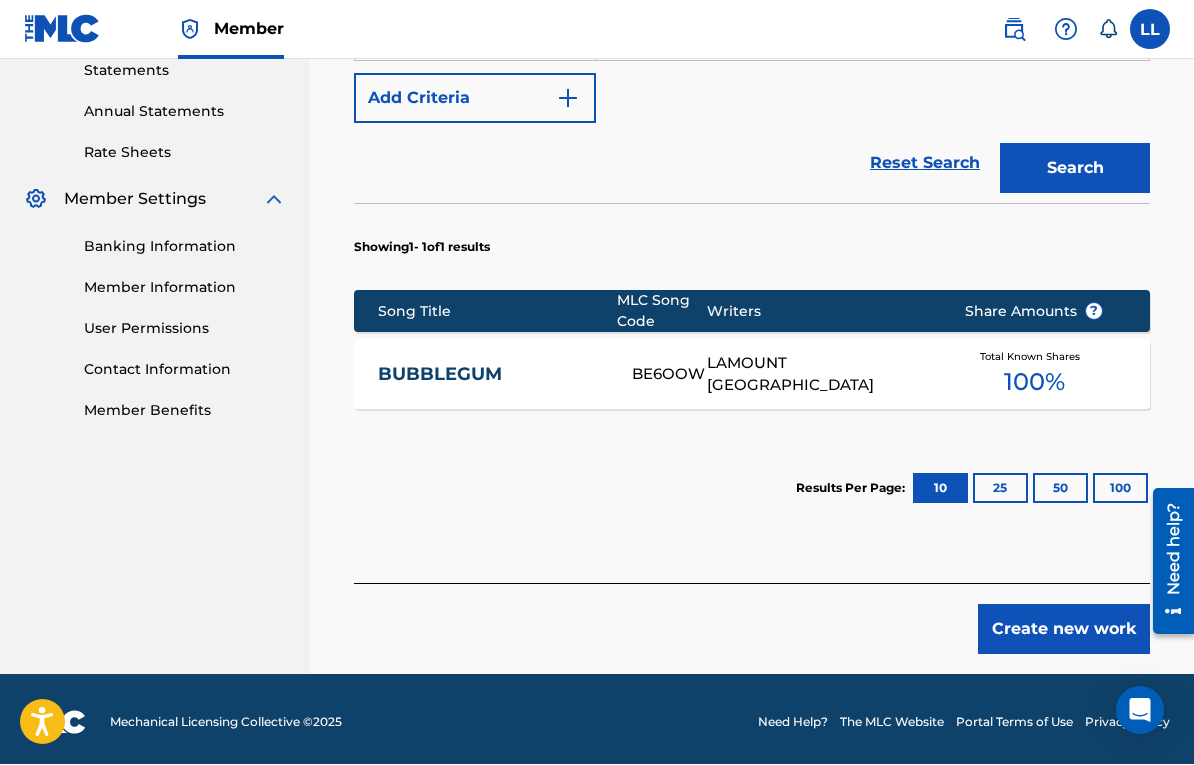 scroll, scrollTop: 704, scrollLeft: 0, axis: vertical 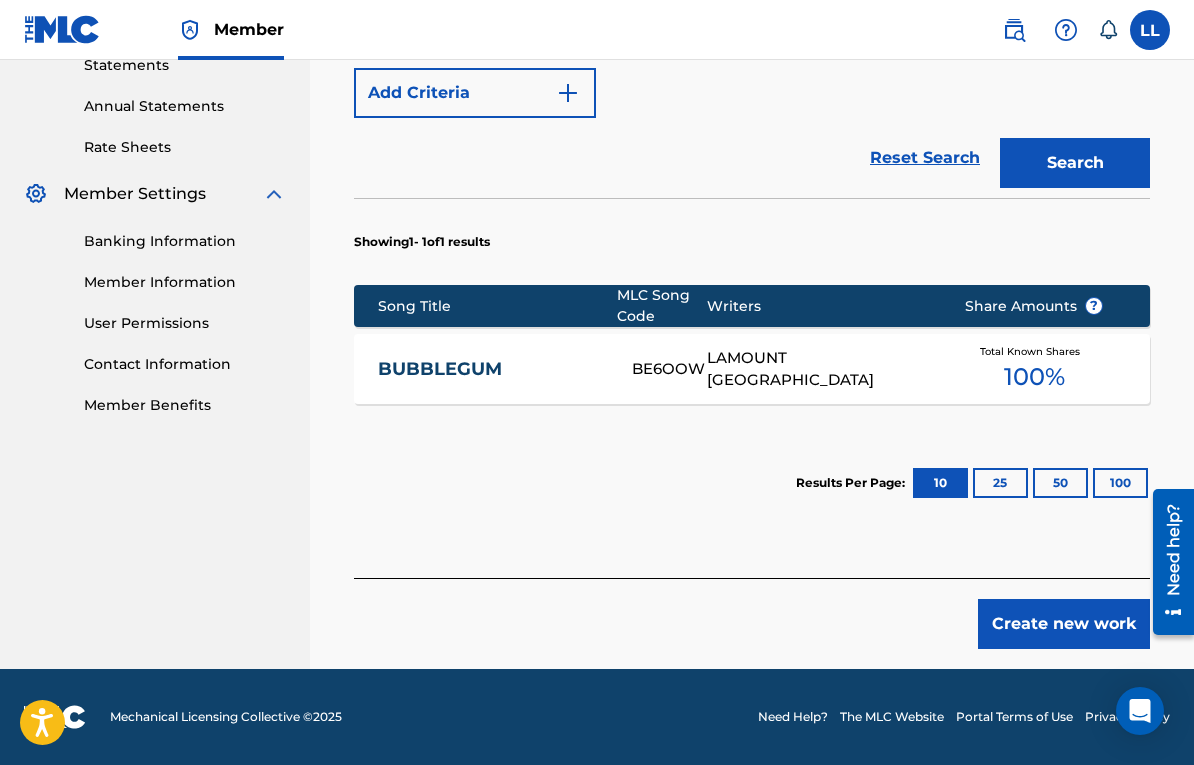click on "25" at bounding box center (1000, 483) 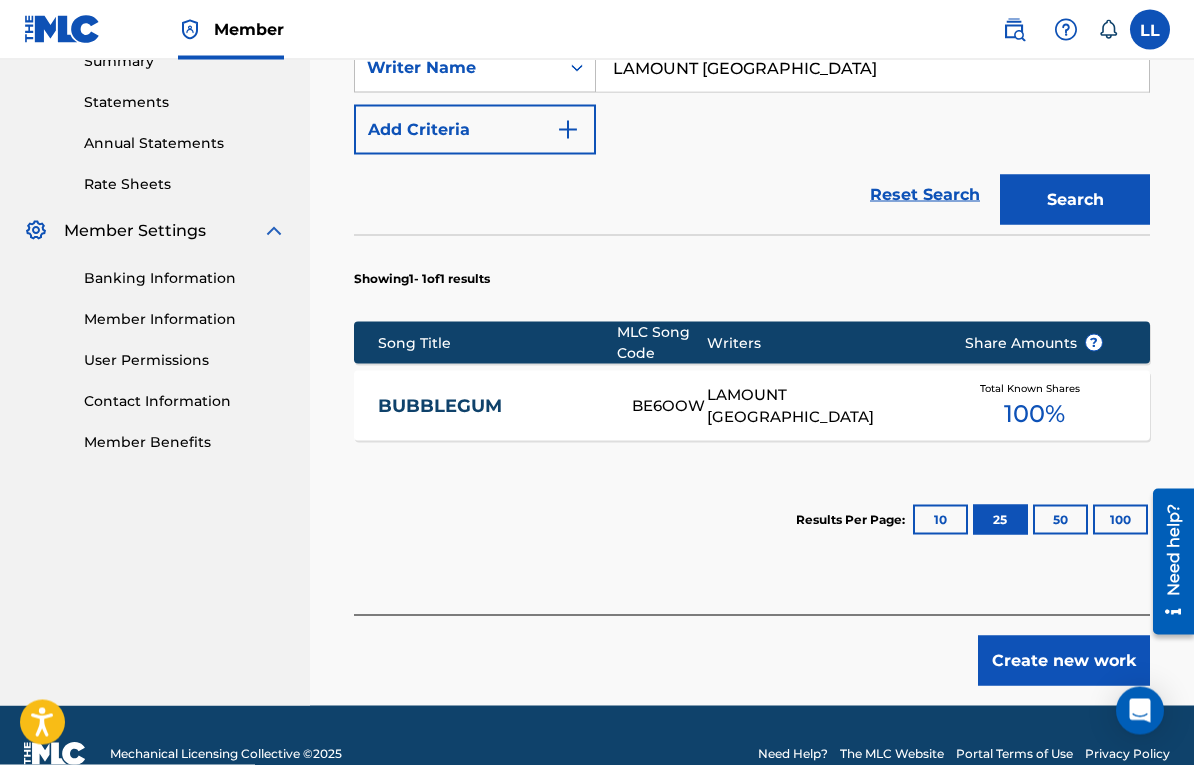 click on "Total Known Shares 100 %" at bounding box center [1034, 406] 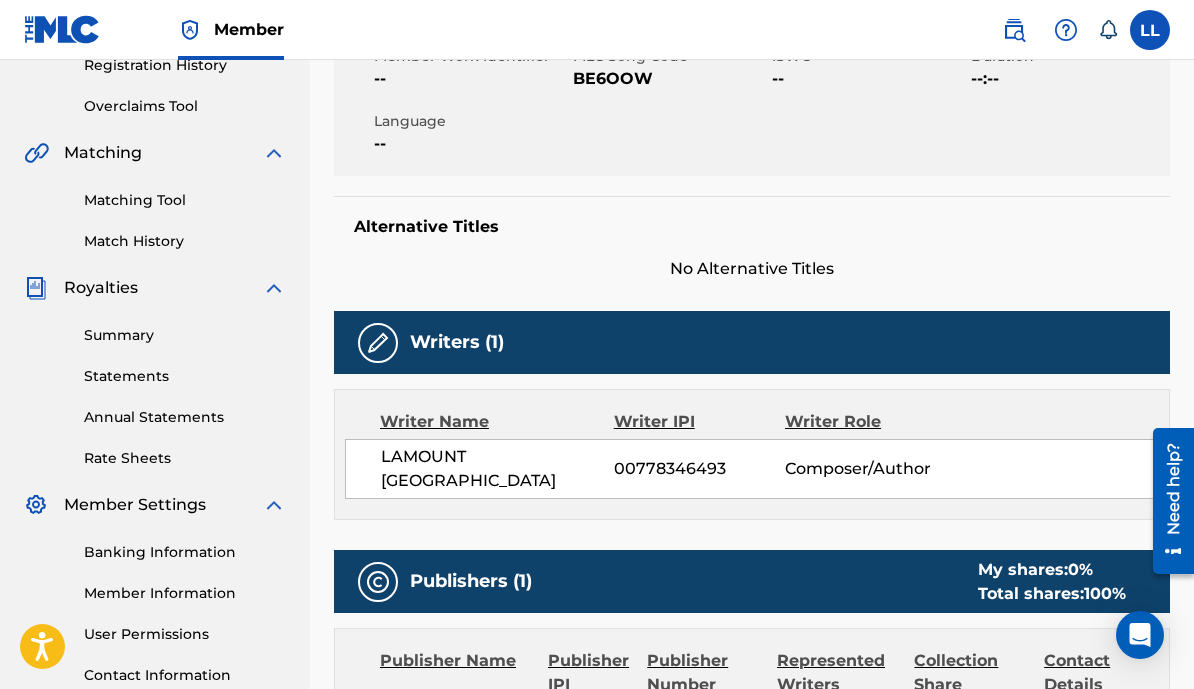 scroll, scrollTop: 375, scrollLeft: 0, axis: vertical 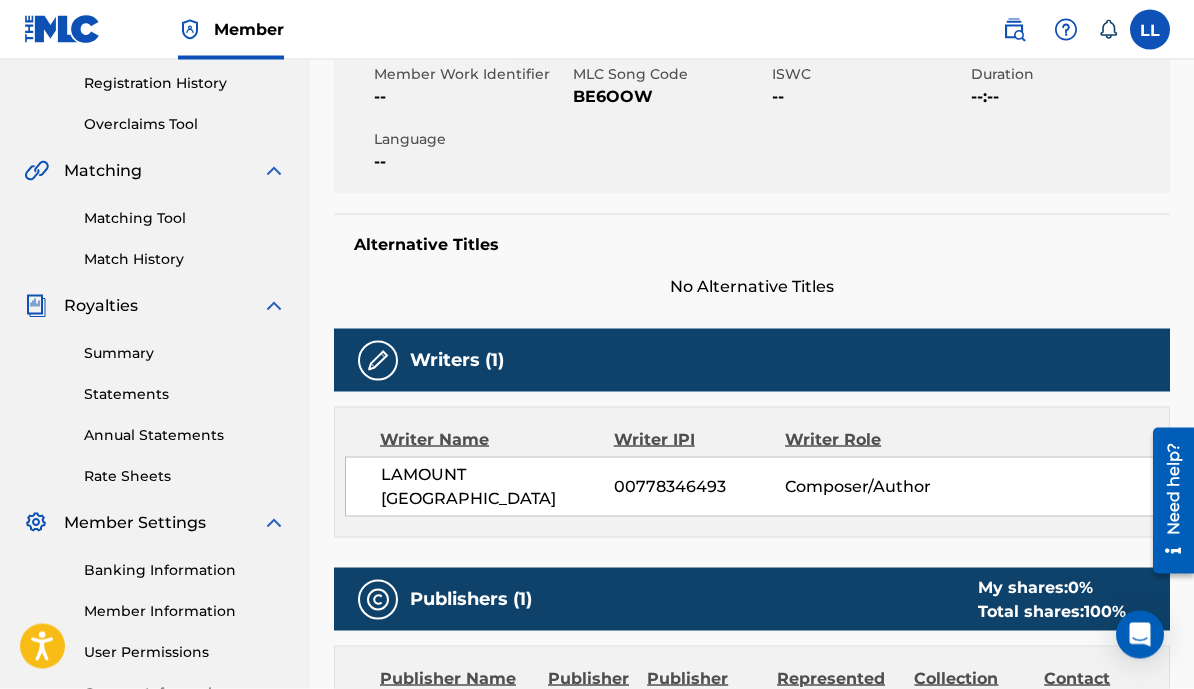 click on "Writer Name Writer IPI Writer Role LAMOUNT LONDON 00778346493 Composer/Author" at bounding box center (752, 472) 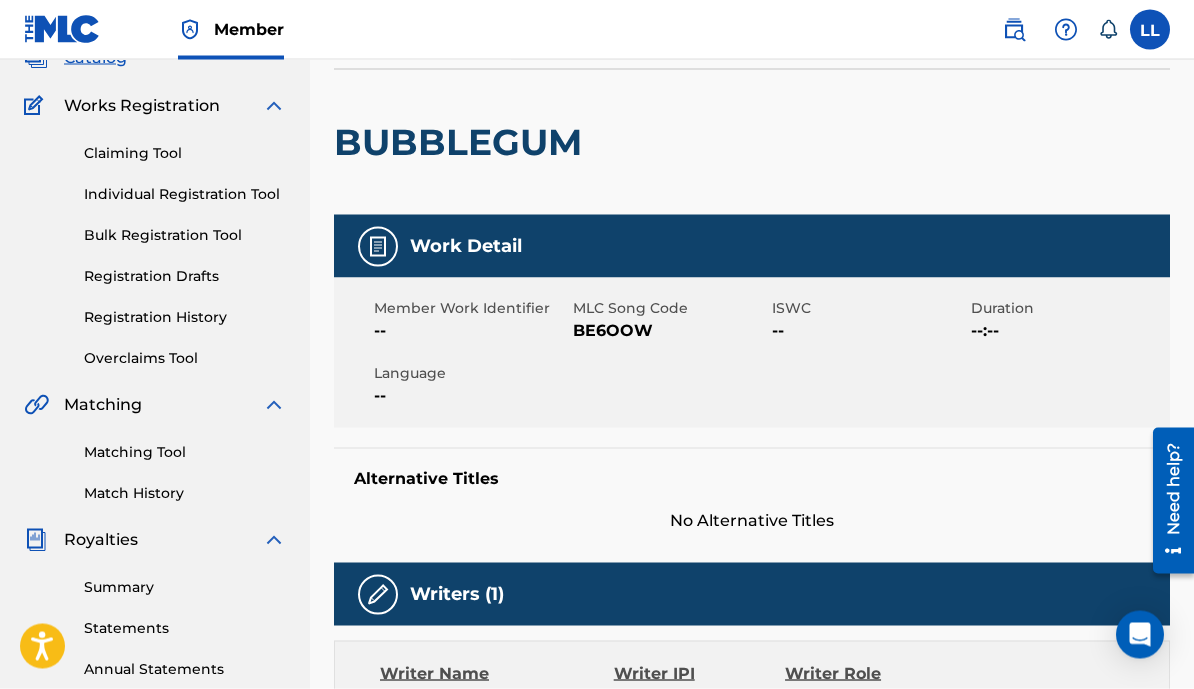 scroll, scrollTop: 141, scrollLeft: 0, axis: vertical 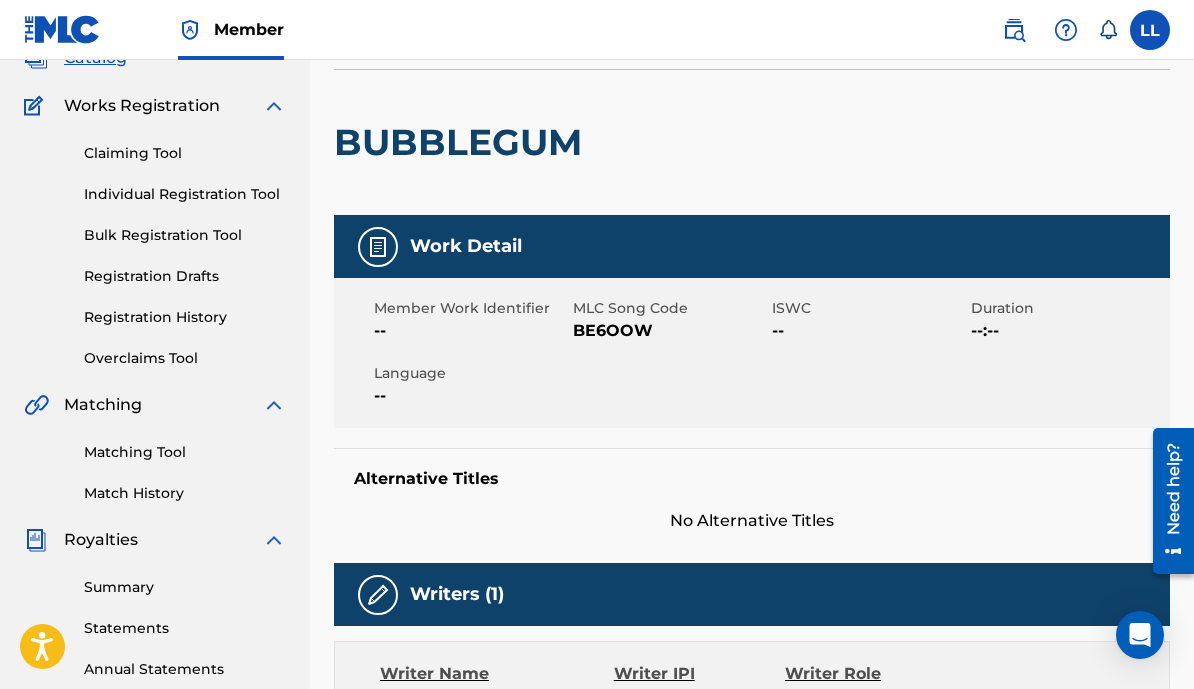 click on "Member Work Identifier -- MLC Song Code BE6OOW ISWC -- Duration --:-- Language --" at bounding box center (752, 353) 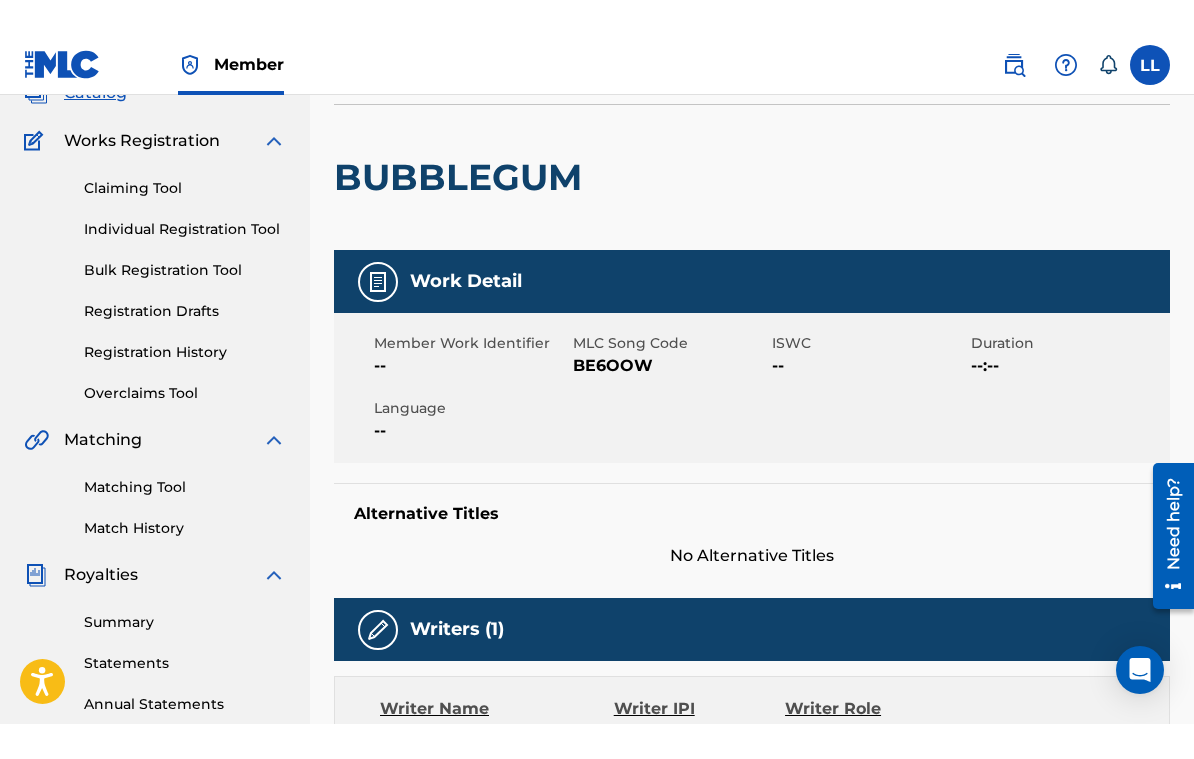 scroll, scrollTop: 0, scrollLeft: 0, axis: both 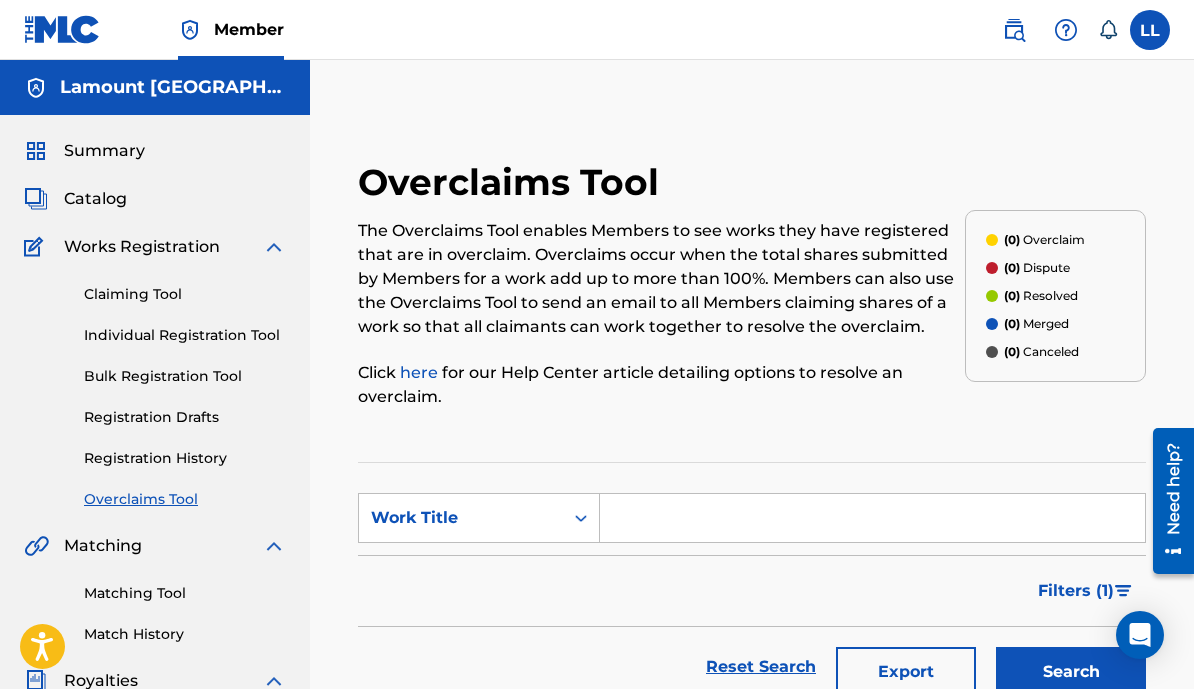 click on "Summary Catalog Works Registration Claiming Tool Individual Registration Tool Bulk Registration Tool Registration Drafts Registration History Overclaims Tool Matching Matching Tool Match History Royalties Summary Statements Annual Statements Rate Sheets Member Settings Banking Information Member Information User Permissions Contact Information Member Benefits" at bounding box center (155, 629) 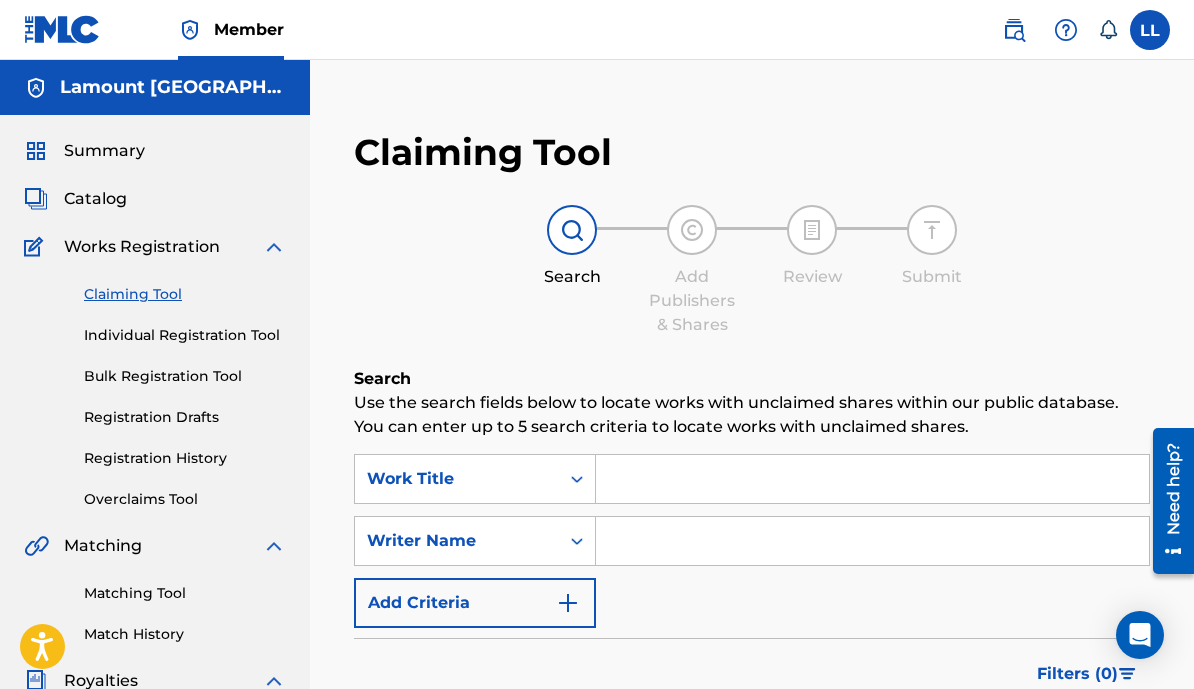 click on "Claiming Tool" at bounding box center [185, 294] 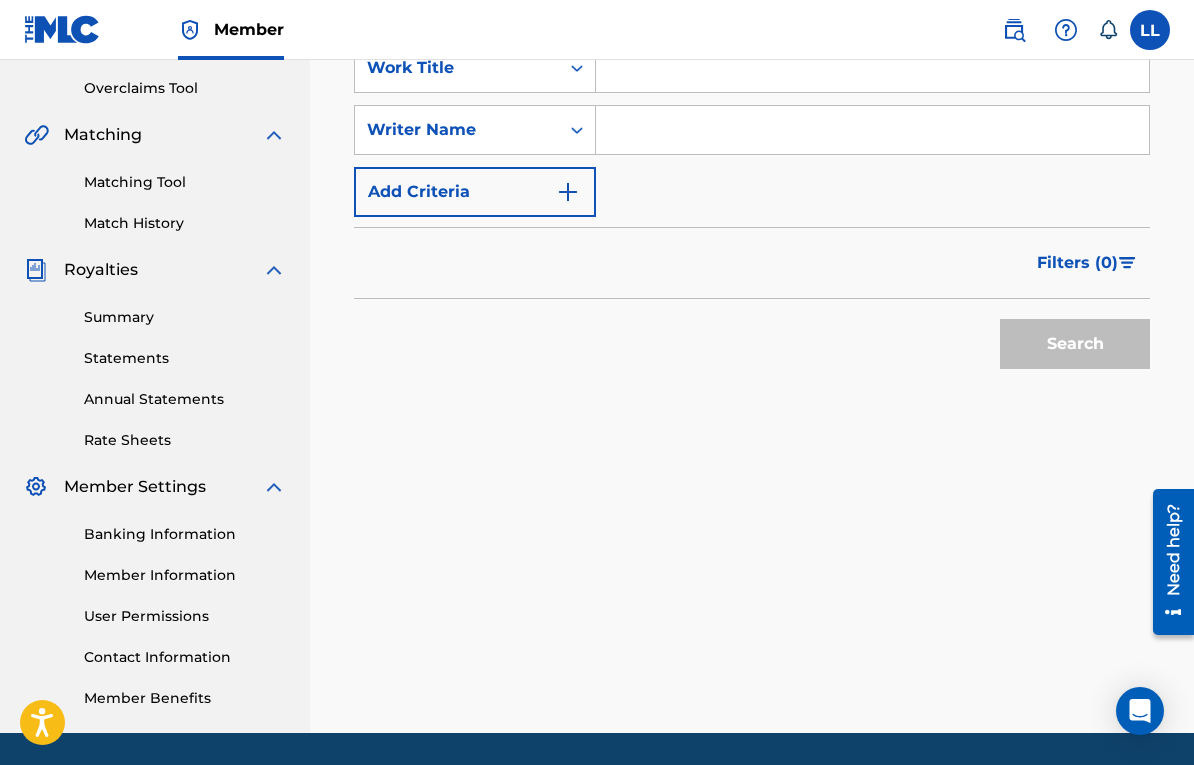 scroll, scrollTop: 475, scrollLeft: 0, axis: vertical 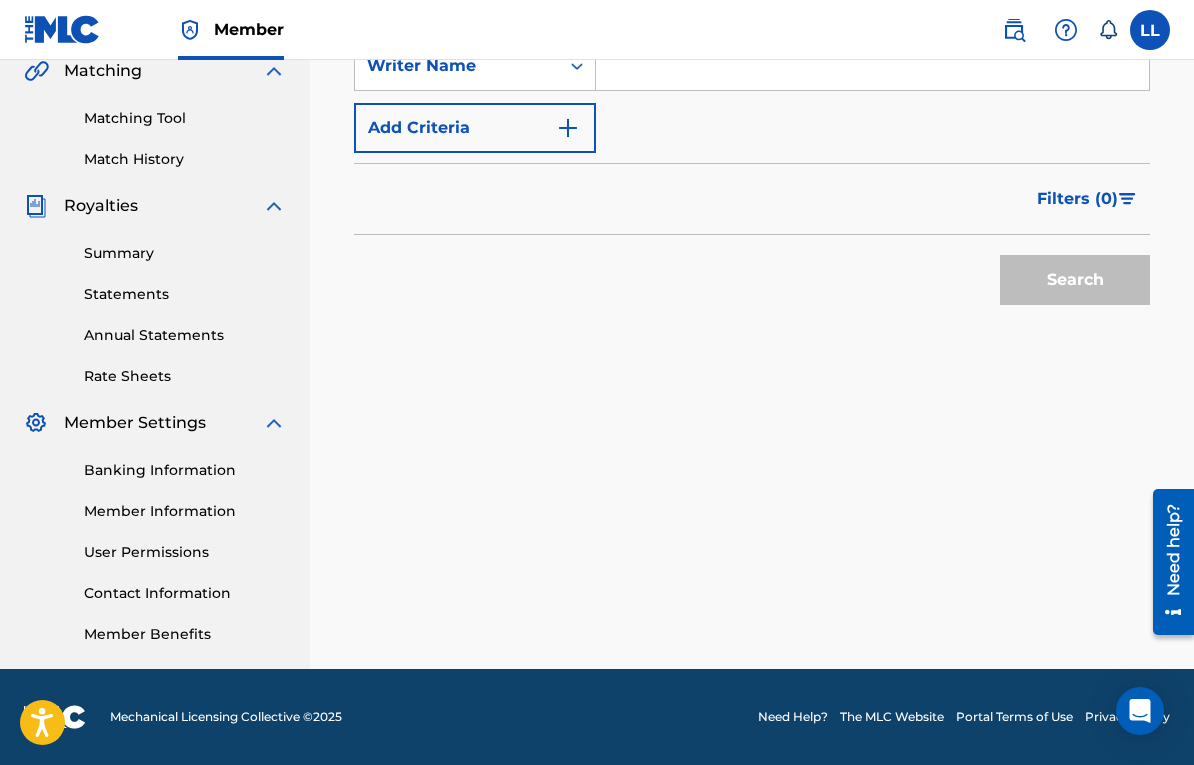 click on "Need help?" at bounding box center (1173, 549) 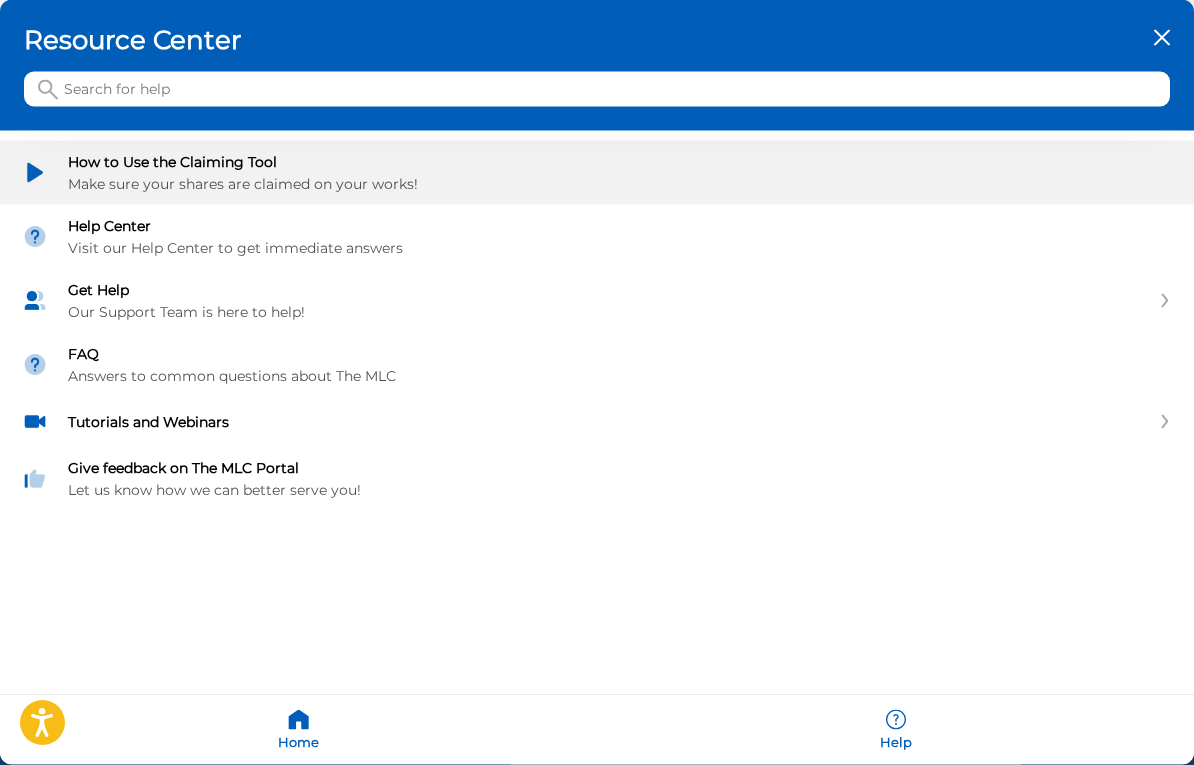 click on "How to Use the Claiming Tool   Make sure your shares are claimed on your works!" at bounding box center [597, 173] 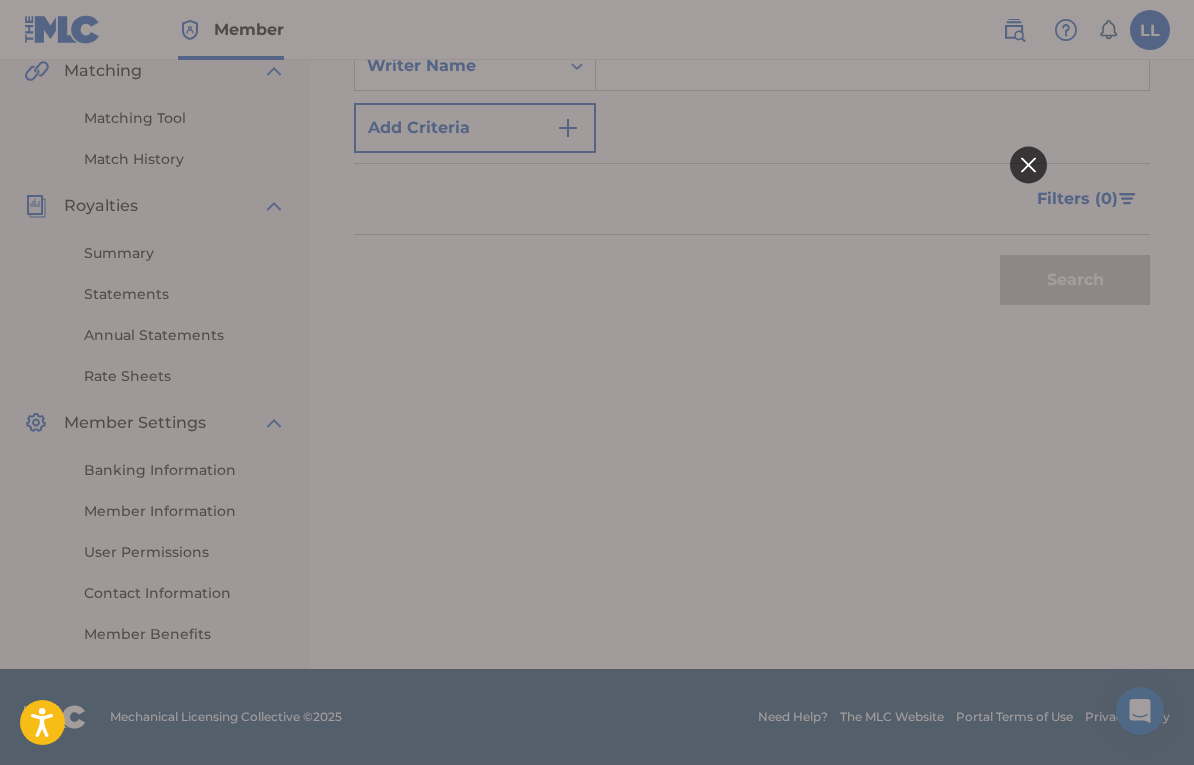 scroll, scrollTop: 0, scrollLeft: 0, axis: both 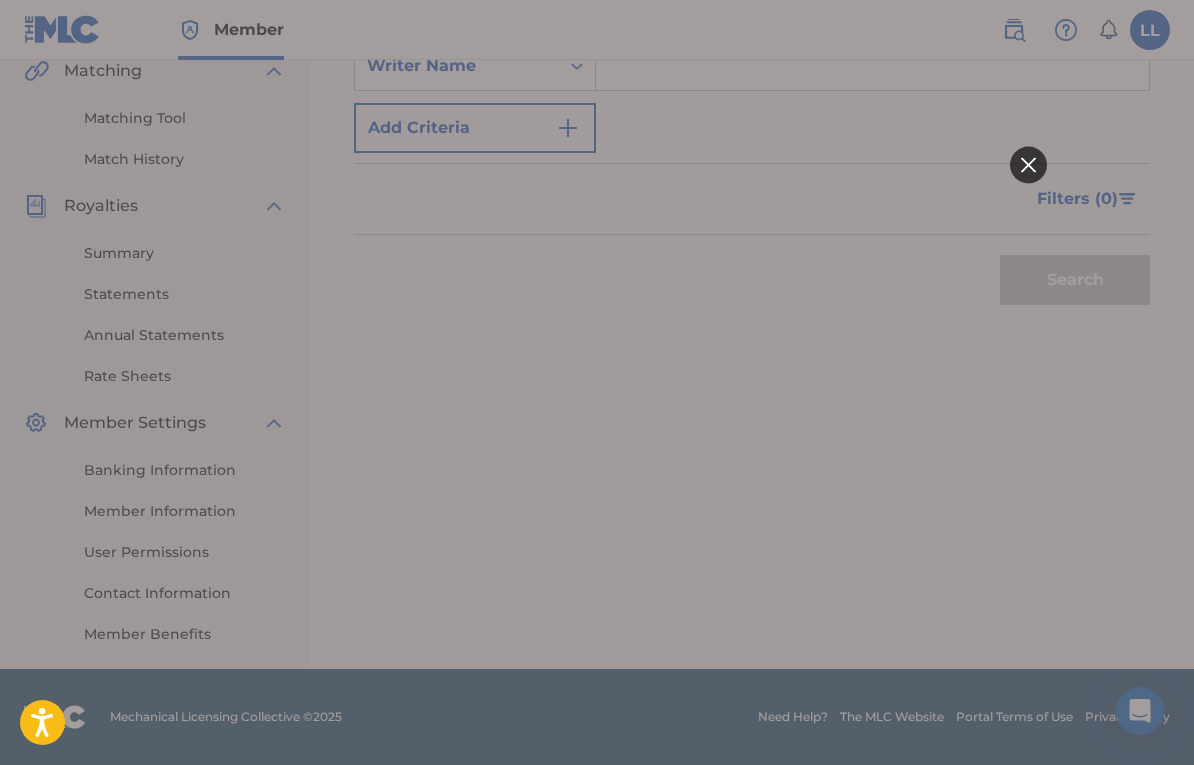 click at bounding box center (597, 382) 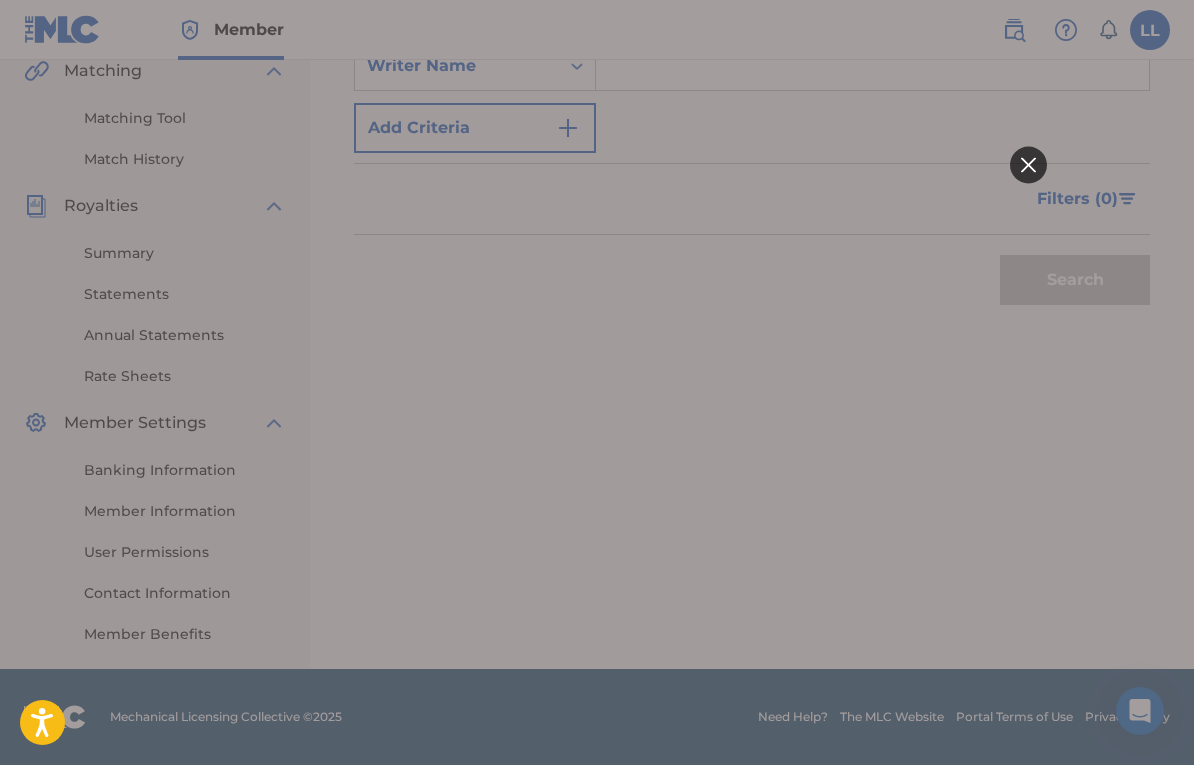 click 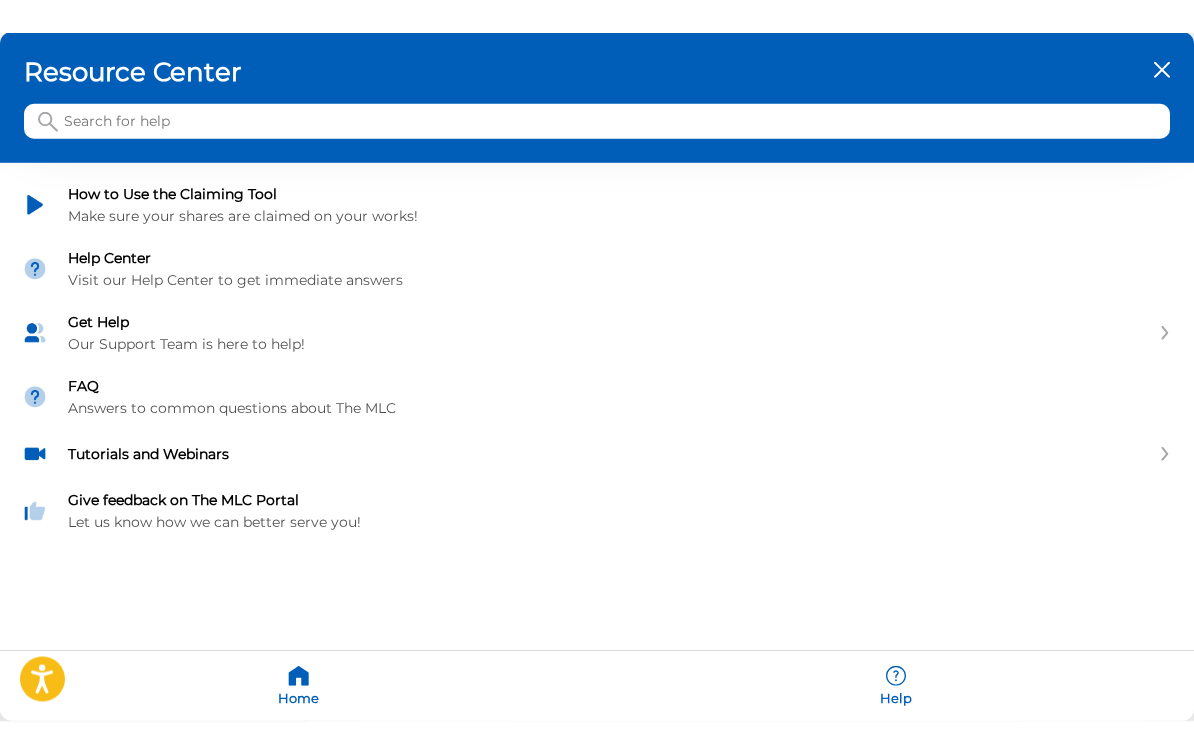 scroll, scrollTop: 0, scrollLeft: 0, axis: both 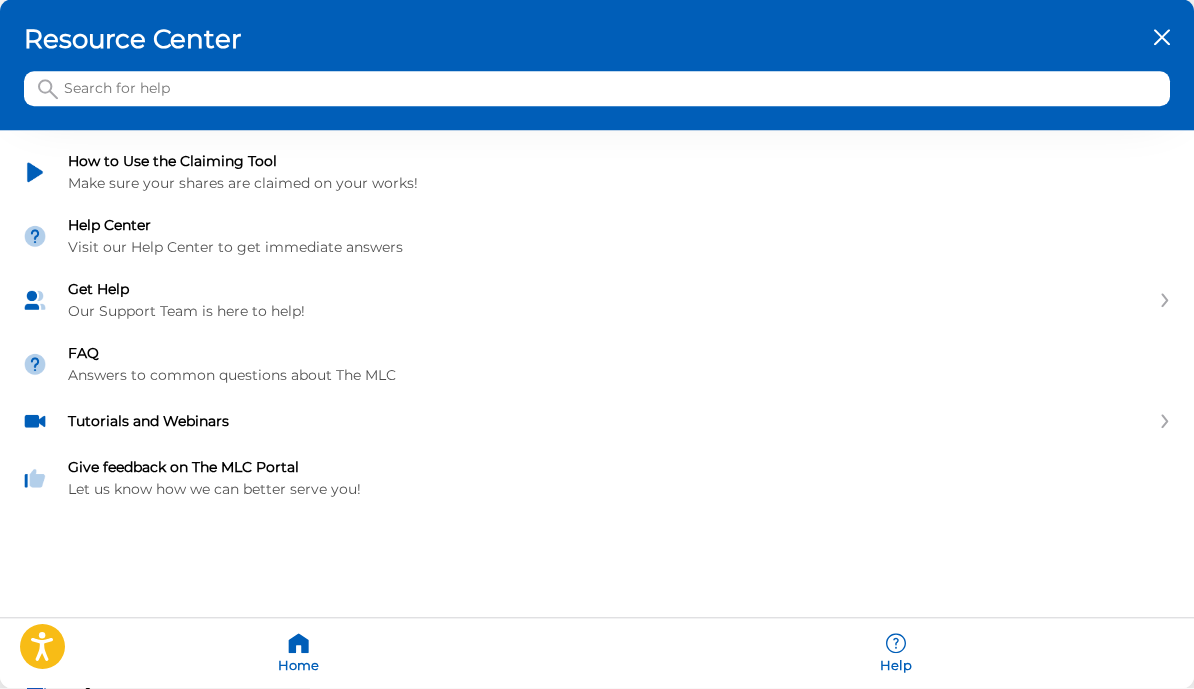 click on "Resource Center" at bounding box center [597, 40] 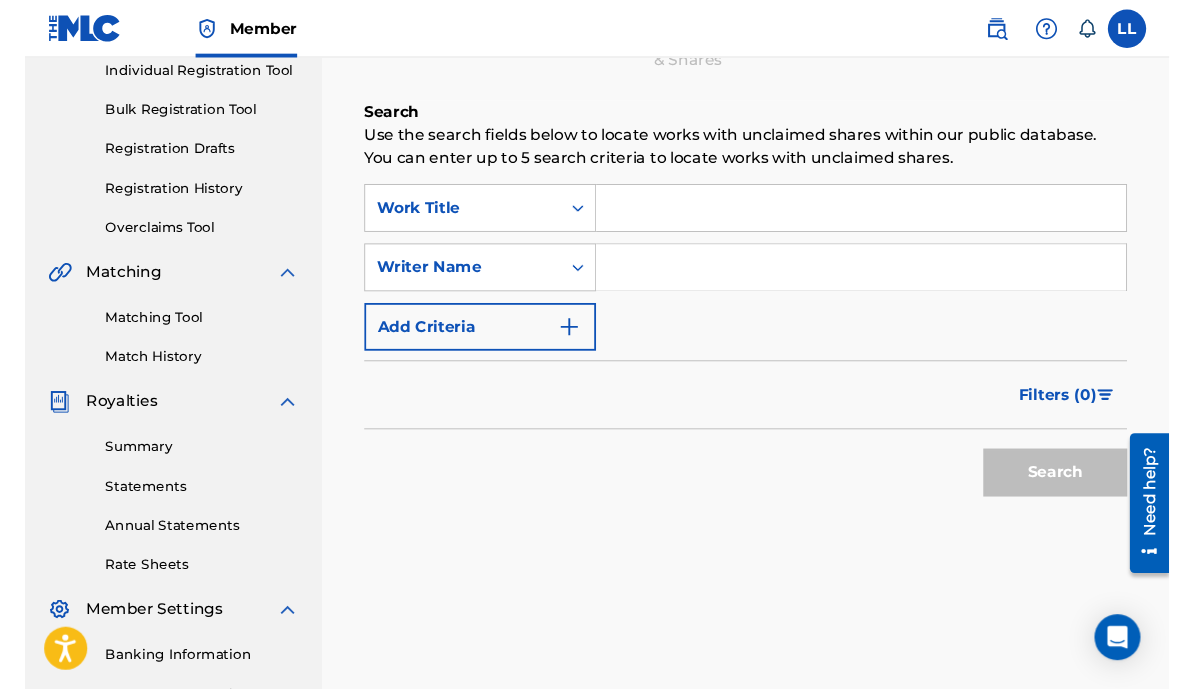scroll, scrollTop: 292, scrollLeft: 0, axis: vertical 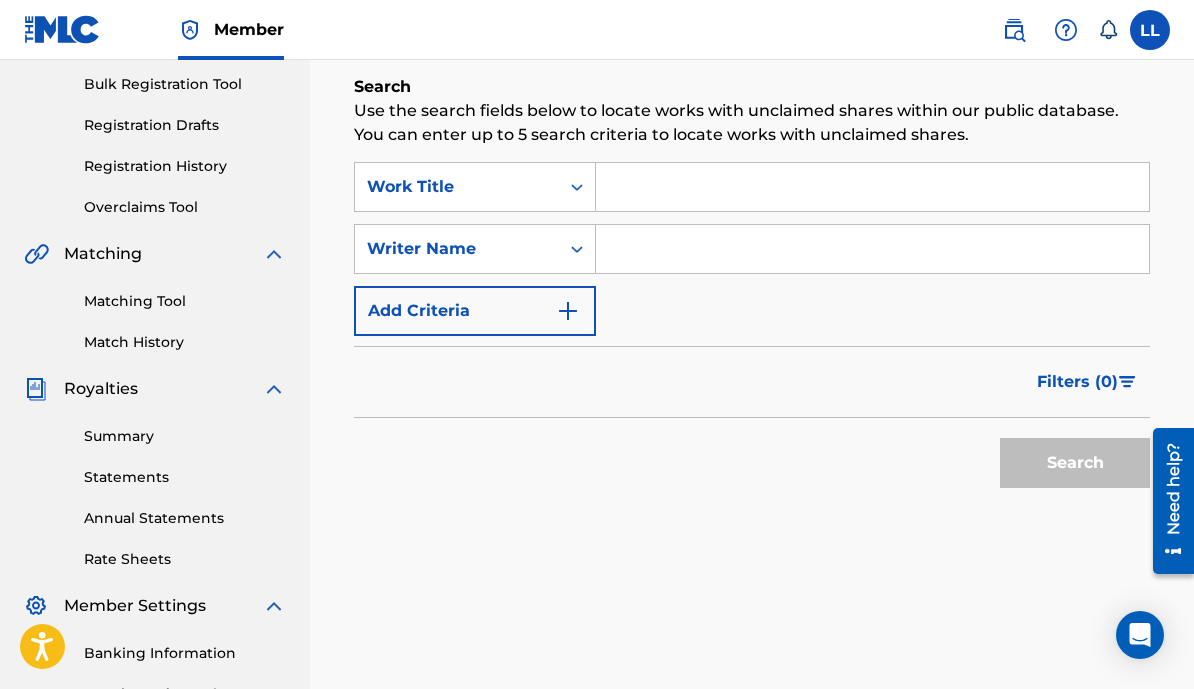 click at bounding box center [872, 187] 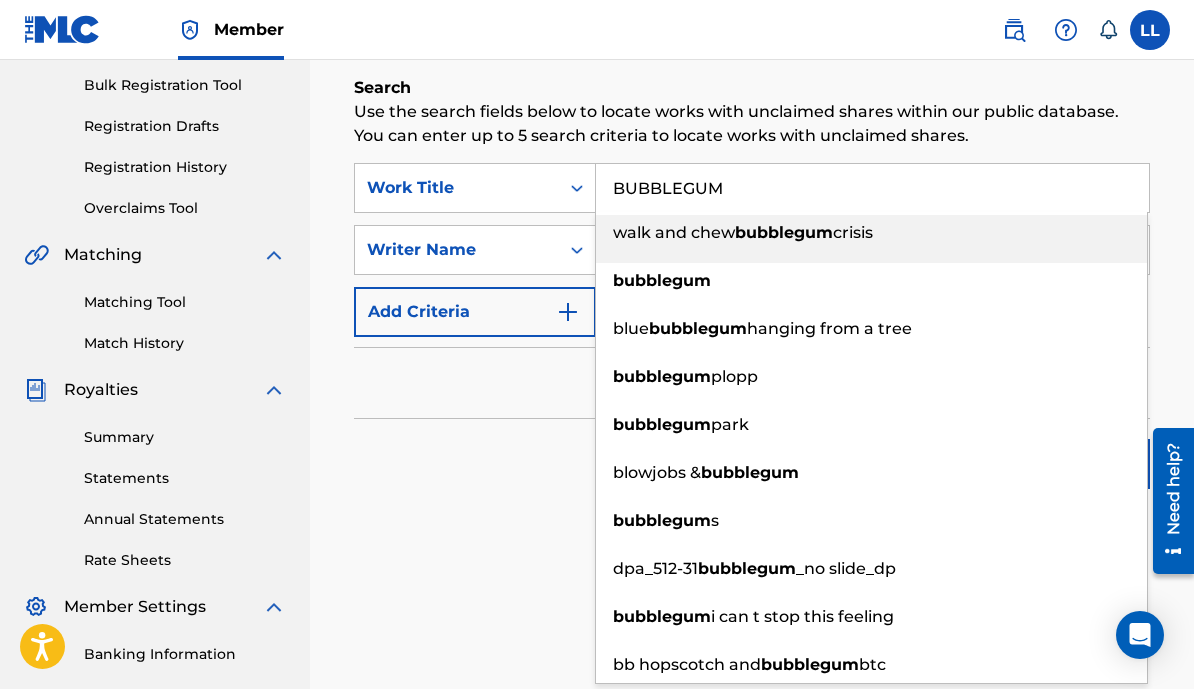 type on "BUBBLEGUM" 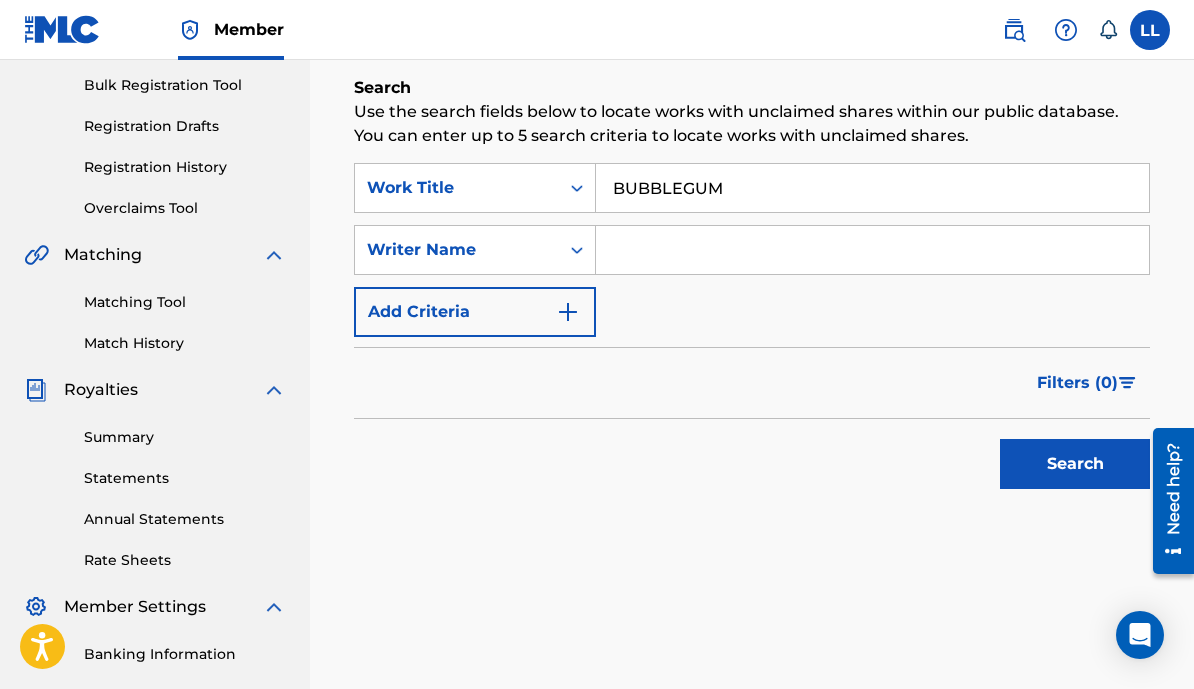 click at bounding box center [872, 250] 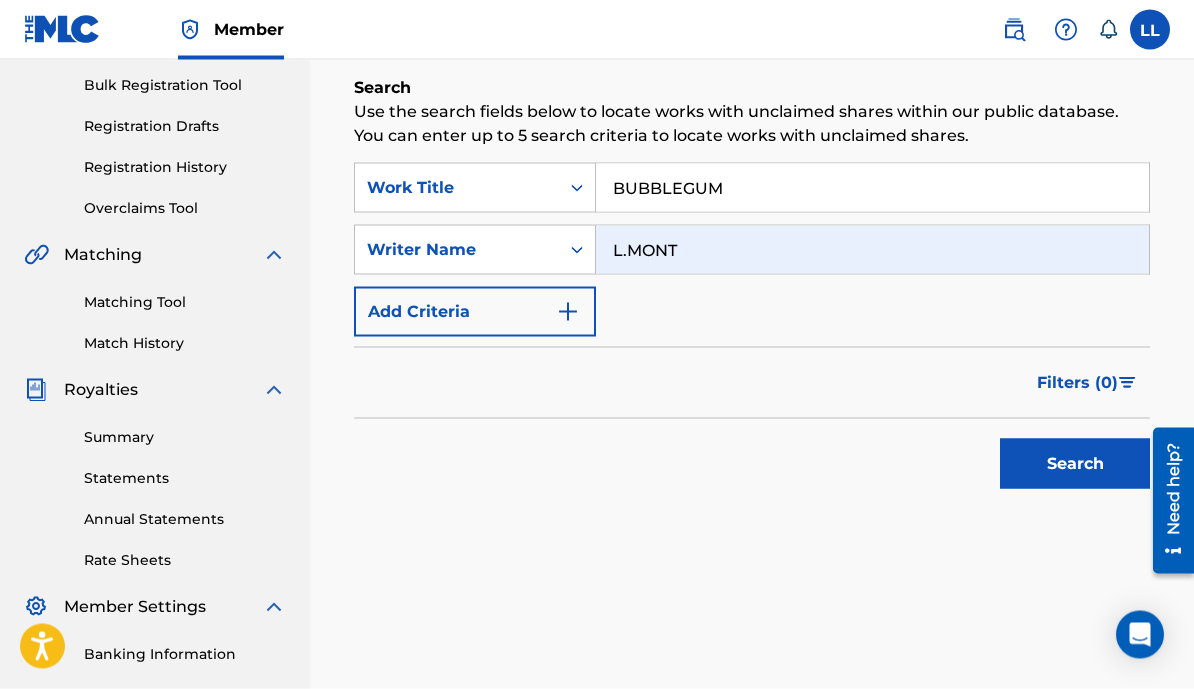 click on "Search" at bounding box center [1075, 464] 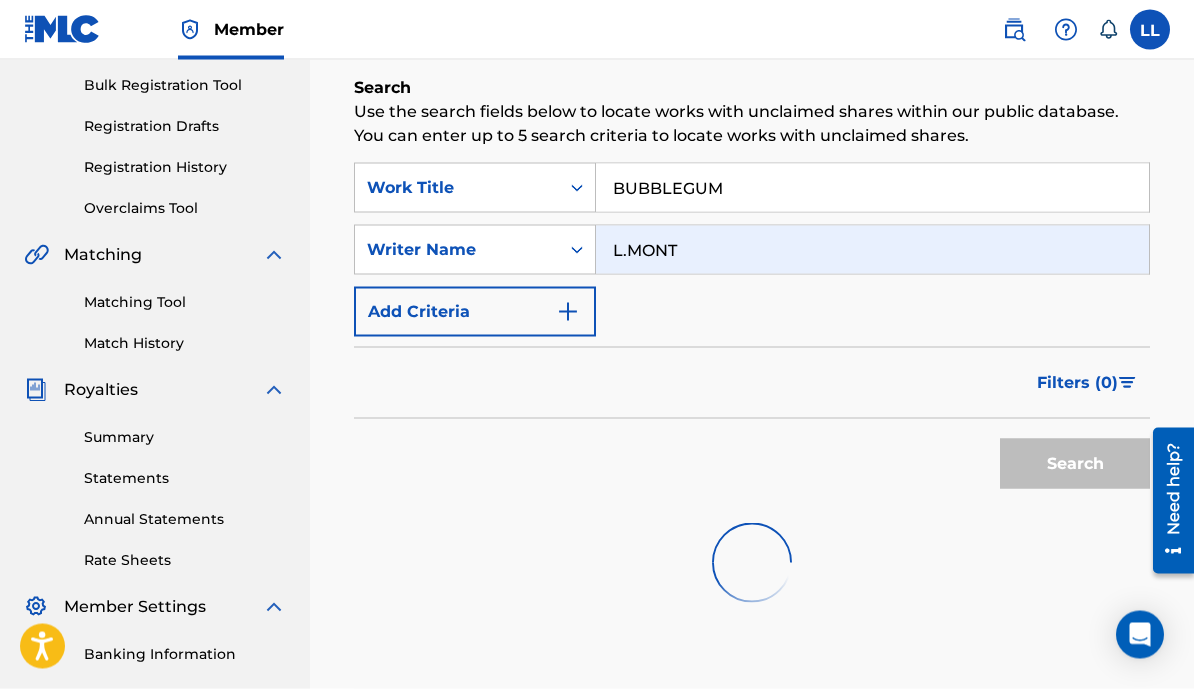 scroll, scrollTop: 292, scrollLeft: 0, axis: vertical 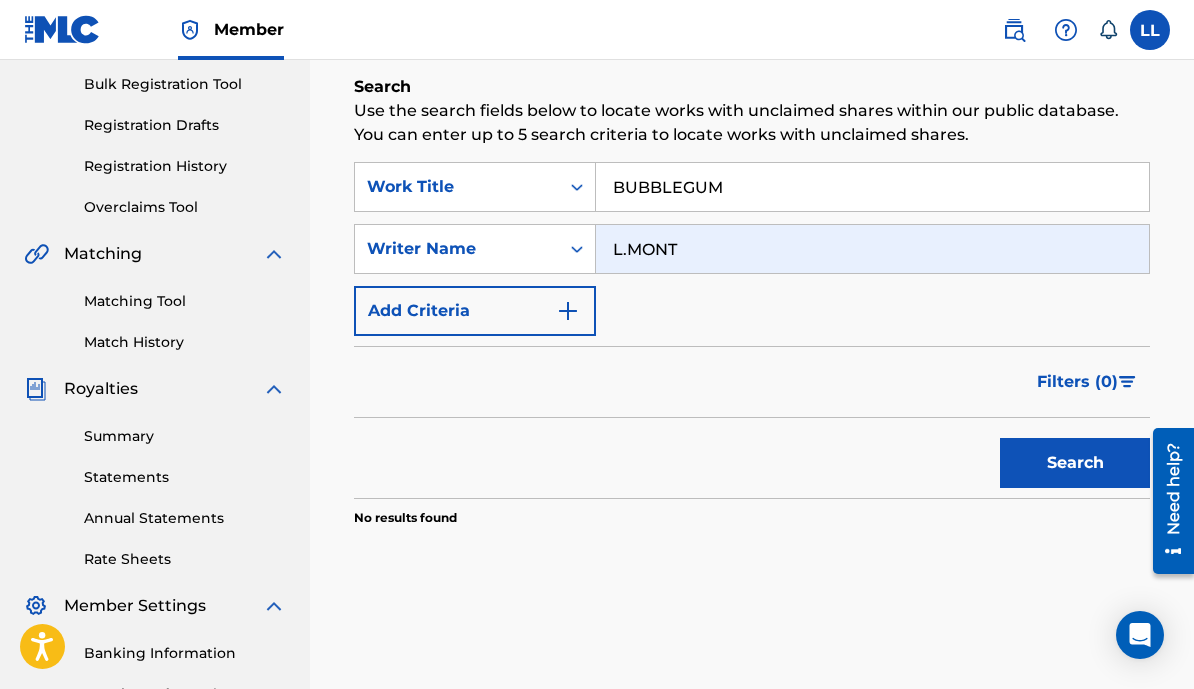 click on "L.MONT" at bounding box center [872, 249] 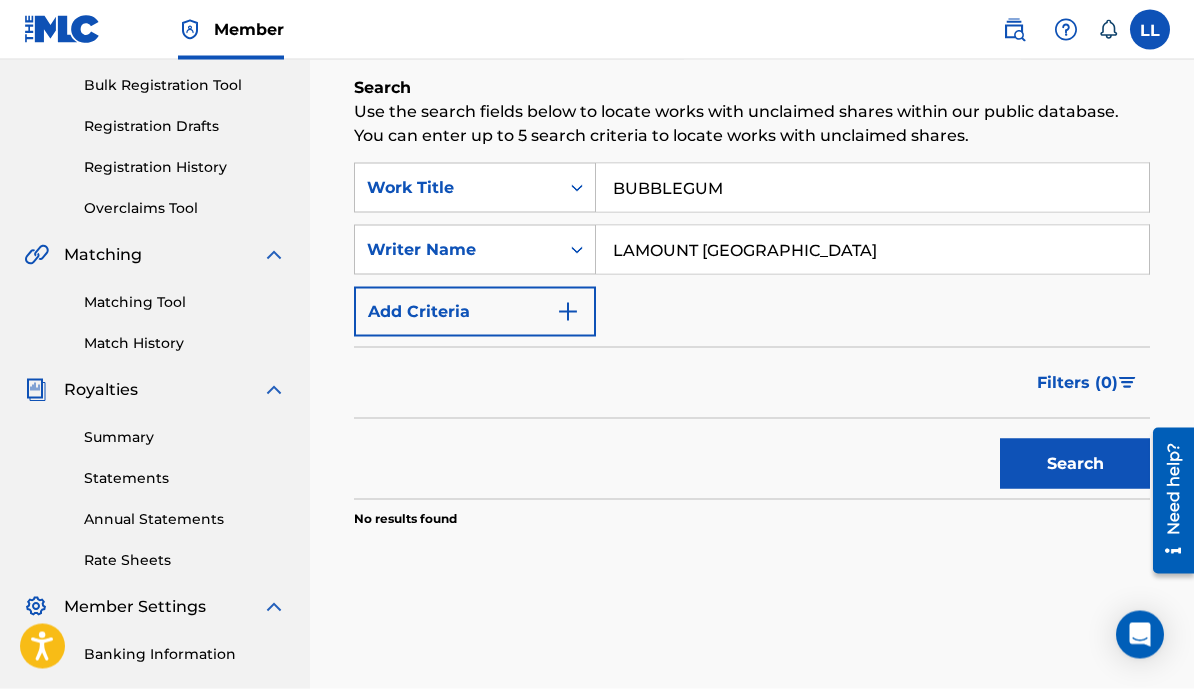 scroll, scrollTop: 292, scrollLeft: 0, axis: vertical 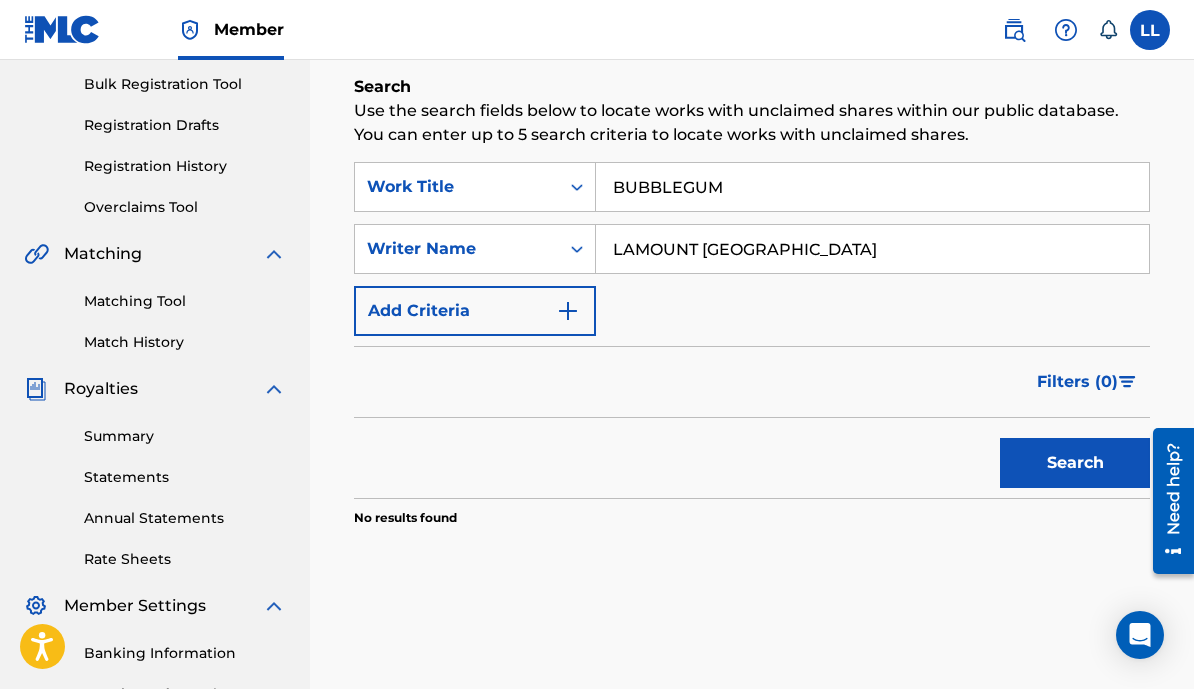 click on "Search" at bounding box center (1075, 463) 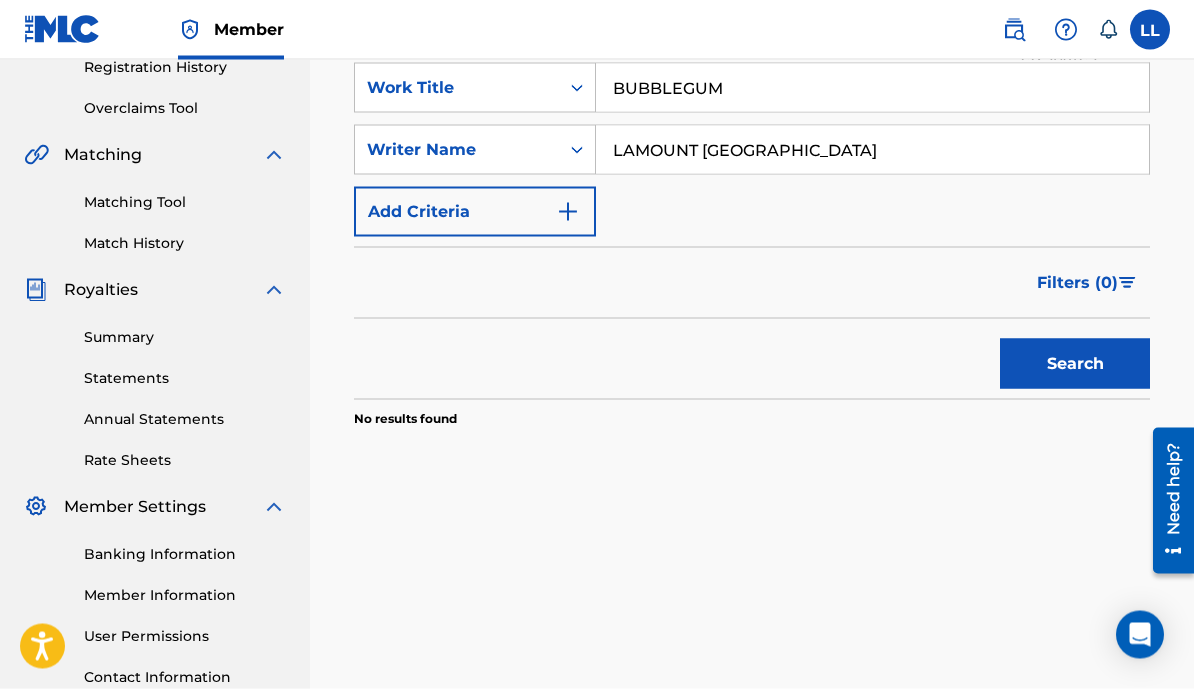 scroll, scrollTop: 388, scrollLeft: 0, axis: vertical 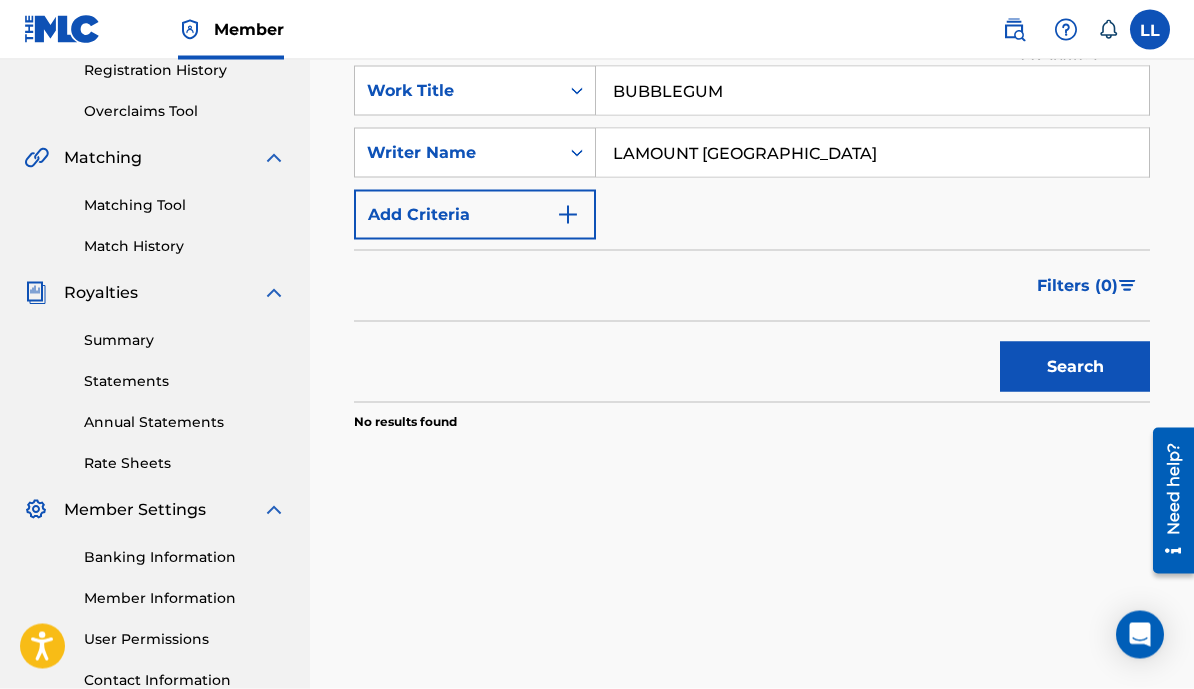 click on "LAMOUNT LONDON" at bounding box center (872, 153) 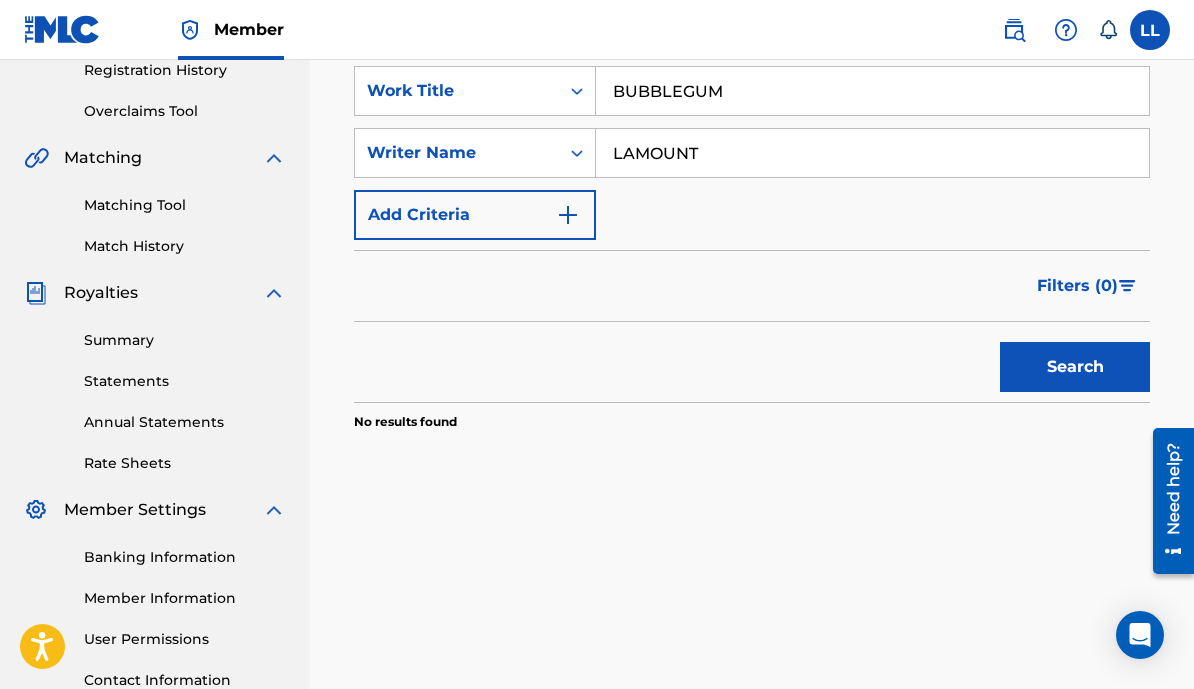 type on "LAMOUNT" 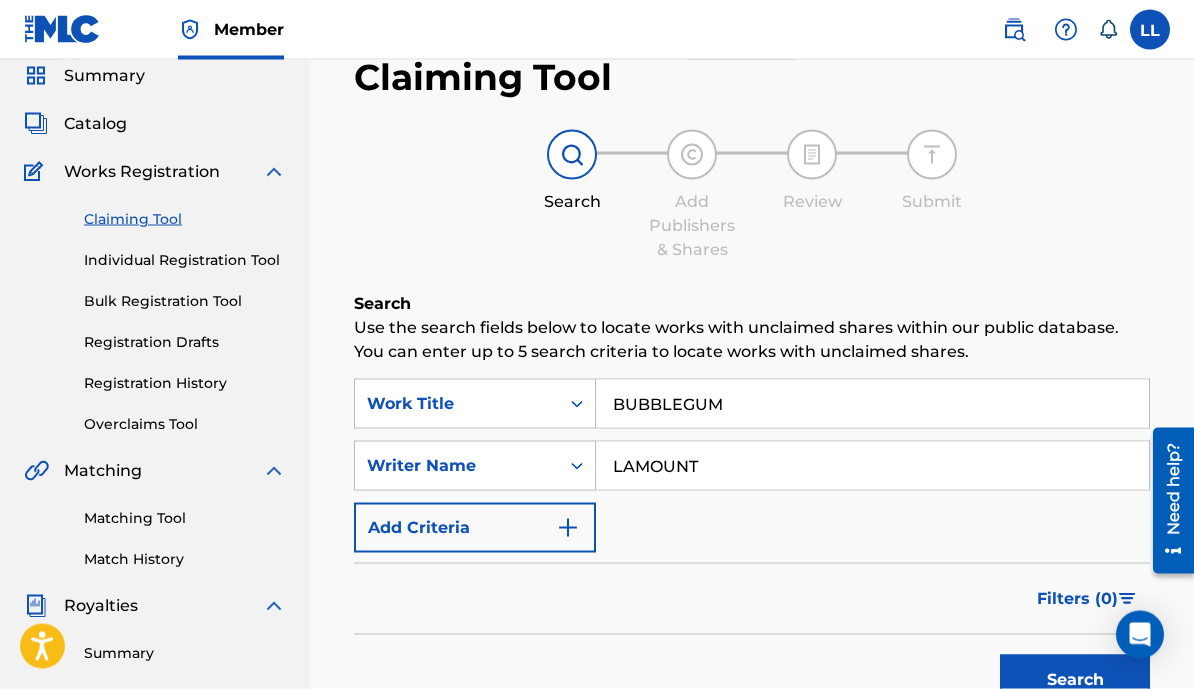 scroll, scrollTop: 0, scrollLeft: 0, axis: both 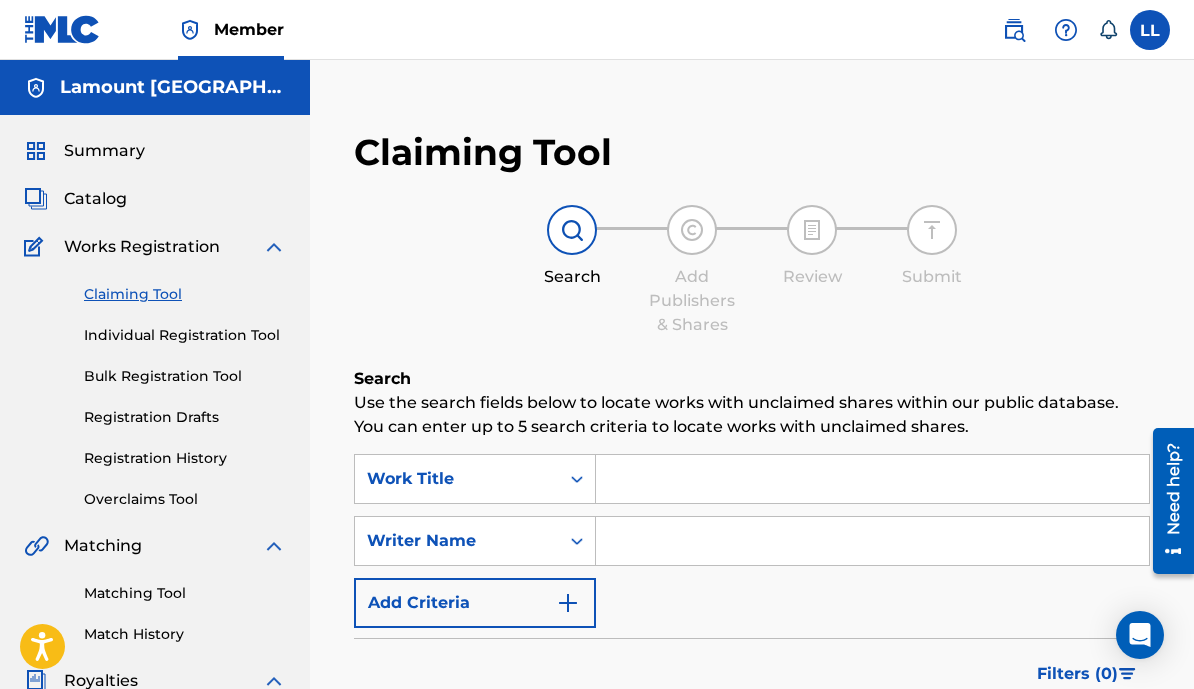 click at bounding box center [872, 479] 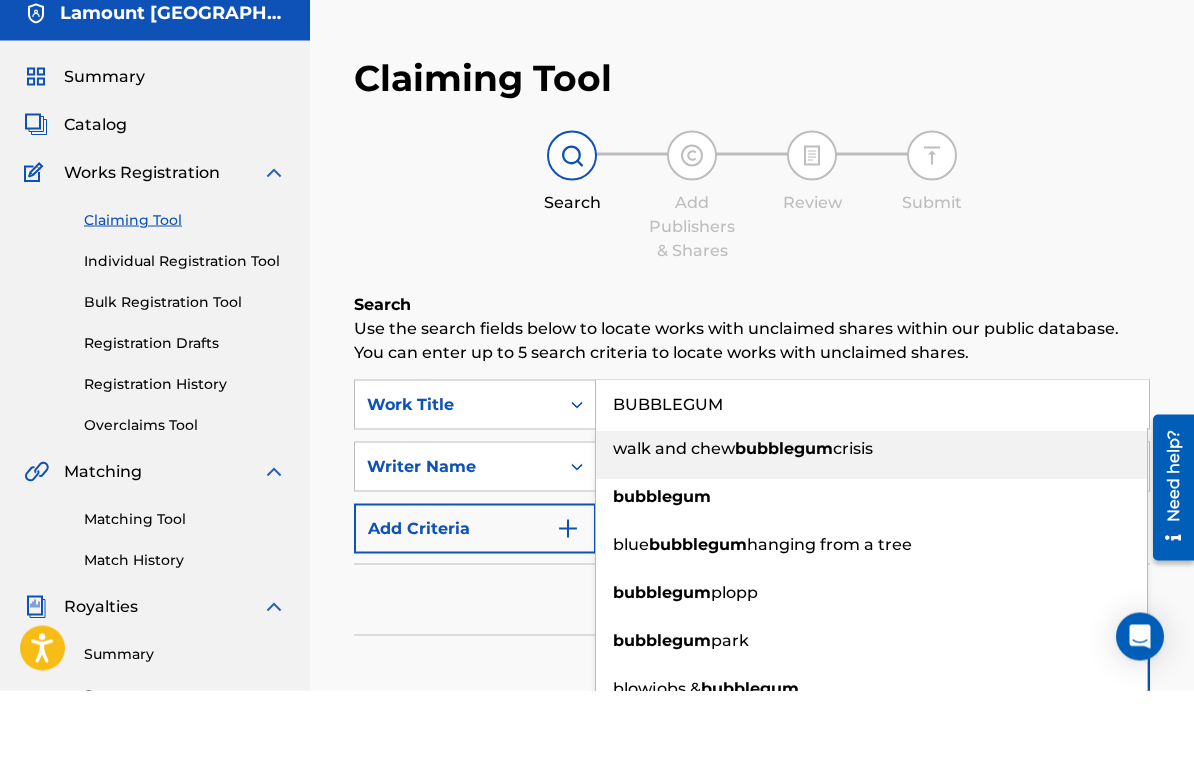 type on "BUBBLEGUM" 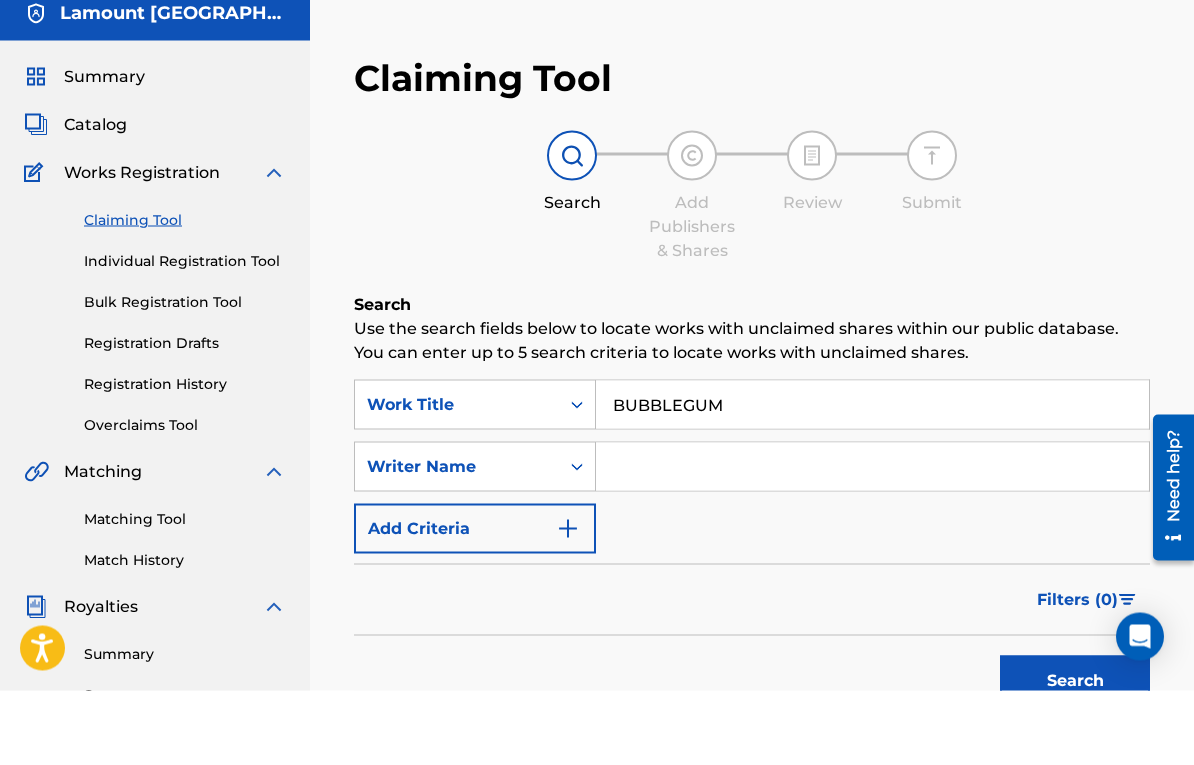 click at bounding box center [872, 541] 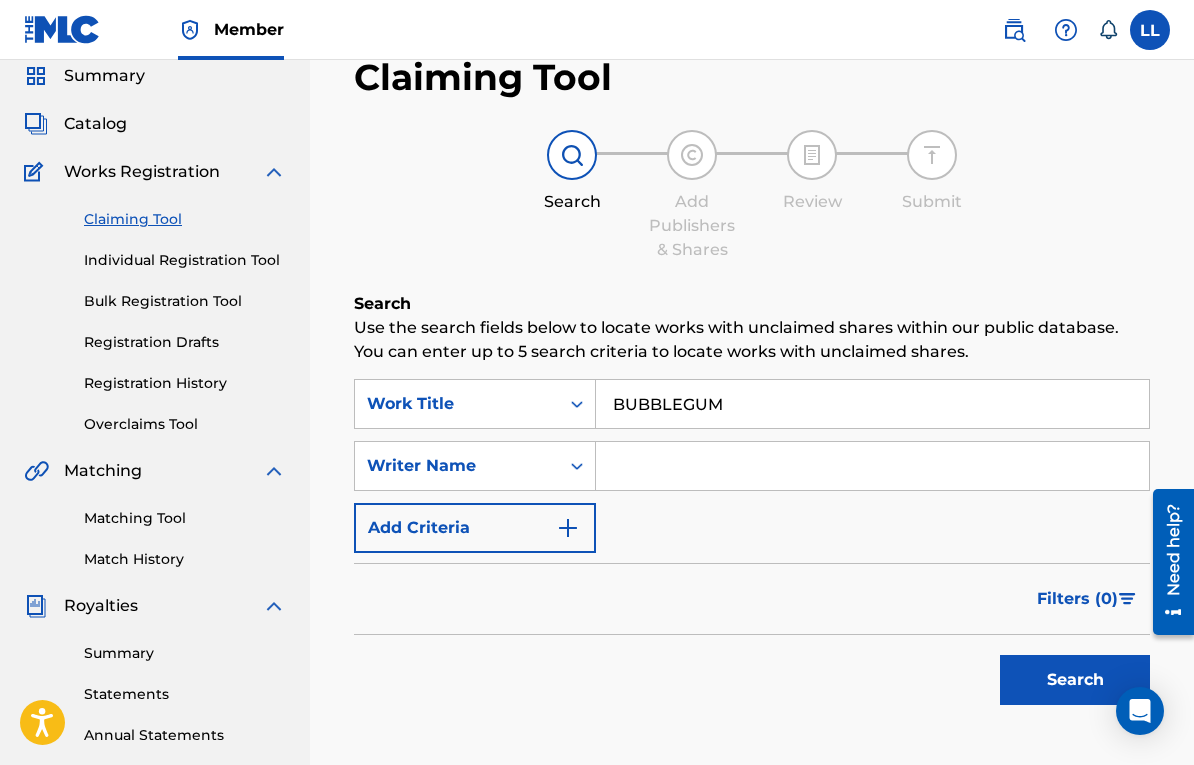 scroll, scrollTop: 74, scrollLeft: 0, axis: vertical 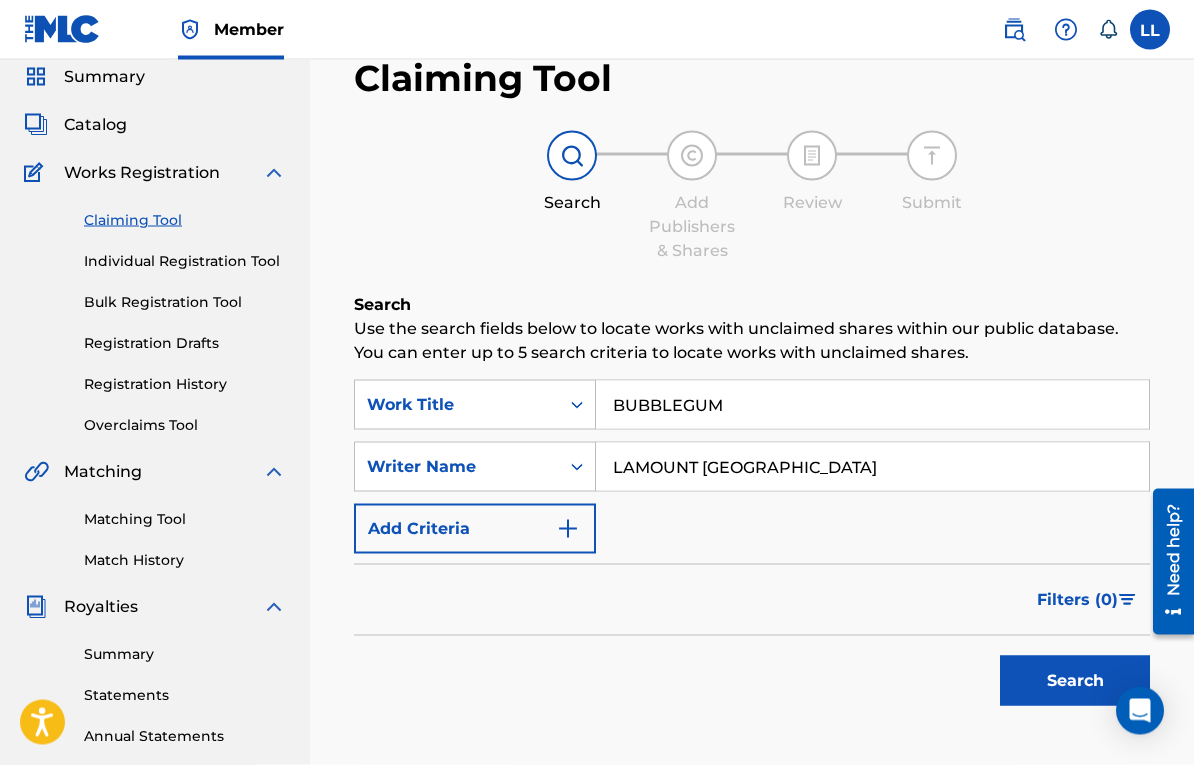 click on "Search" at bounding box center [1075, 681] 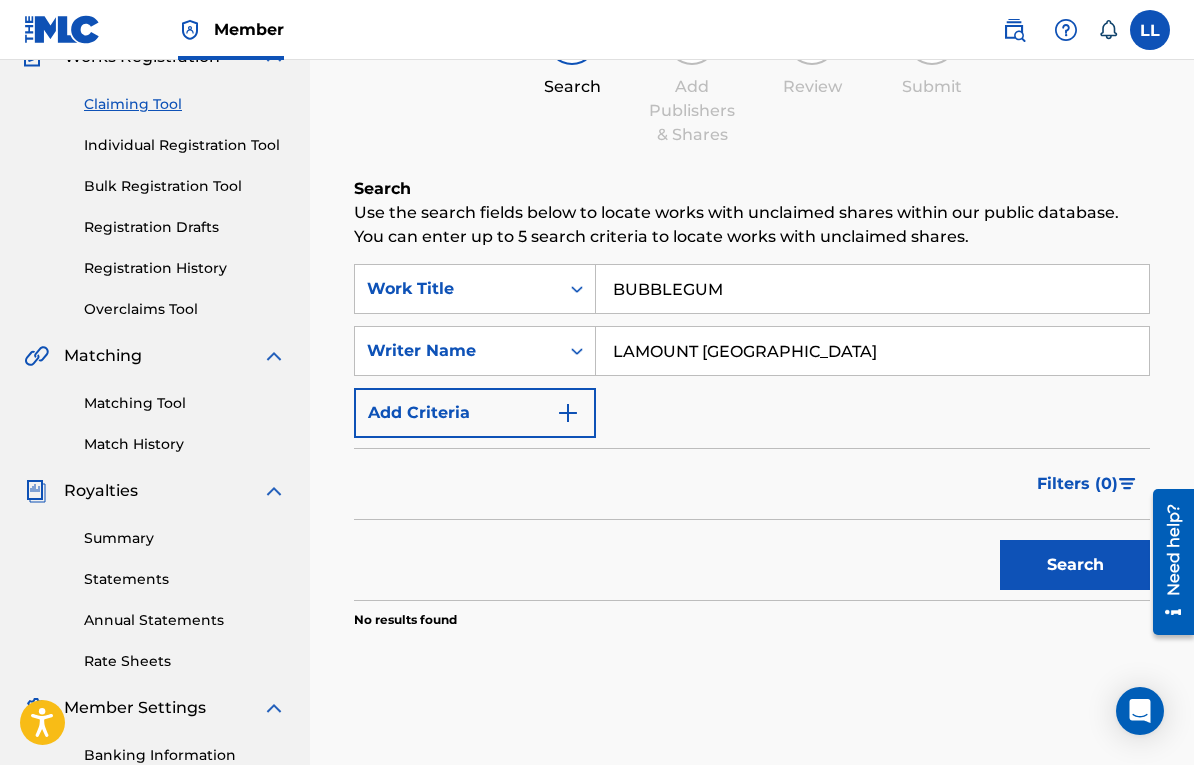 scroll, scrollTop: 235, scrollLeft: 0, axis: vertical 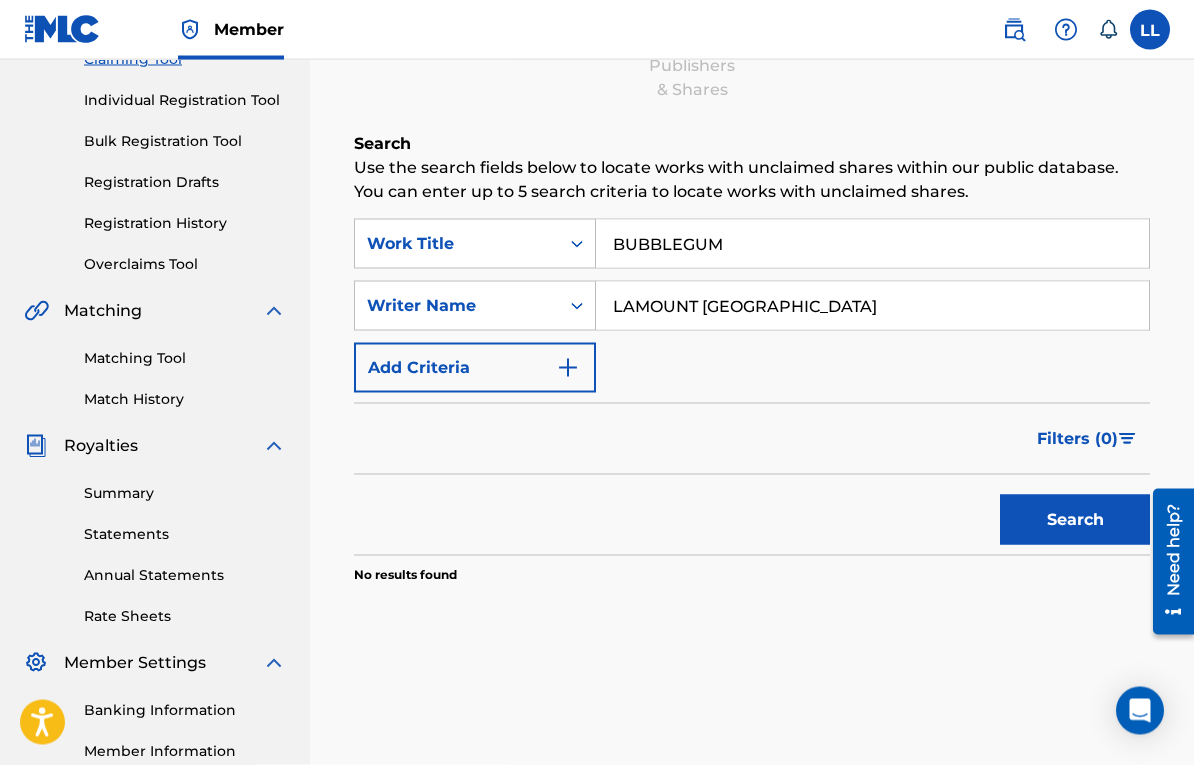 click on "LAMOUNT LONDON" at bounding box center (872, 306) 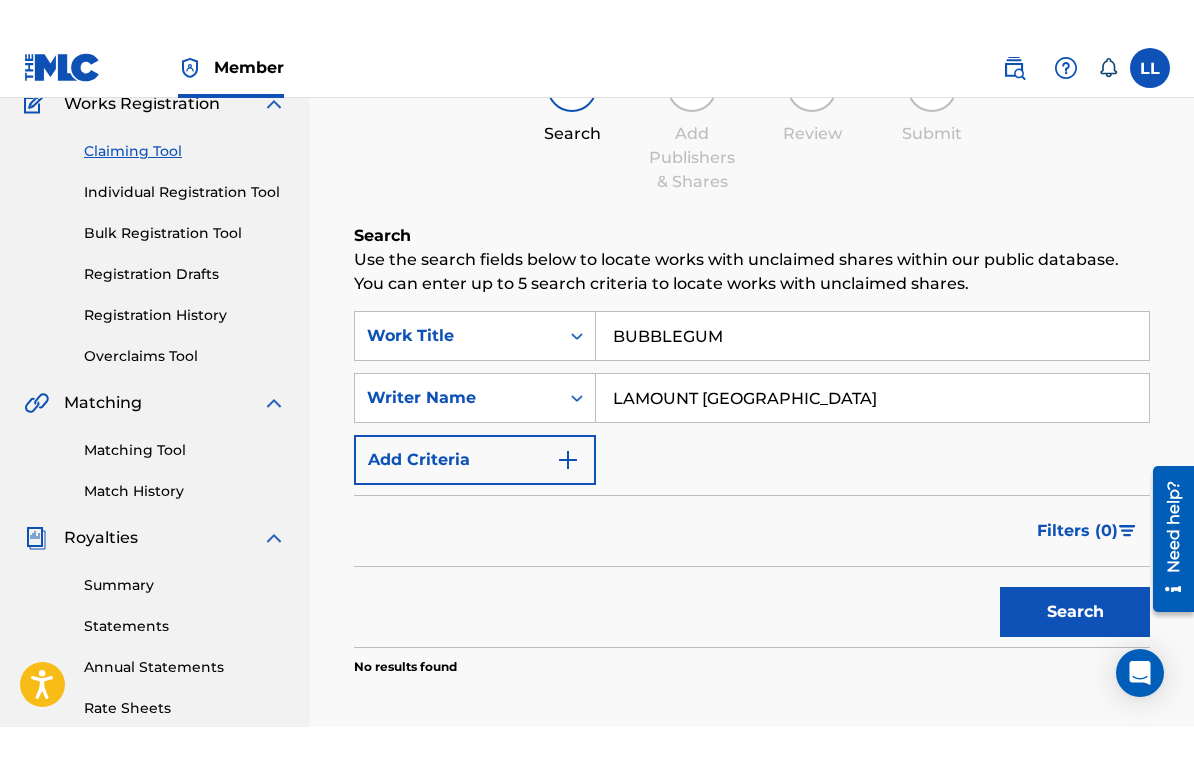 scroll, scrollTop: 177, scrollLeft: 0, axis: vertical 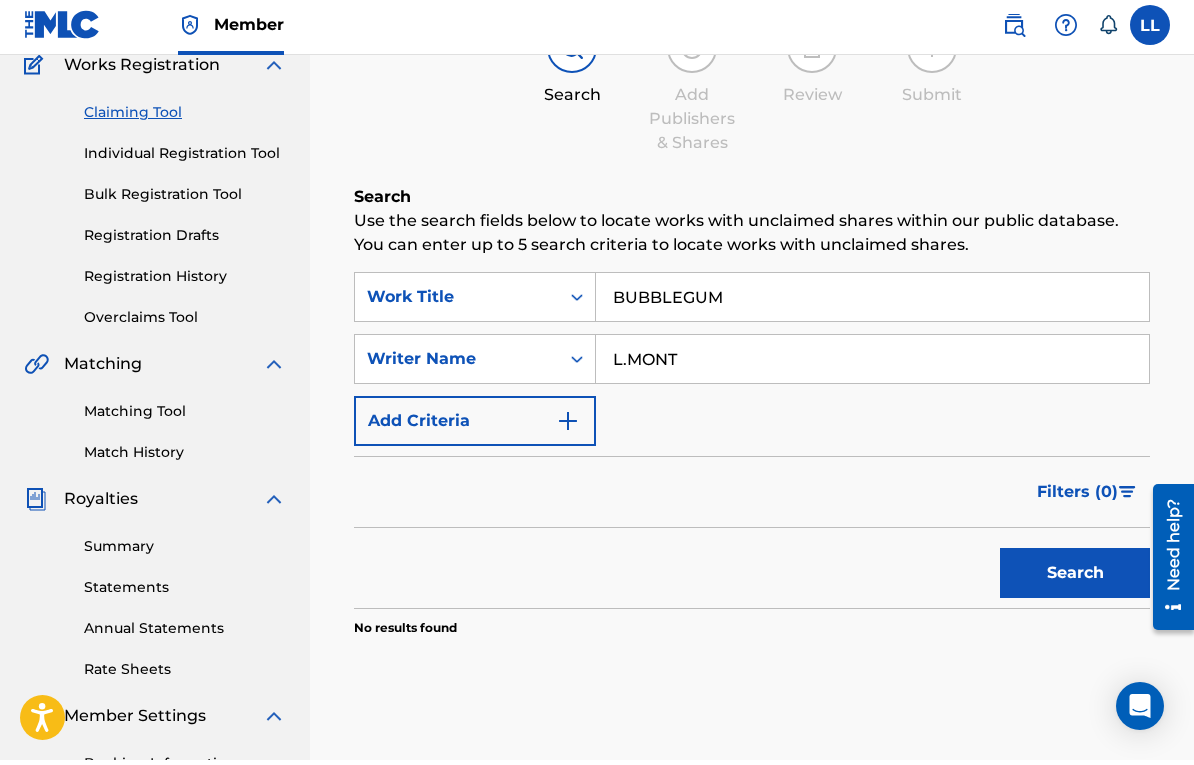 type on "L.MONT" 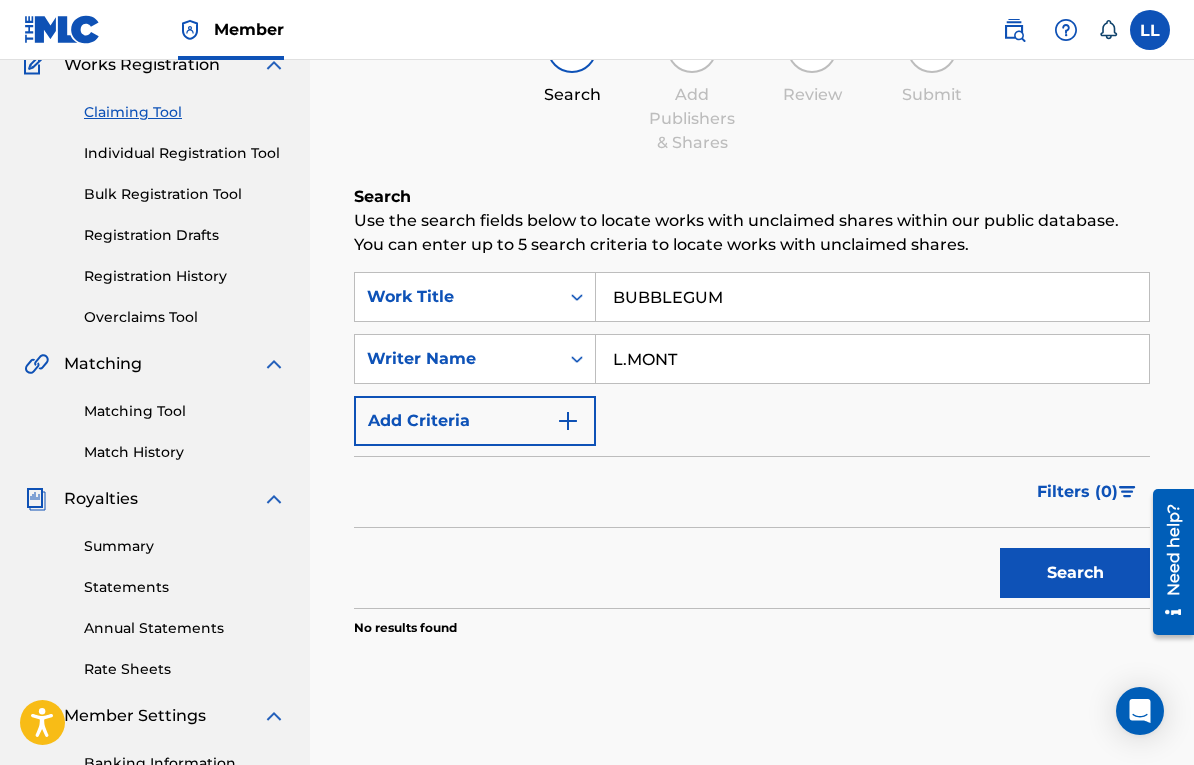 click on "Search" at bounding box center (1075, 573) 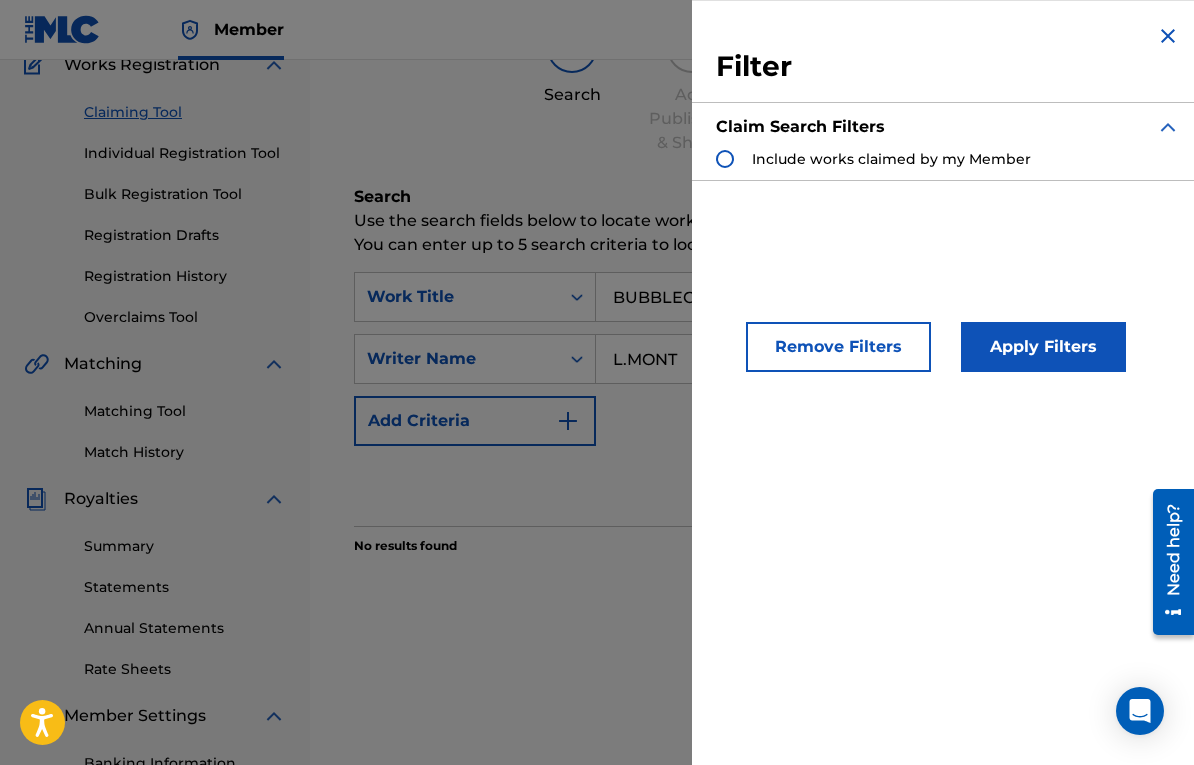 click on "Apply Filters" at bounding box center [1043, 347] 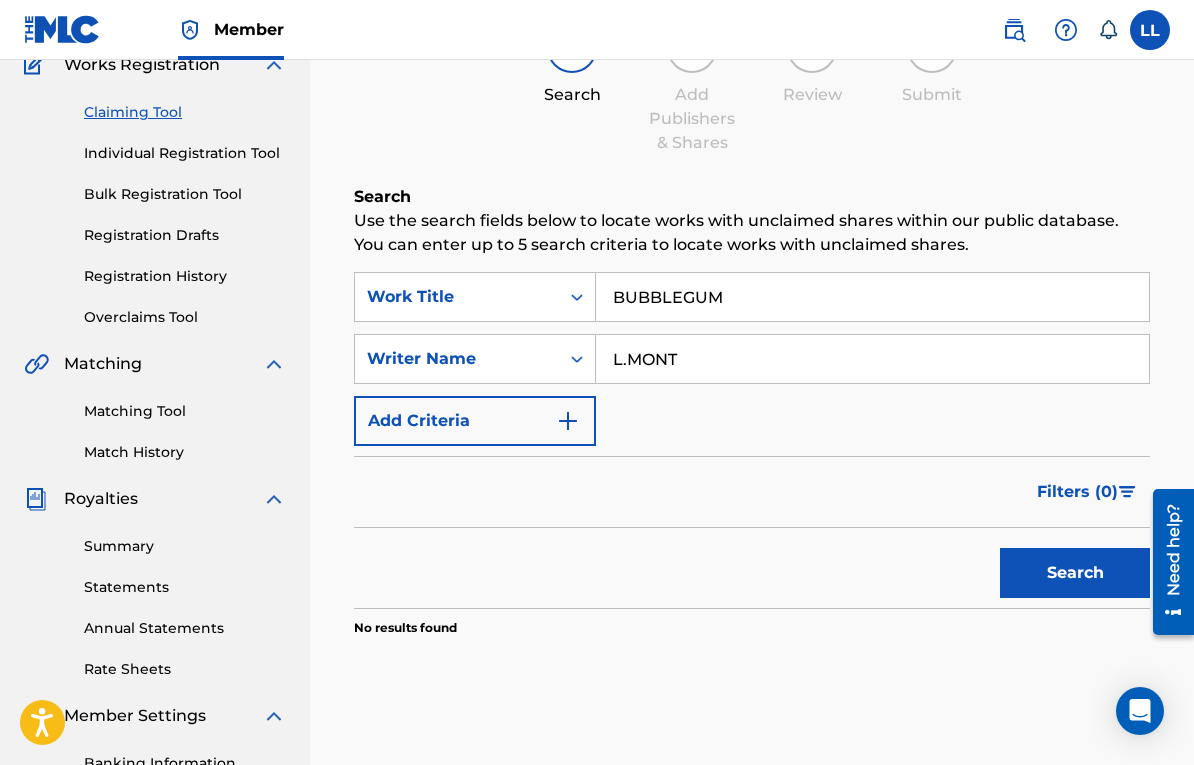 click on "Claiming Tool" at bounding box center (185, 112) 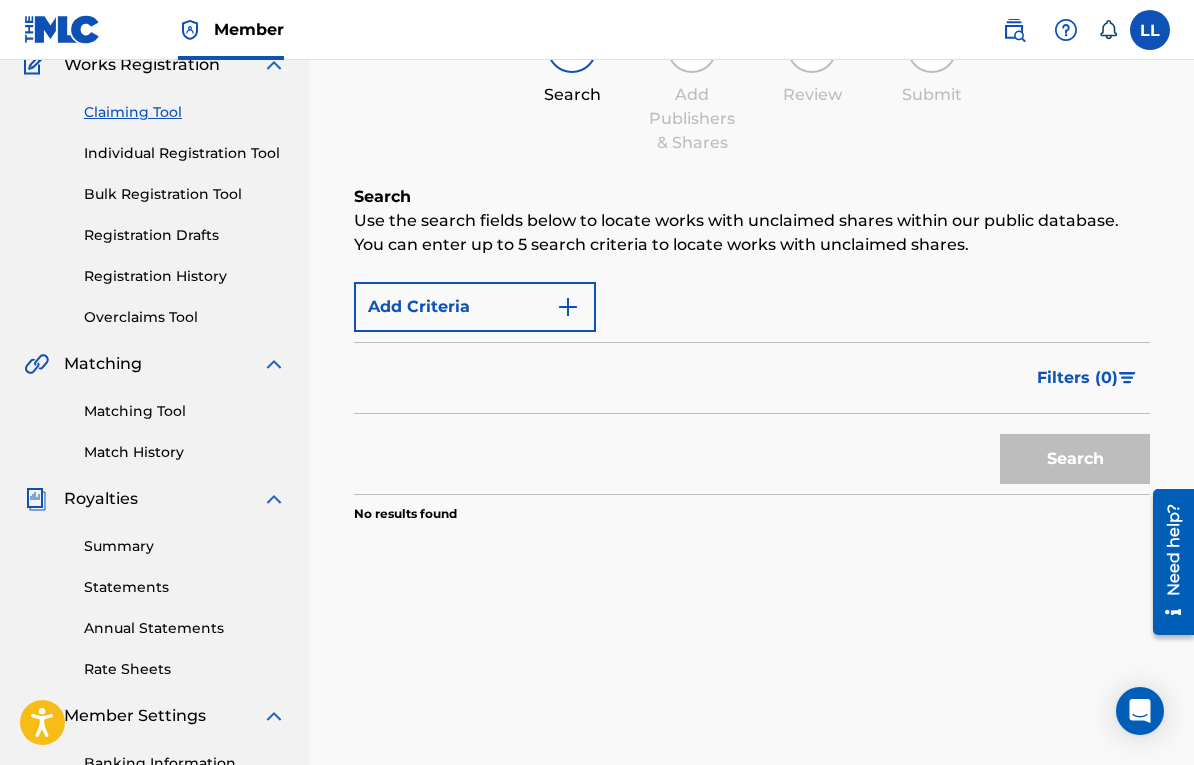 scroll, scrollTop: 0, scrollLeft: 0, axis: both 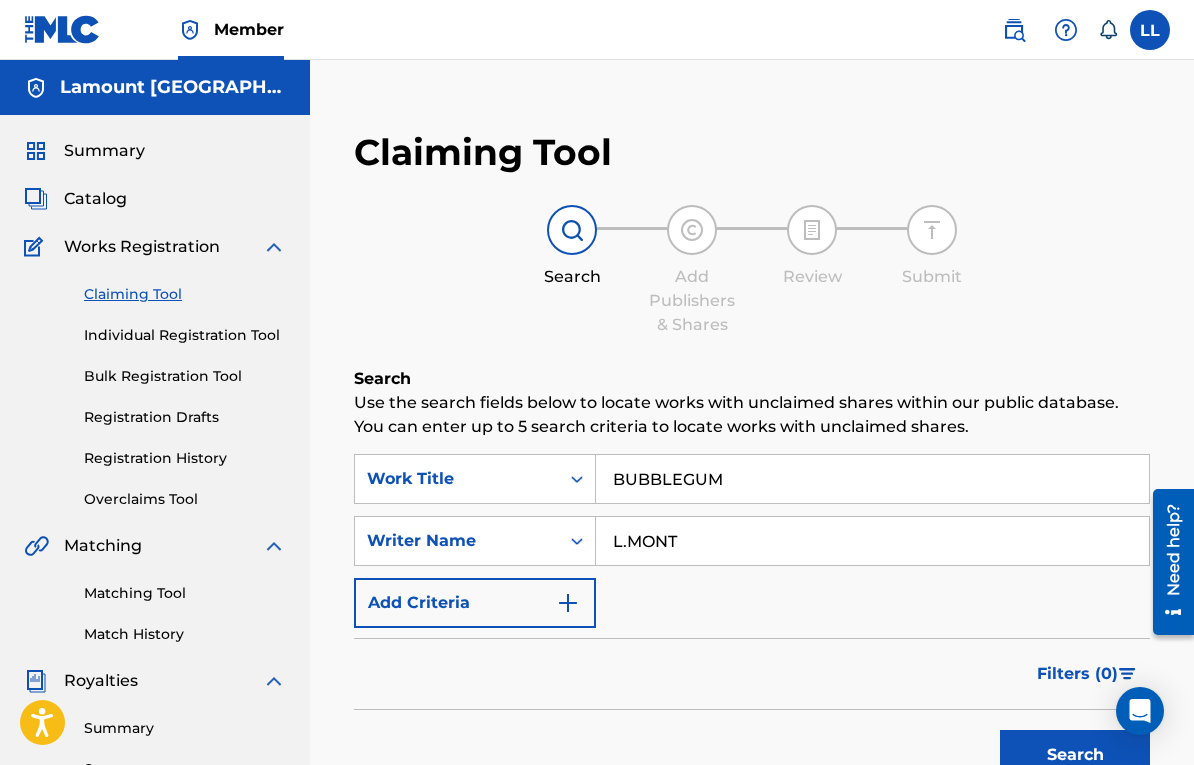 click on "Search" at bounding box center [1075, 755] 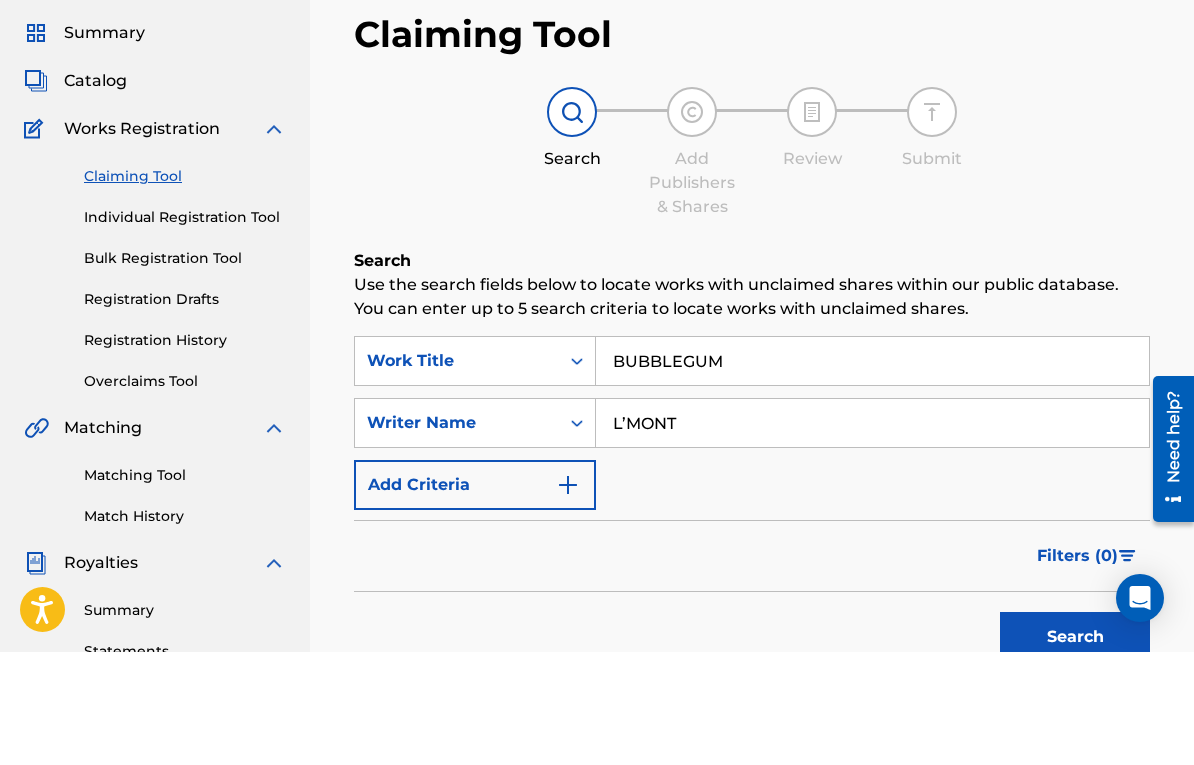 click on "Search" at bounding box center (1075, 750) 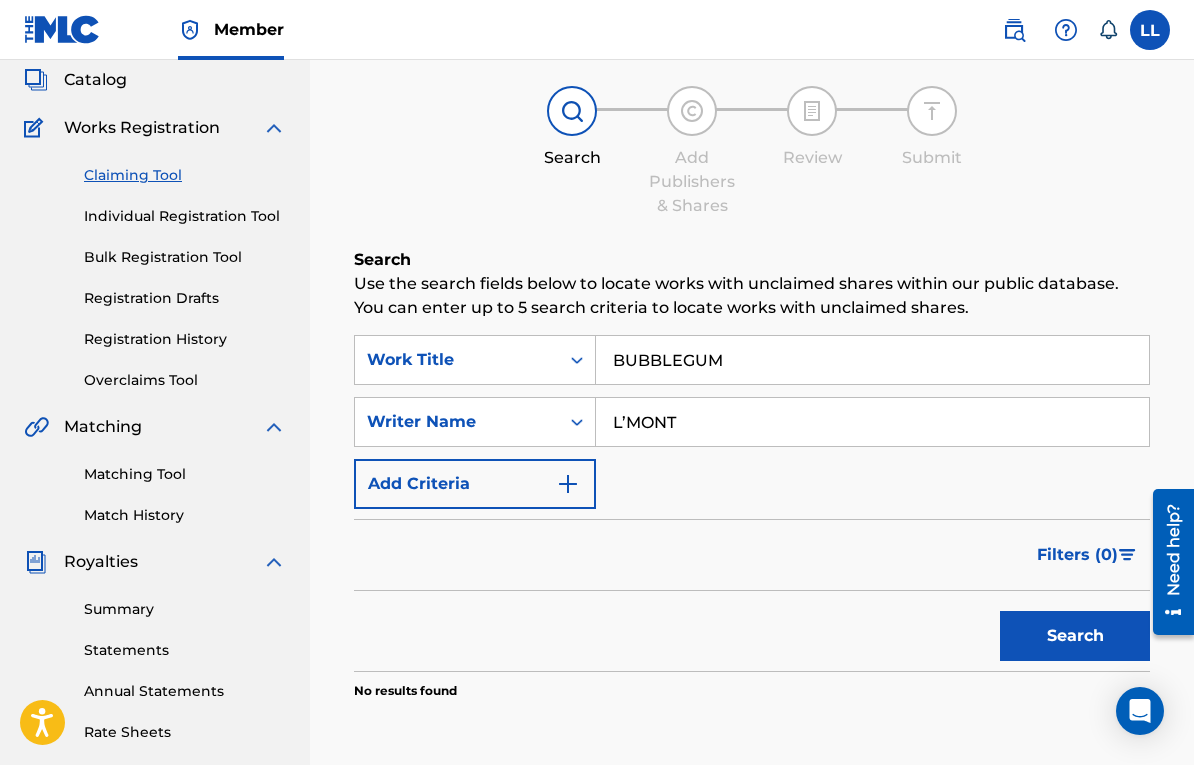 click on "L’MONT" at bounding box center [872, 422] 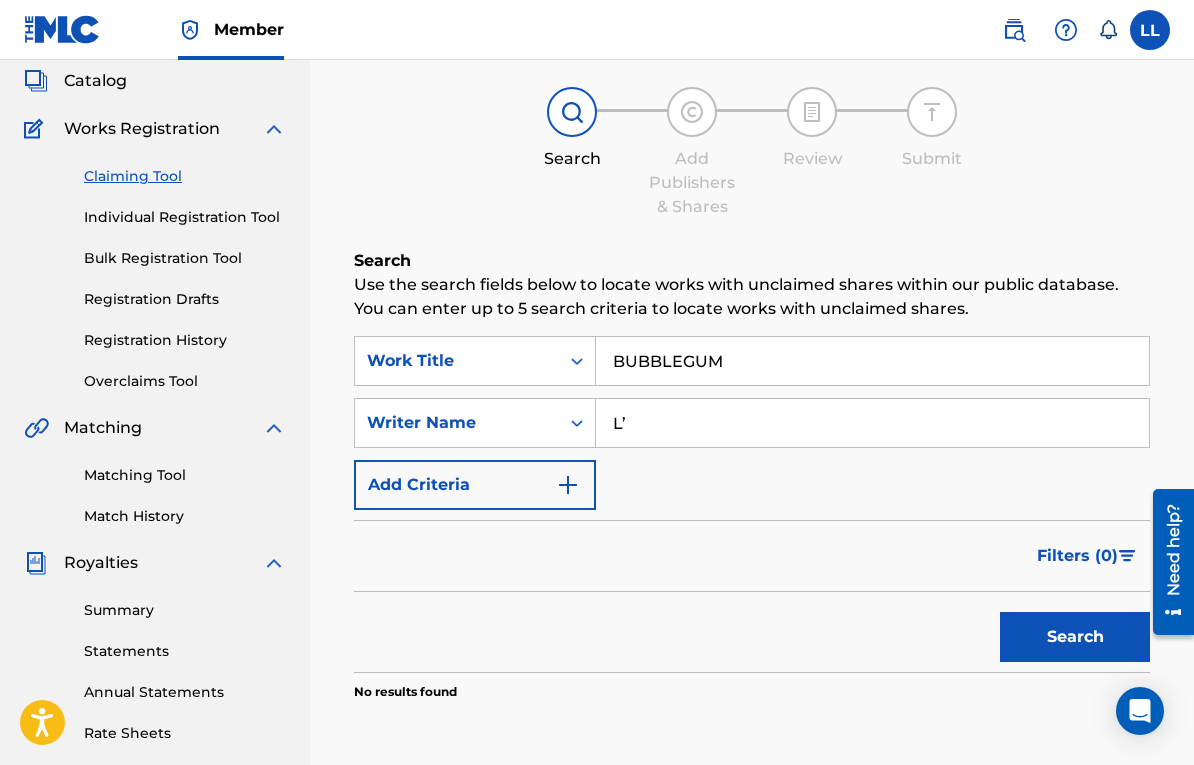 type on "L" 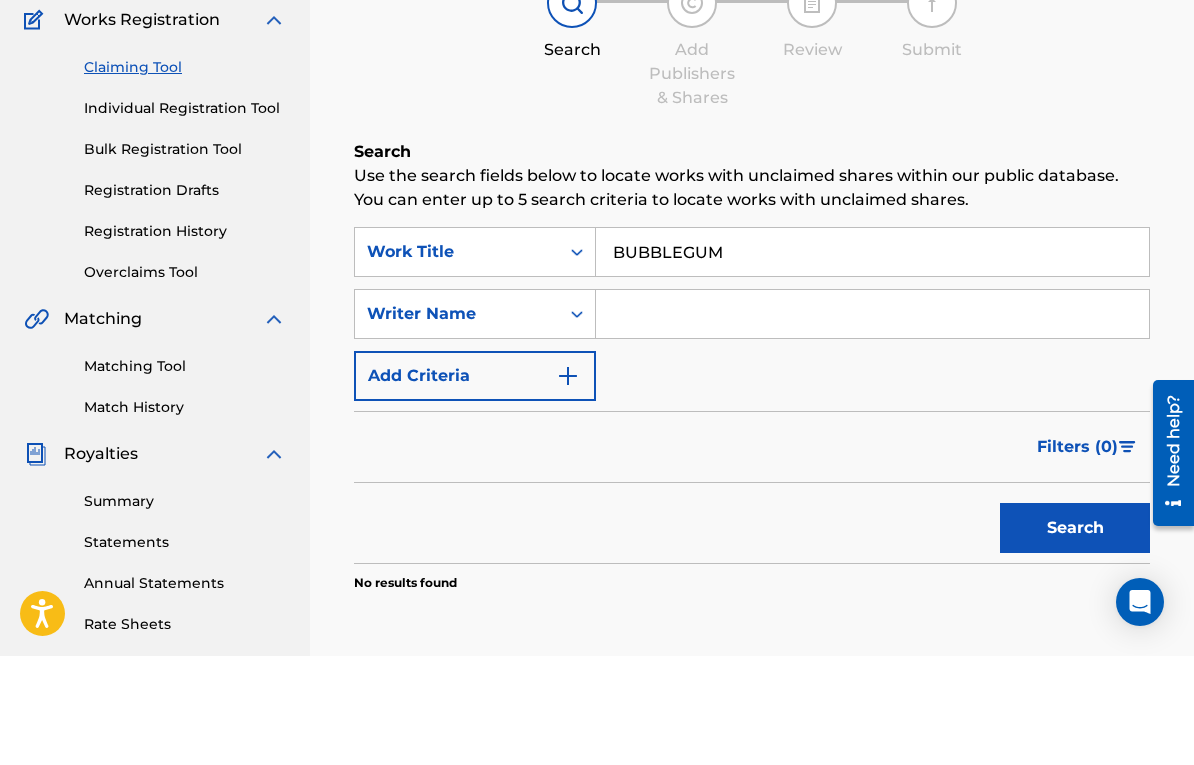 scroll, scrollTop: 131, scrollLeft: 0, axis: vertical 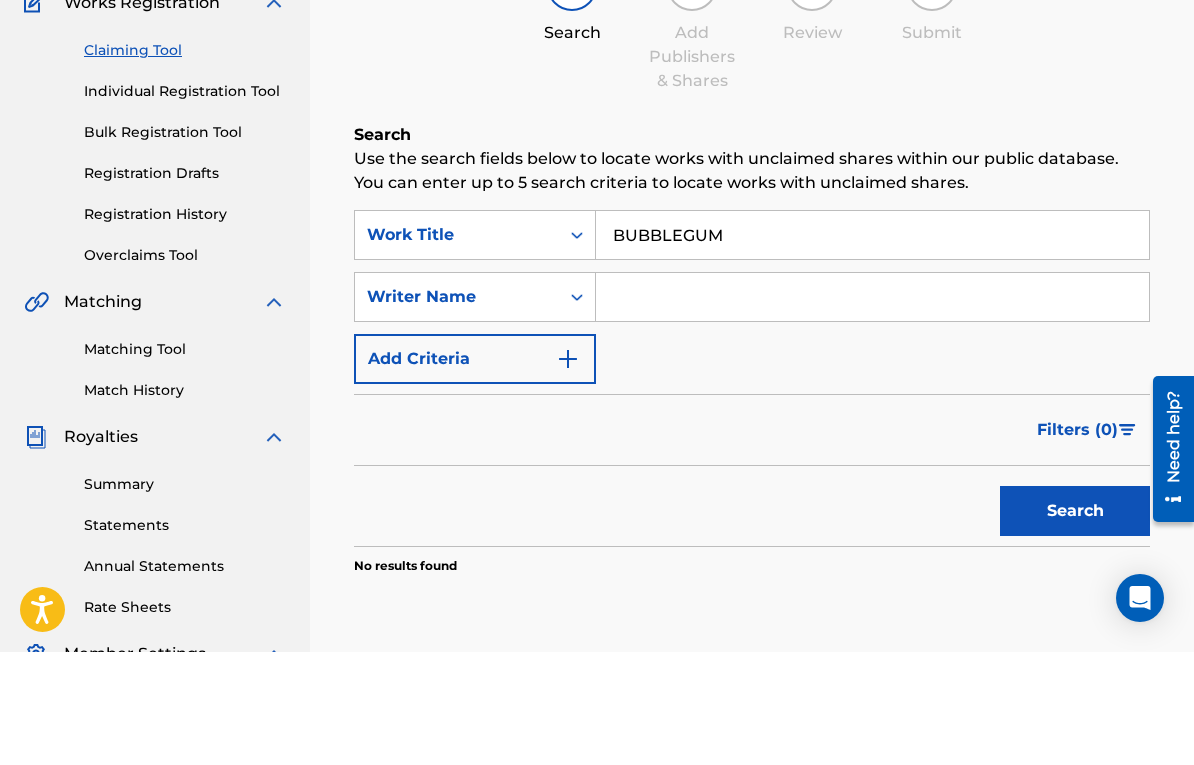 type 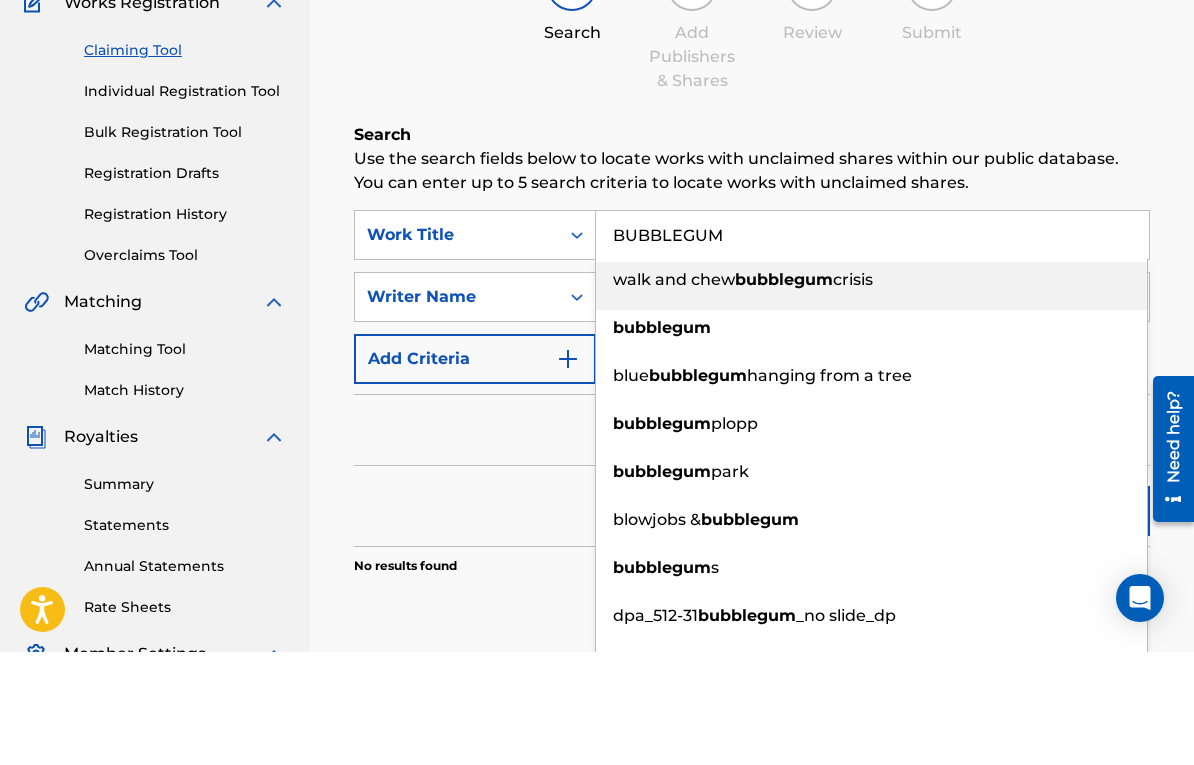 click on "BUBBLEGUM" at bounding box center [872, 348] 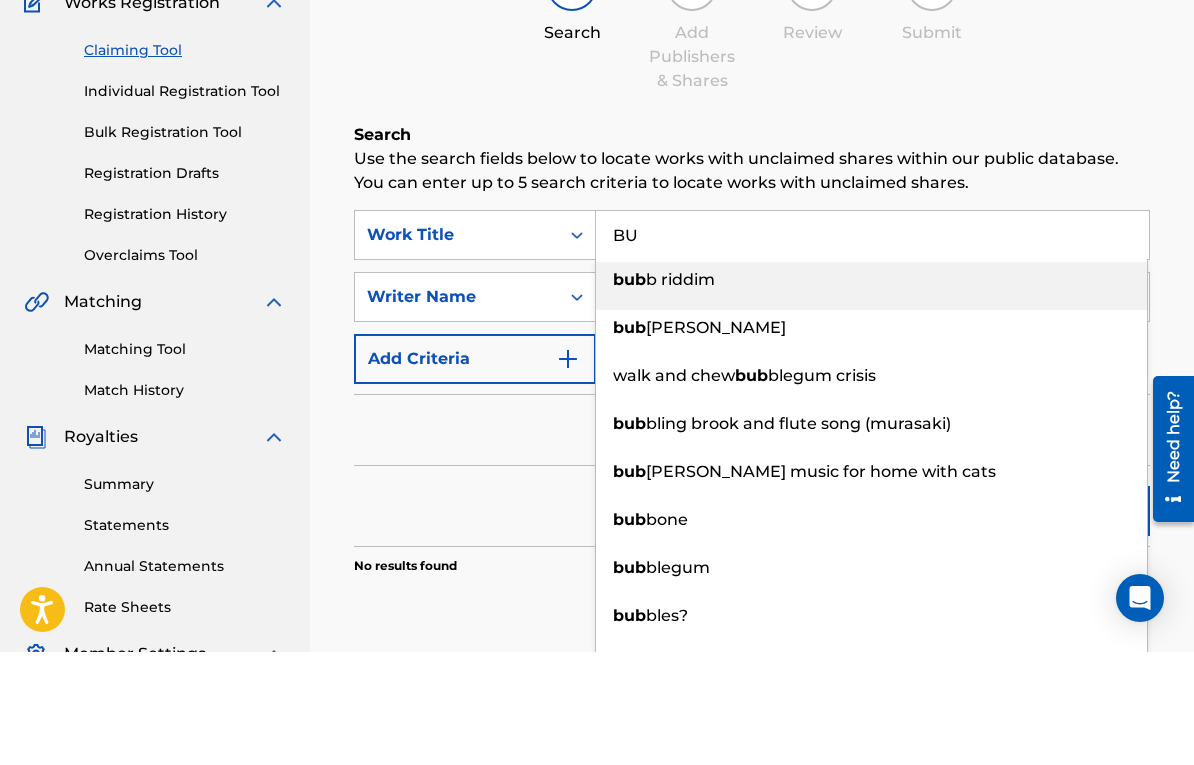 type on "B" 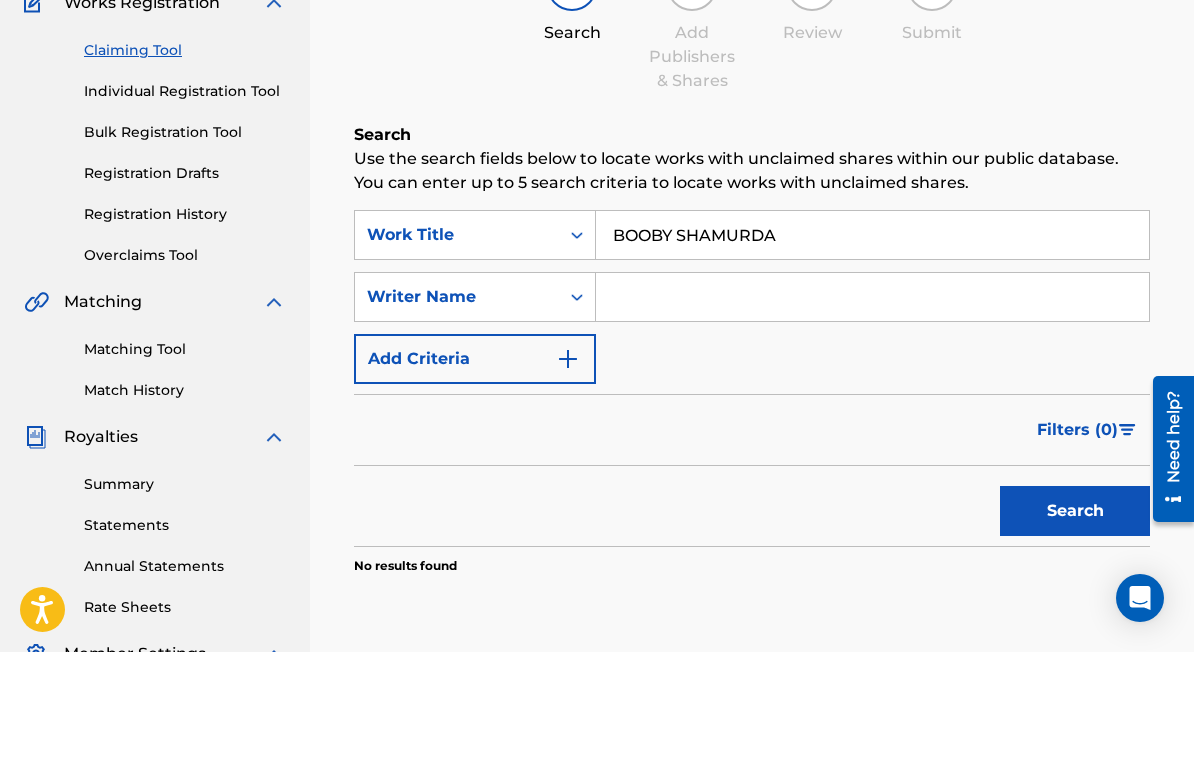 type on "BOOBY SHAMURDA" 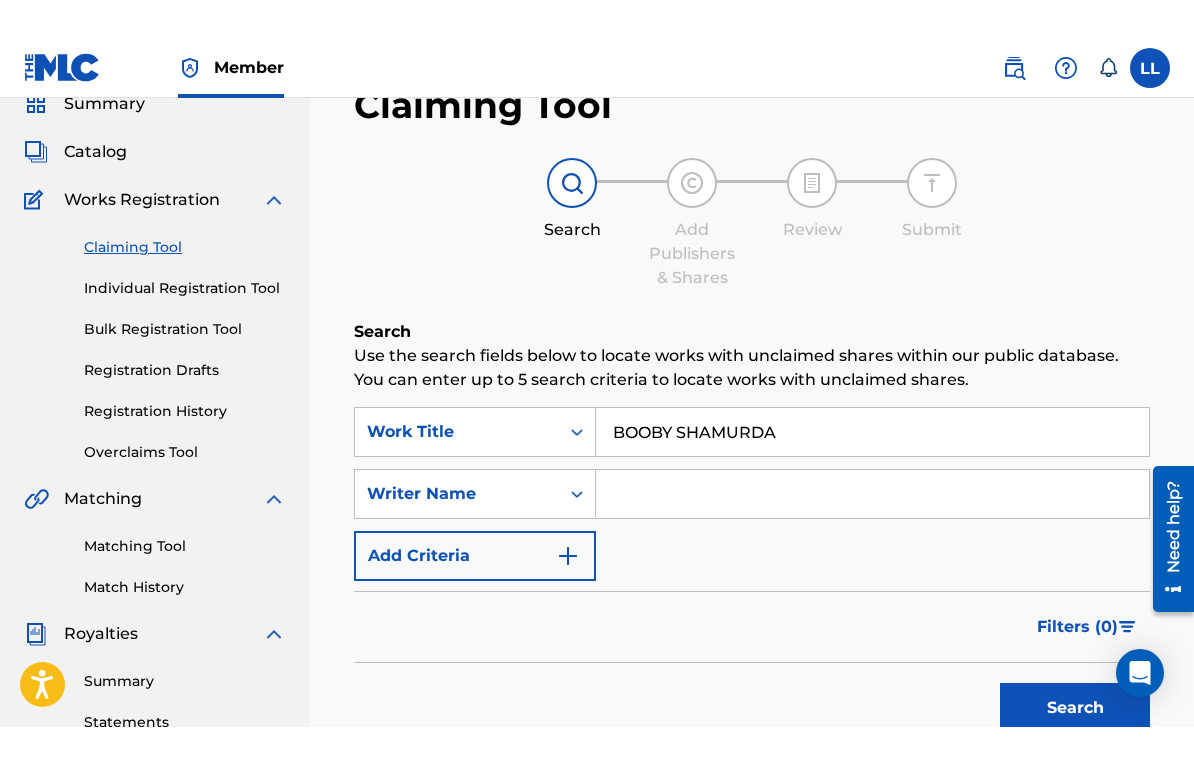 scroll, scrollTop: 0, scrollLeft: 0, axis: both 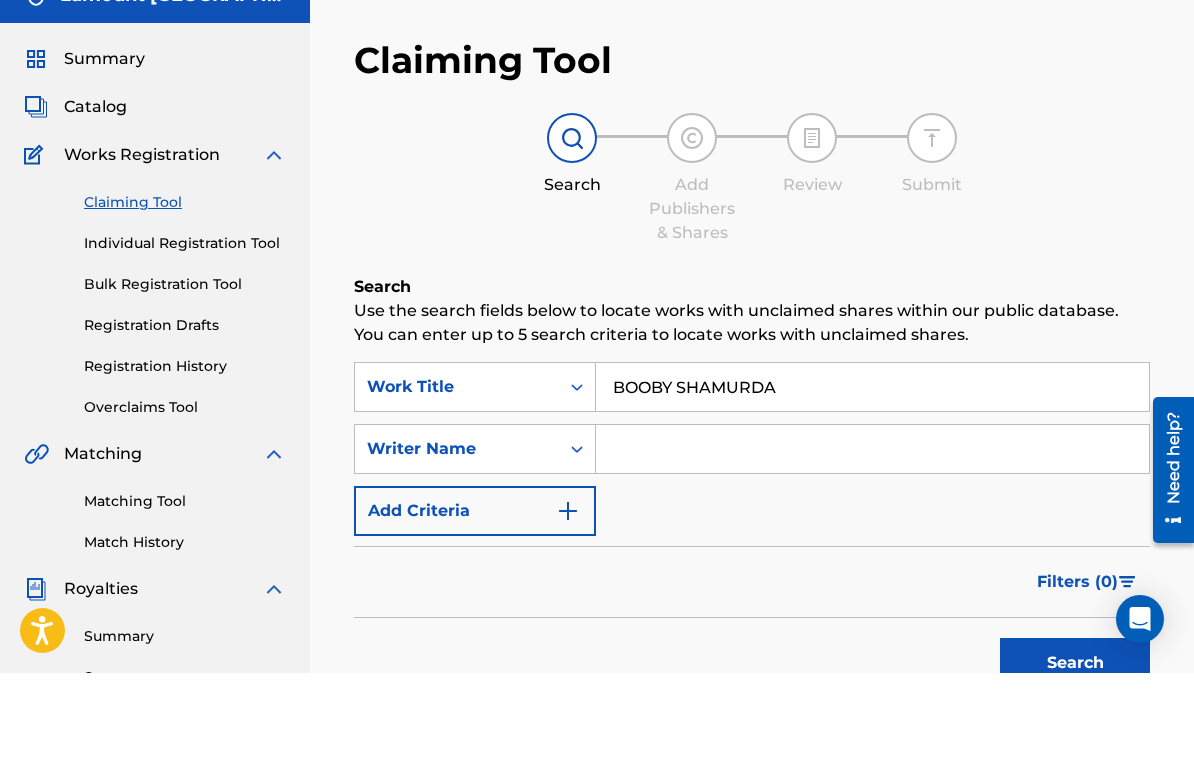 click at bounding box center [872, 541] 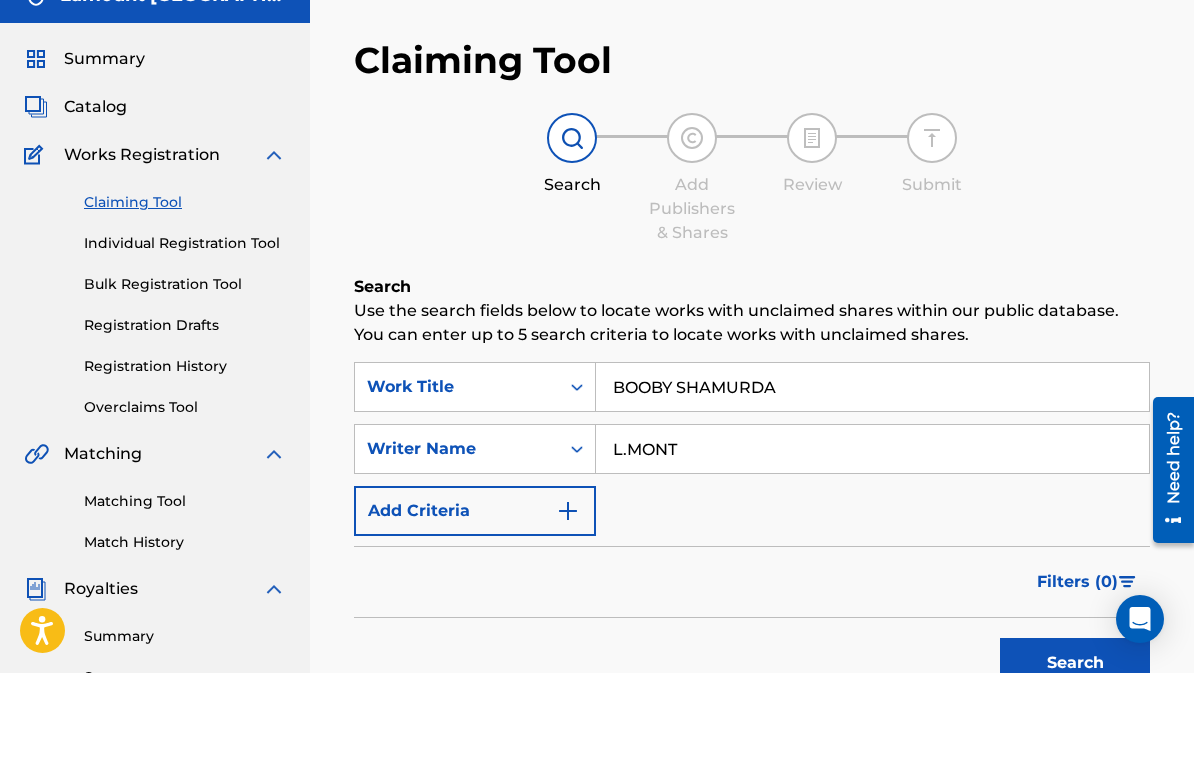 click on "Search" at bounding box center (1075, 755) 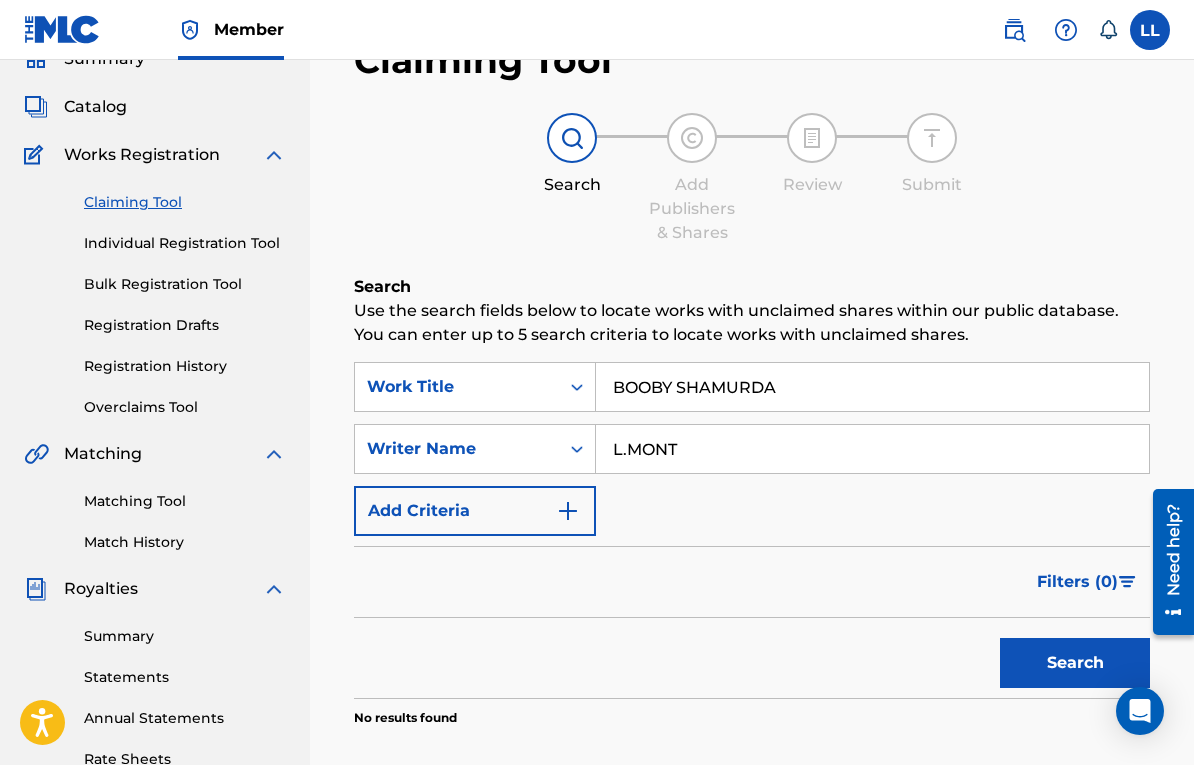click on "Search" at bounding box center [1075, 663] 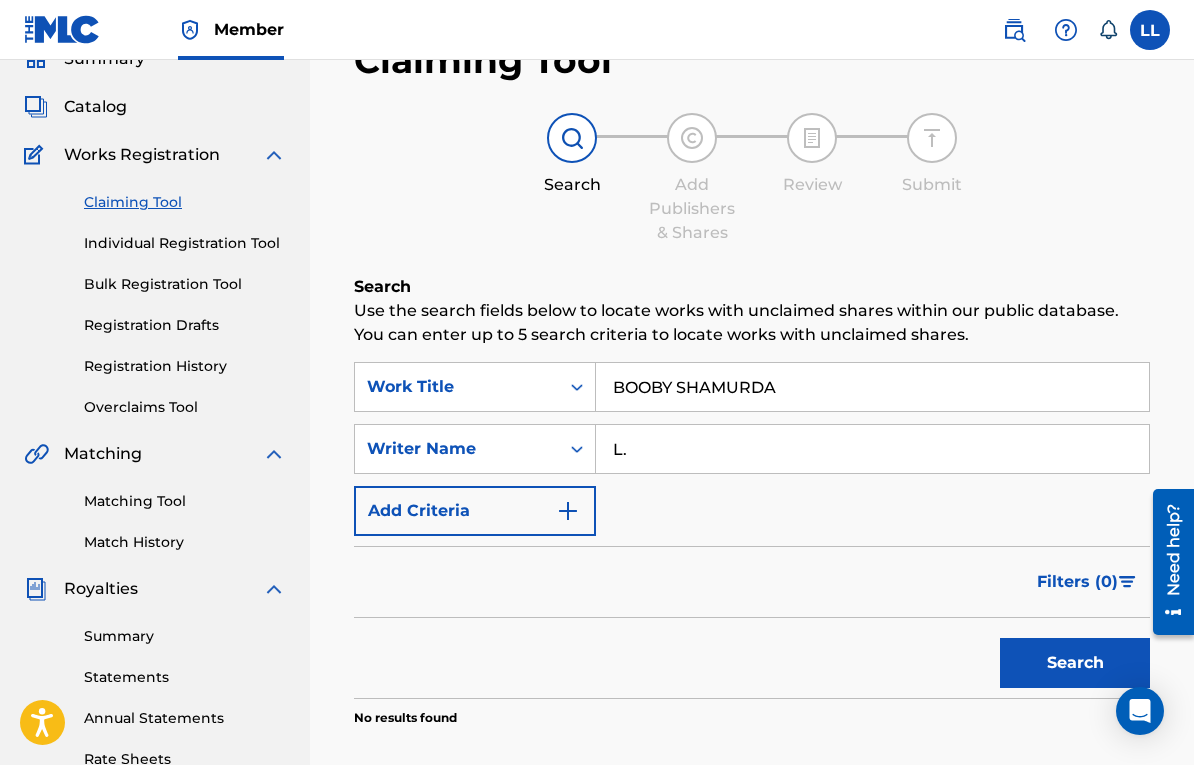 type on "L" 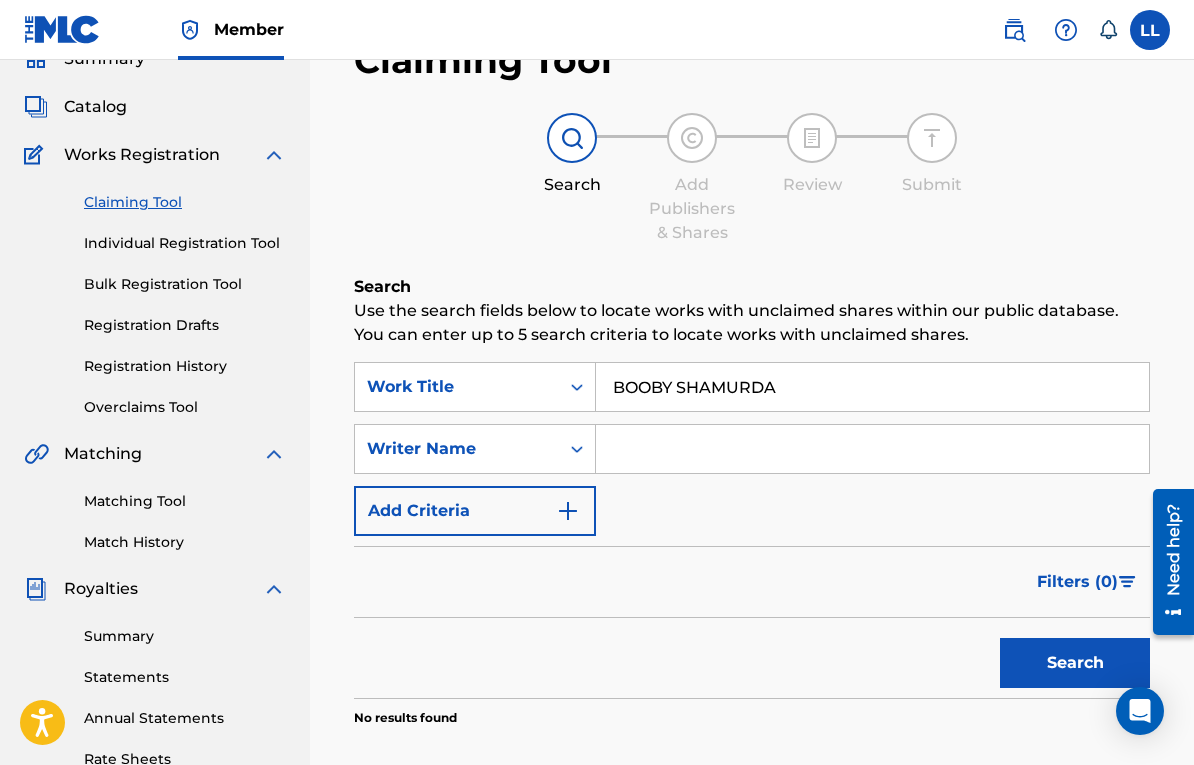 type 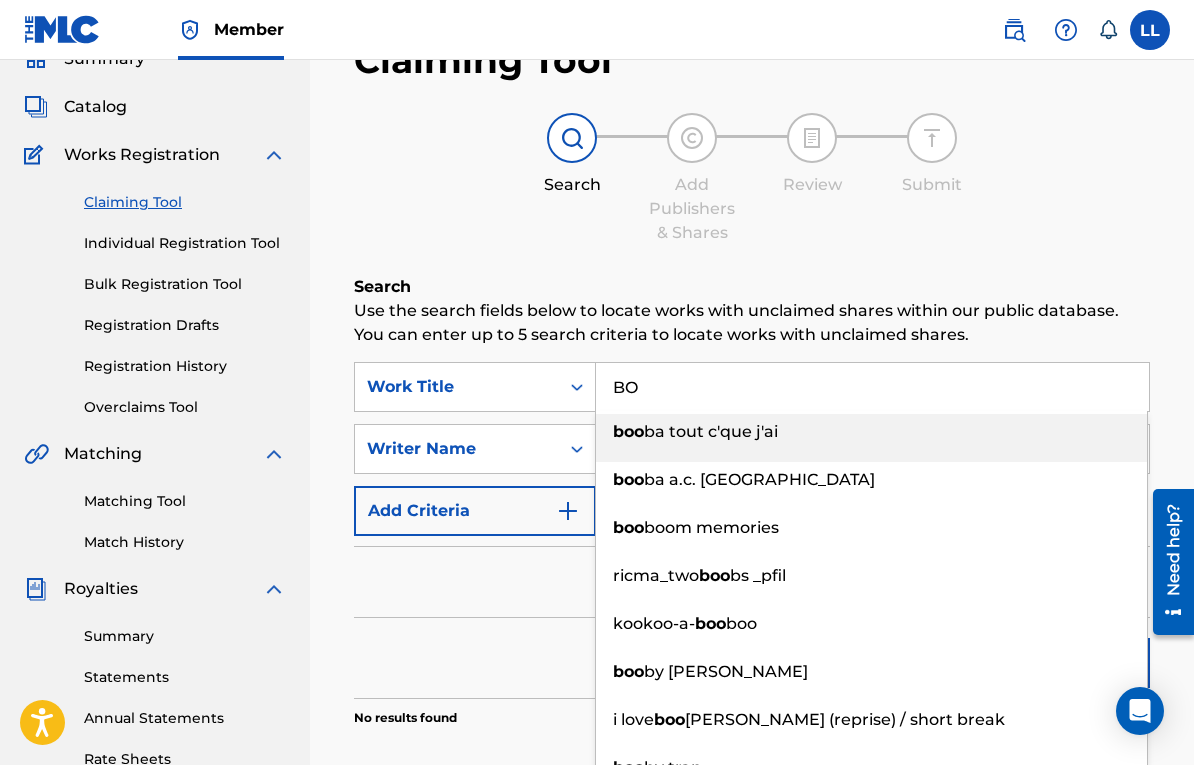 type on "B" 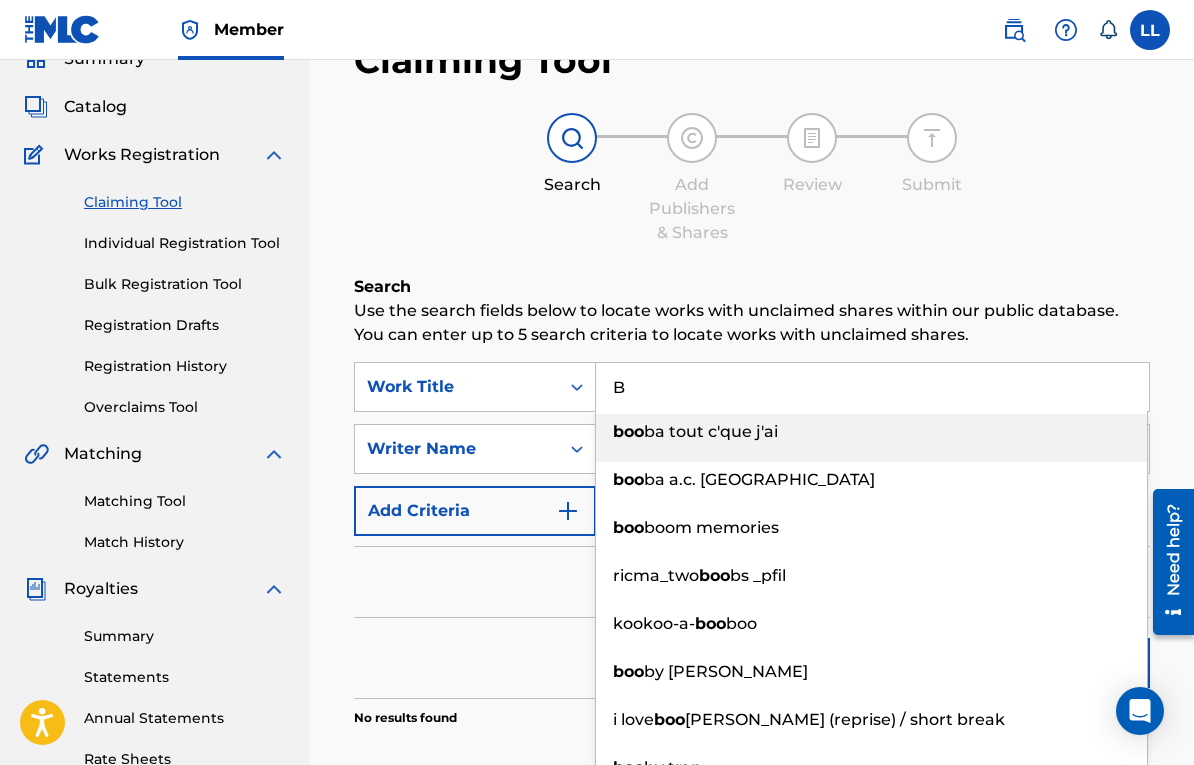 type 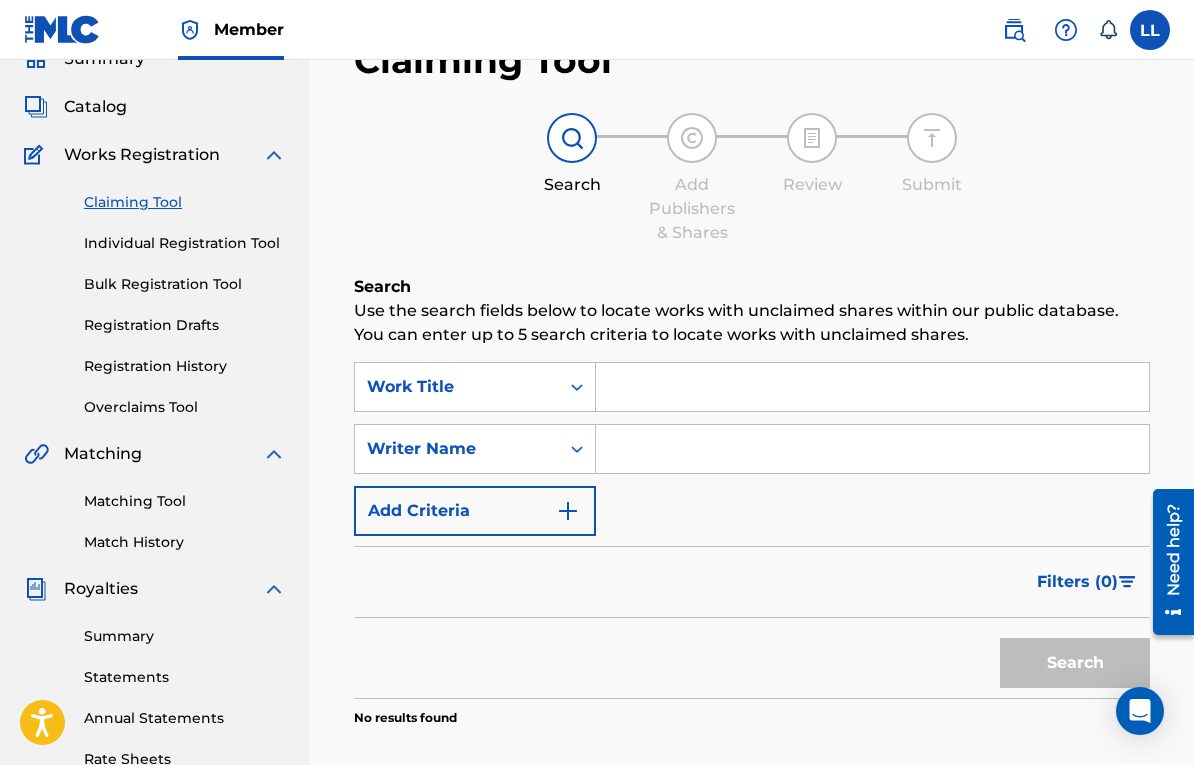 click on "Overclaims Tool" at bounding box center [185, 407] 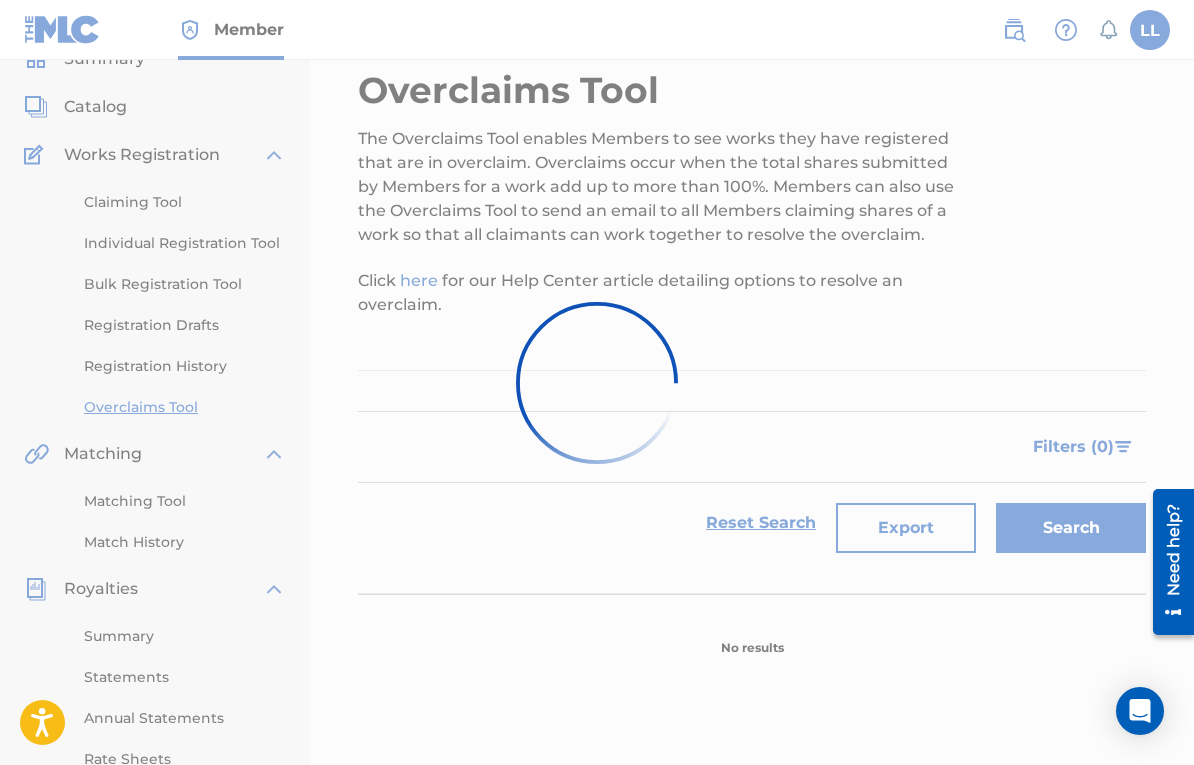 scroll, scrollTop: 0, scrollLeft: 0, axis: both 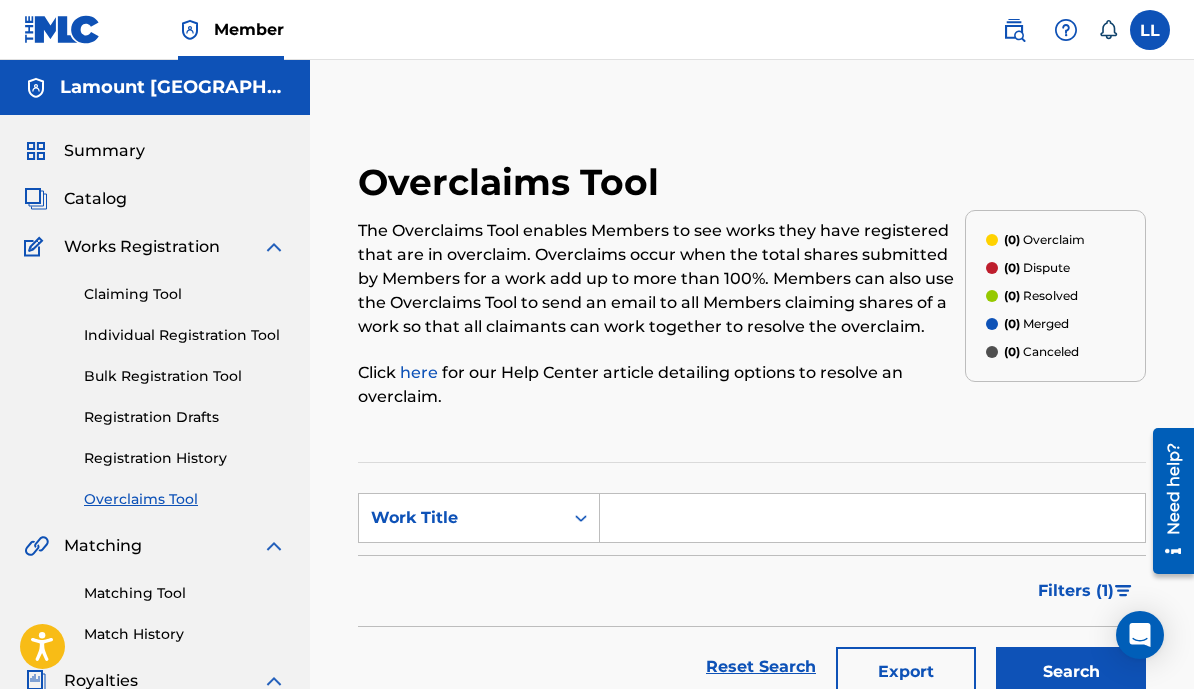 click on "Registration Drafts" at bounding box center [185, 417] 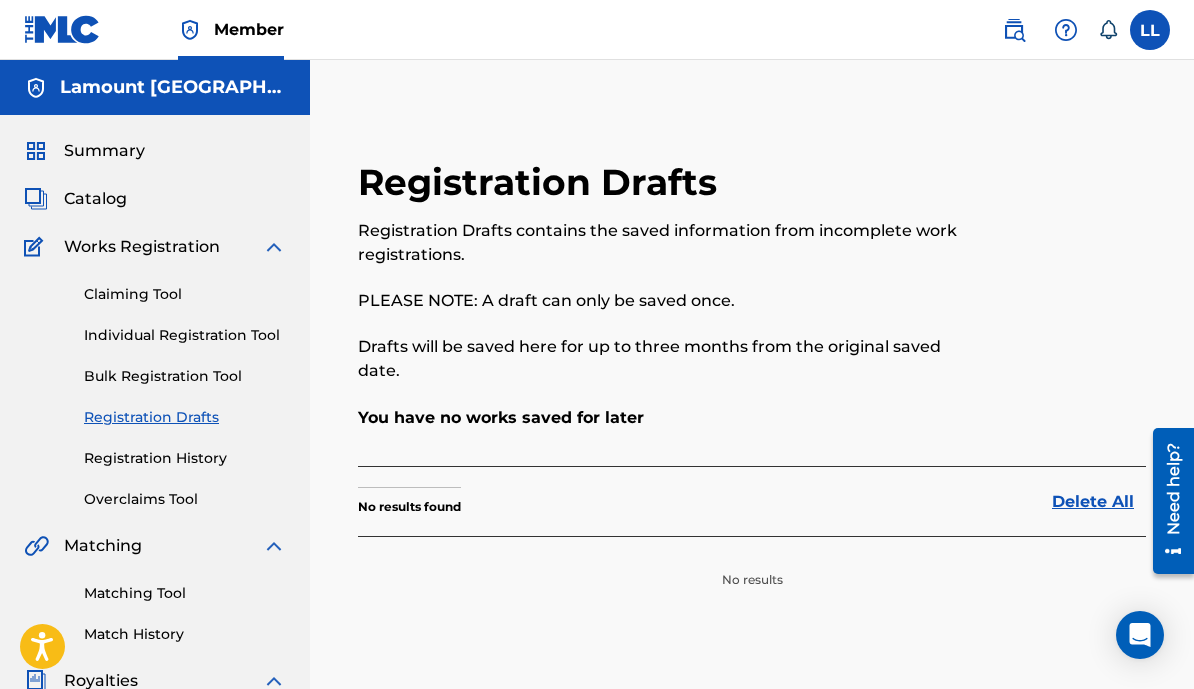 click on "Claiming Tool" at bounding box center (185, 294) 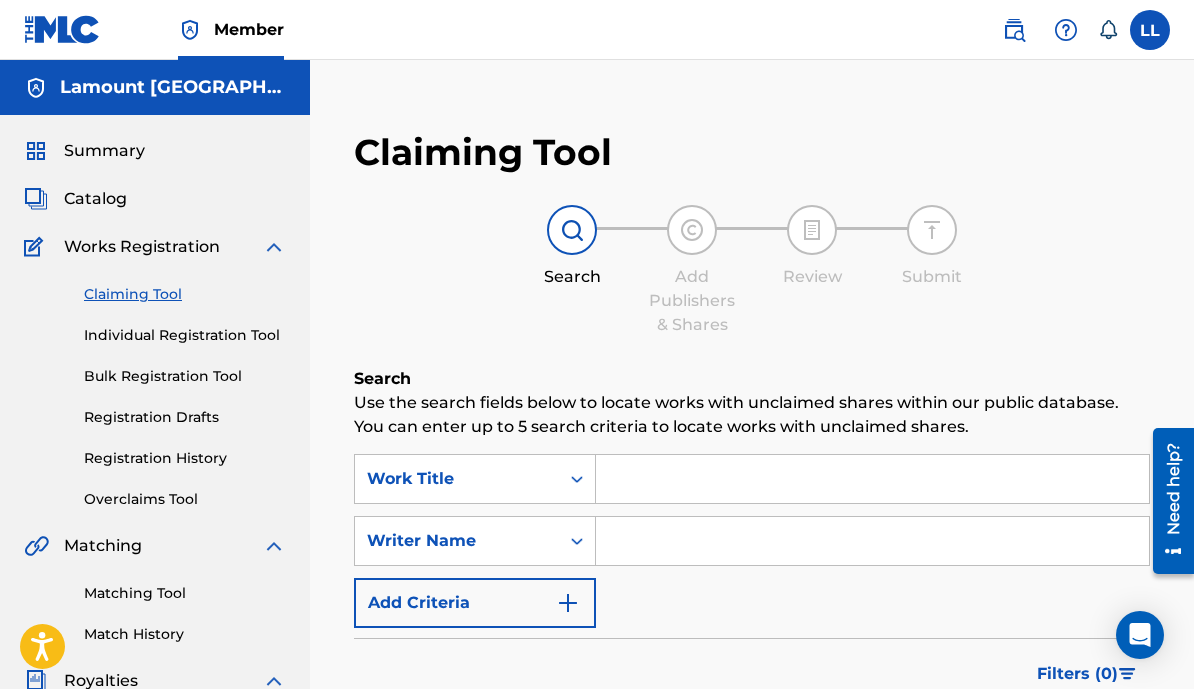 click at bounding box center (872, 479) 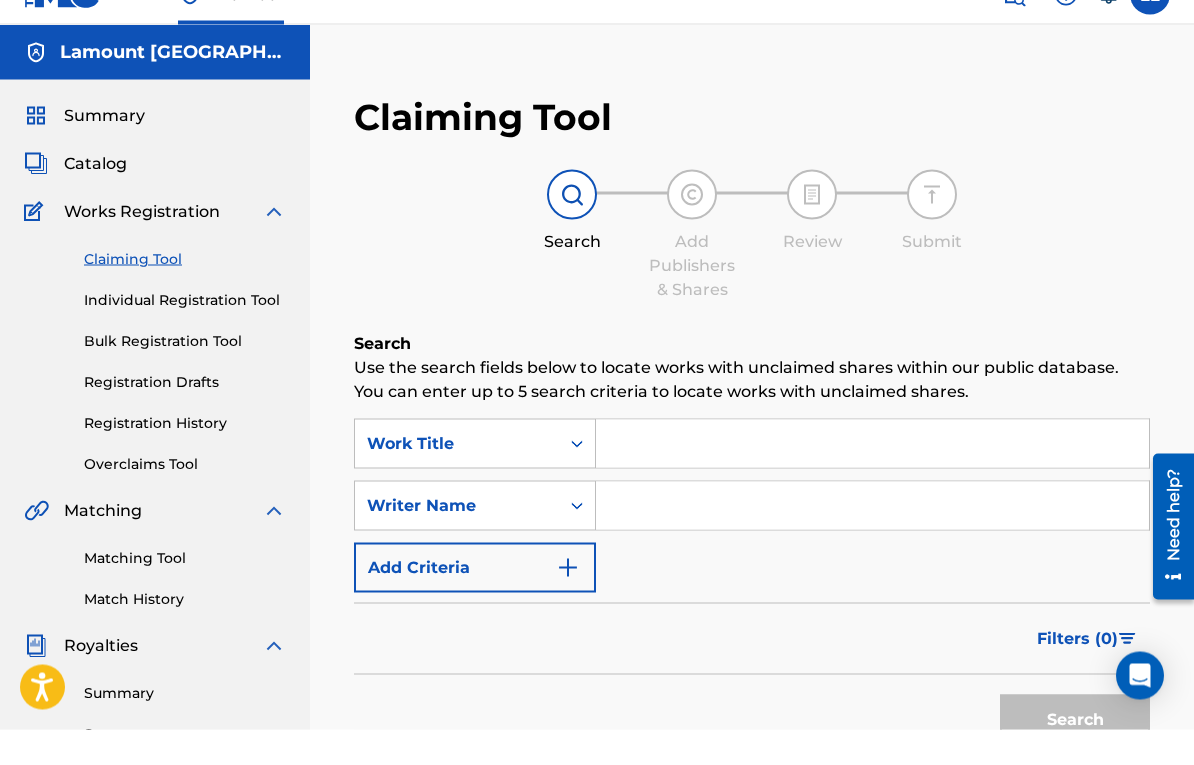 type on "L" 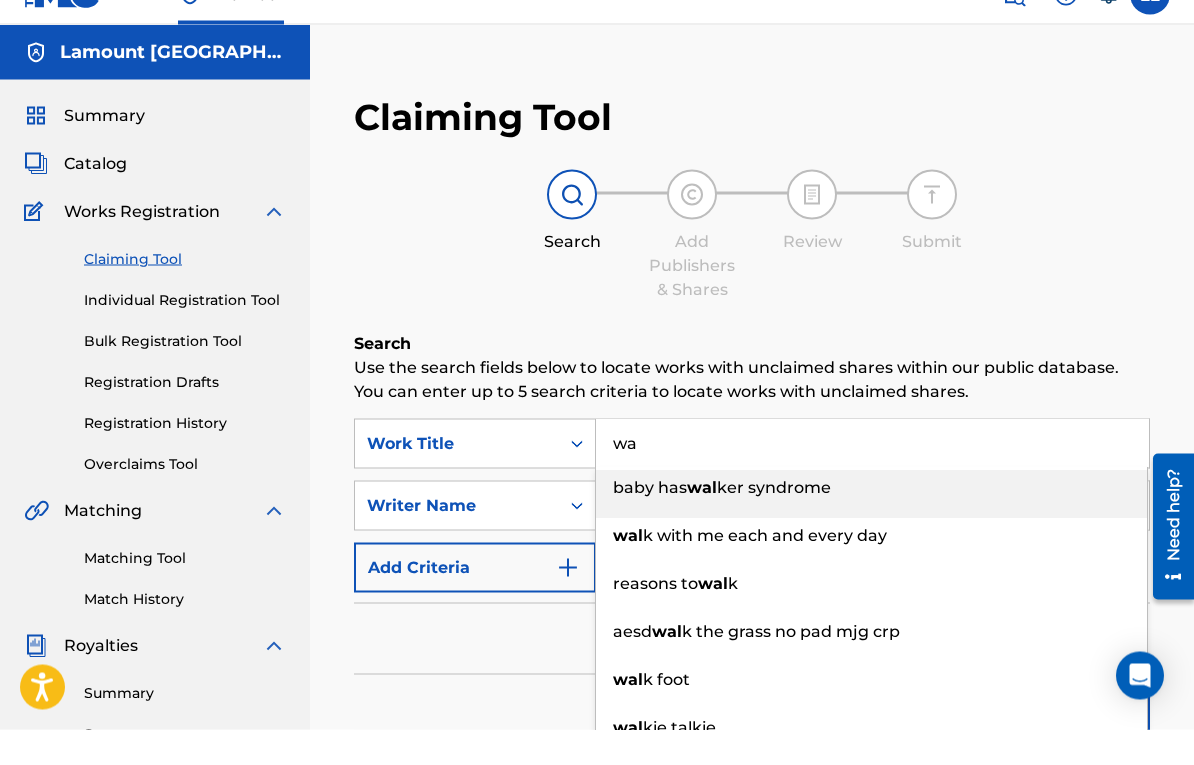 type on "w" 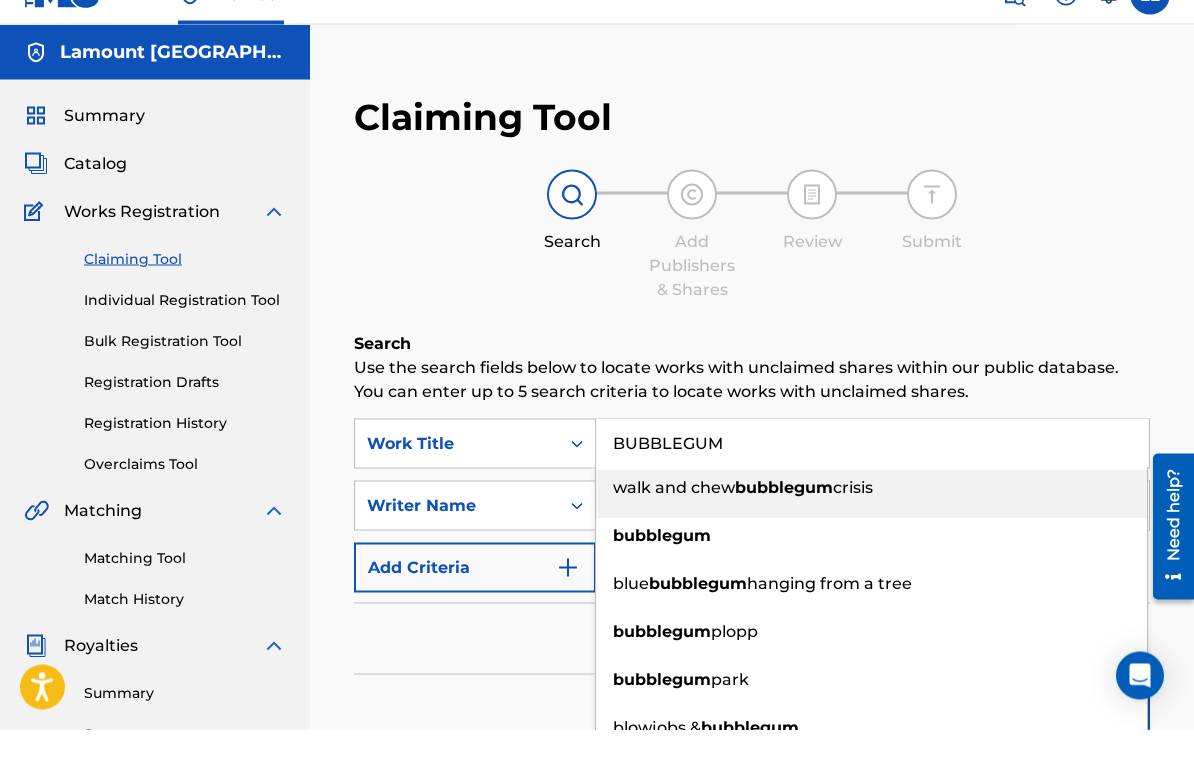 click on "bubblegum" at bounding box center [871, 572] 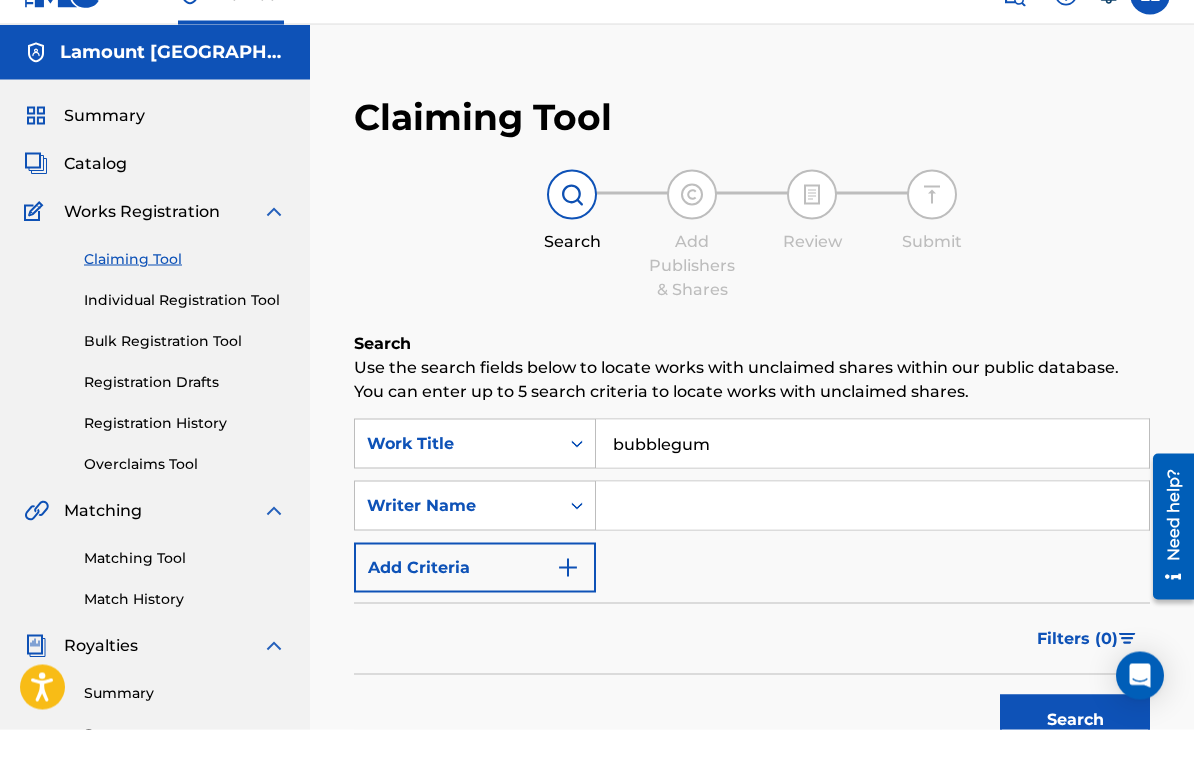 click at bounding box center (872, 541) 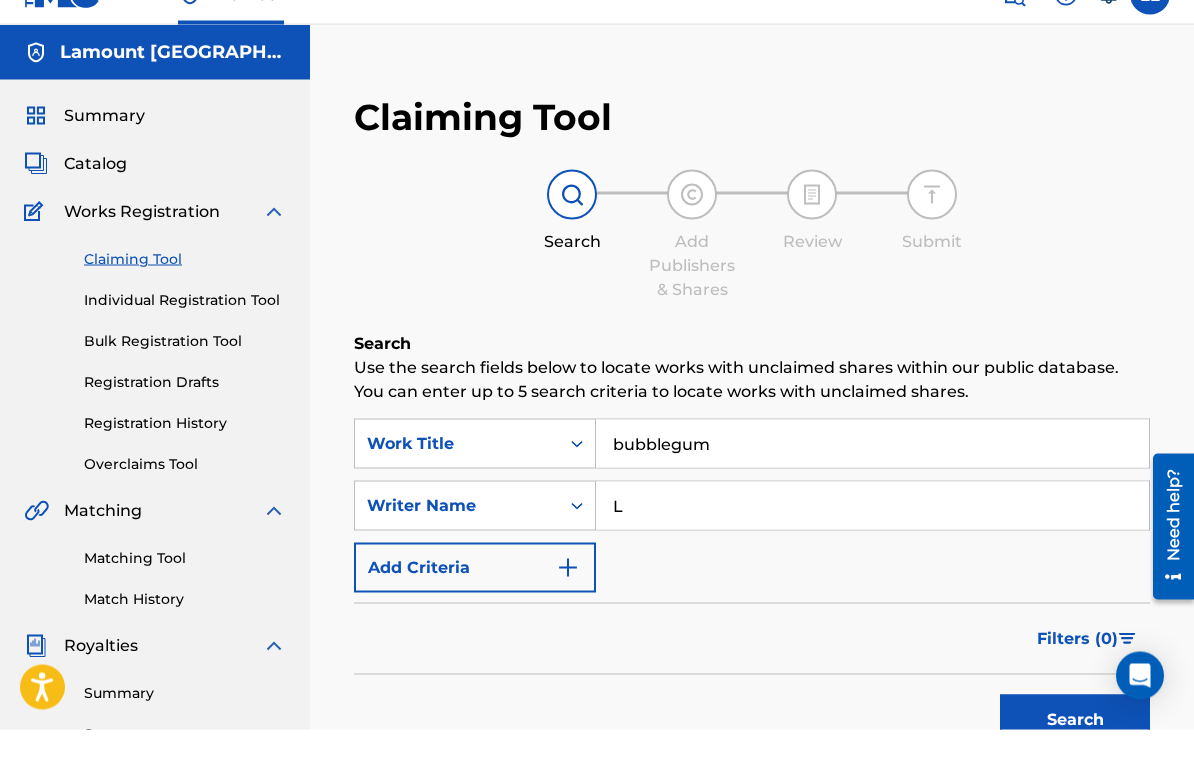 type on "L.MONT" 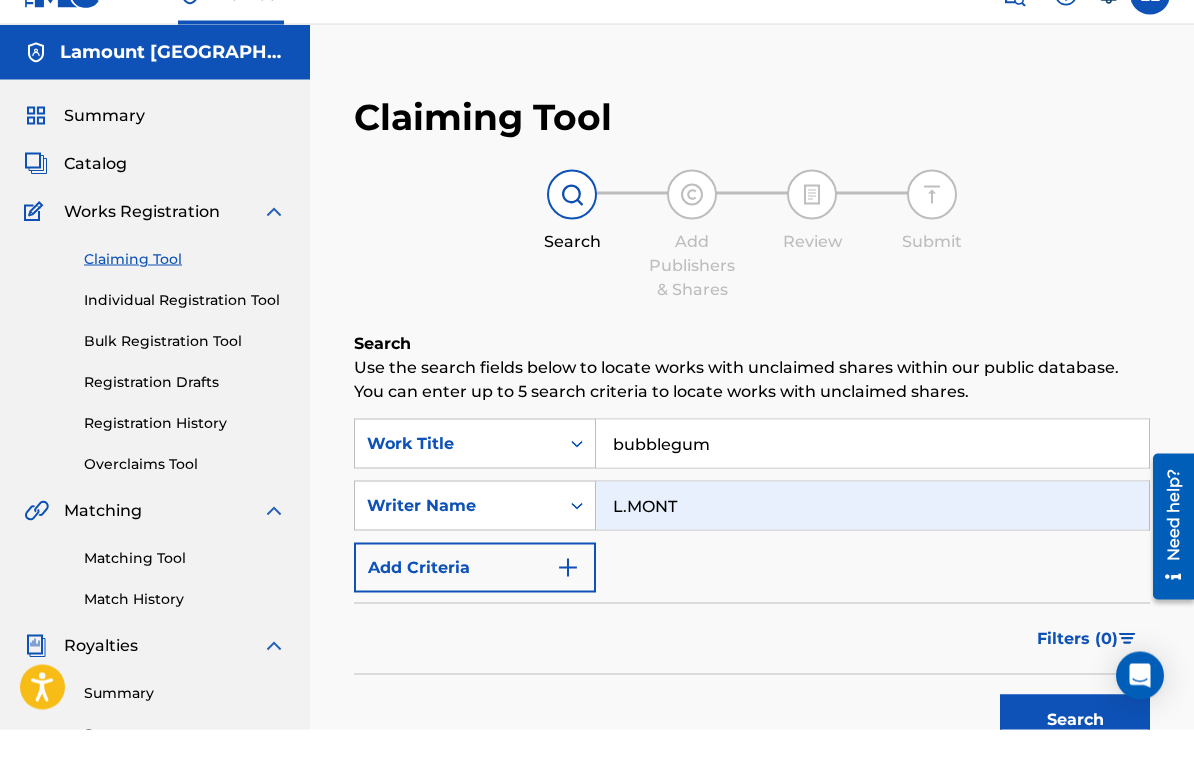 scroll, scrollTop: 36, scrollLeft: 0, axis: vertical 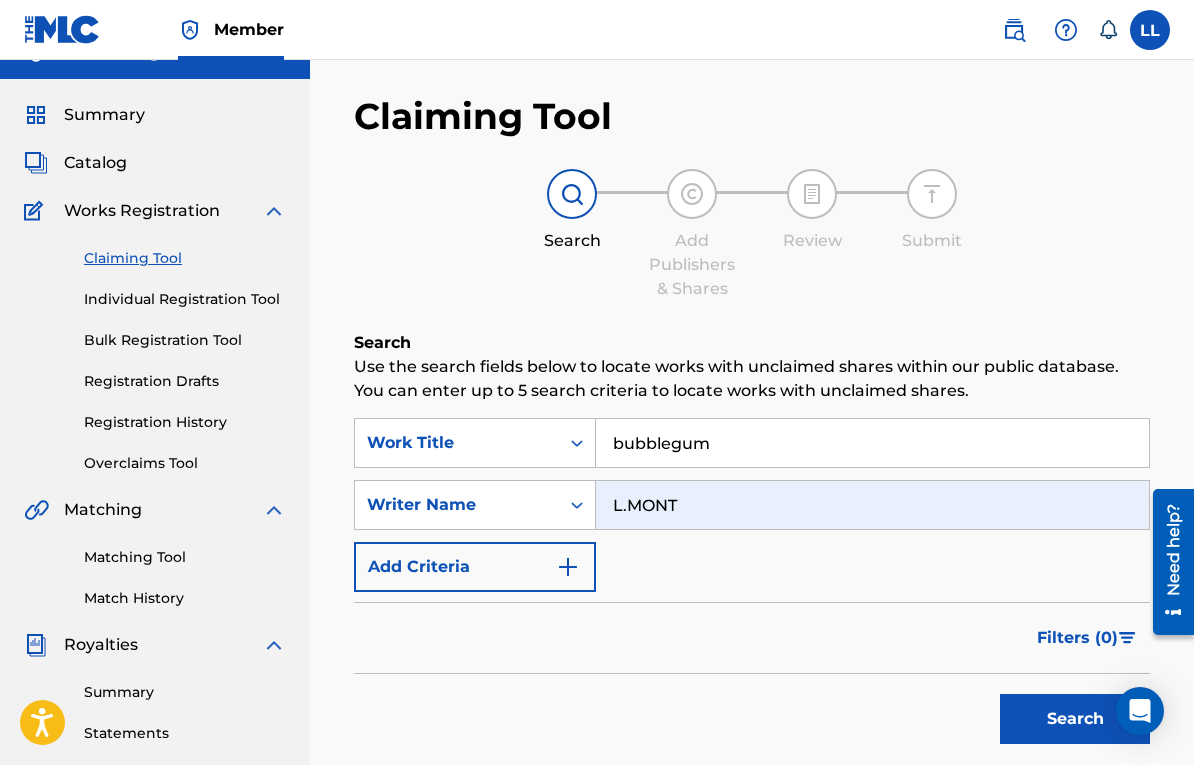 click on "Search" at bounding box center [1075, 719] 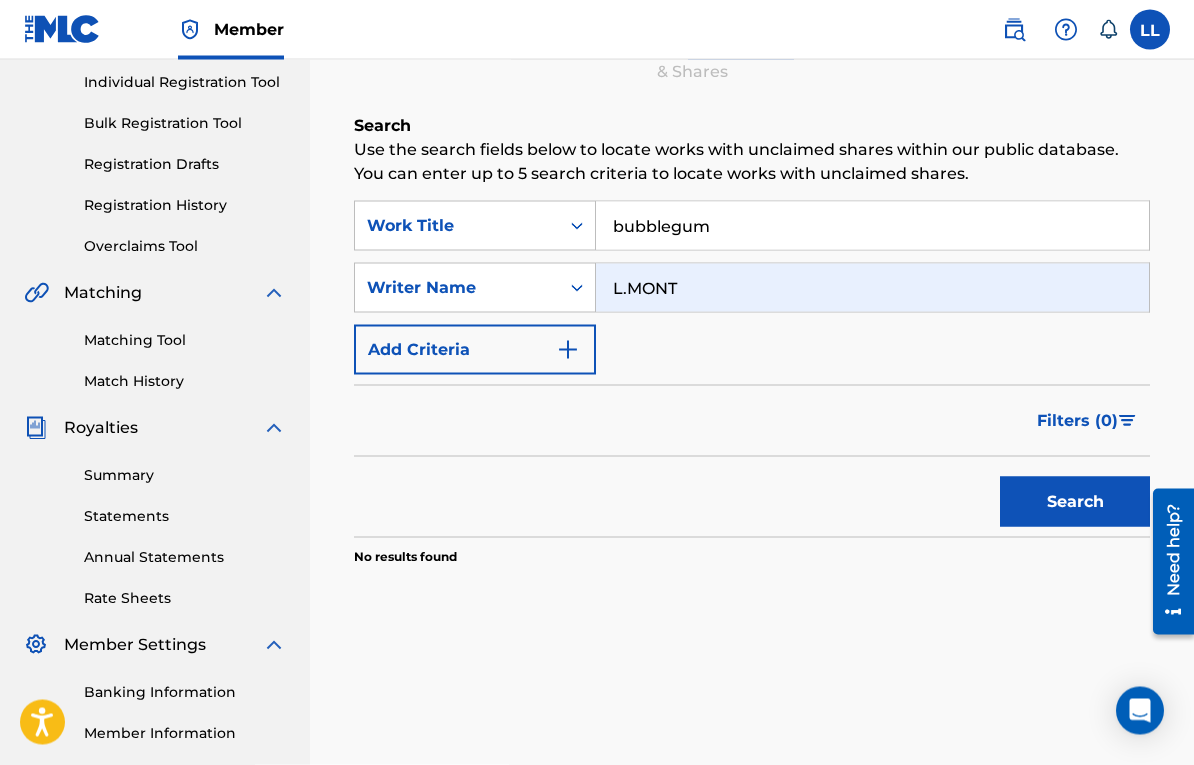 scroll, scrollTop: 254, scrollLeft: 0, axis: vertical 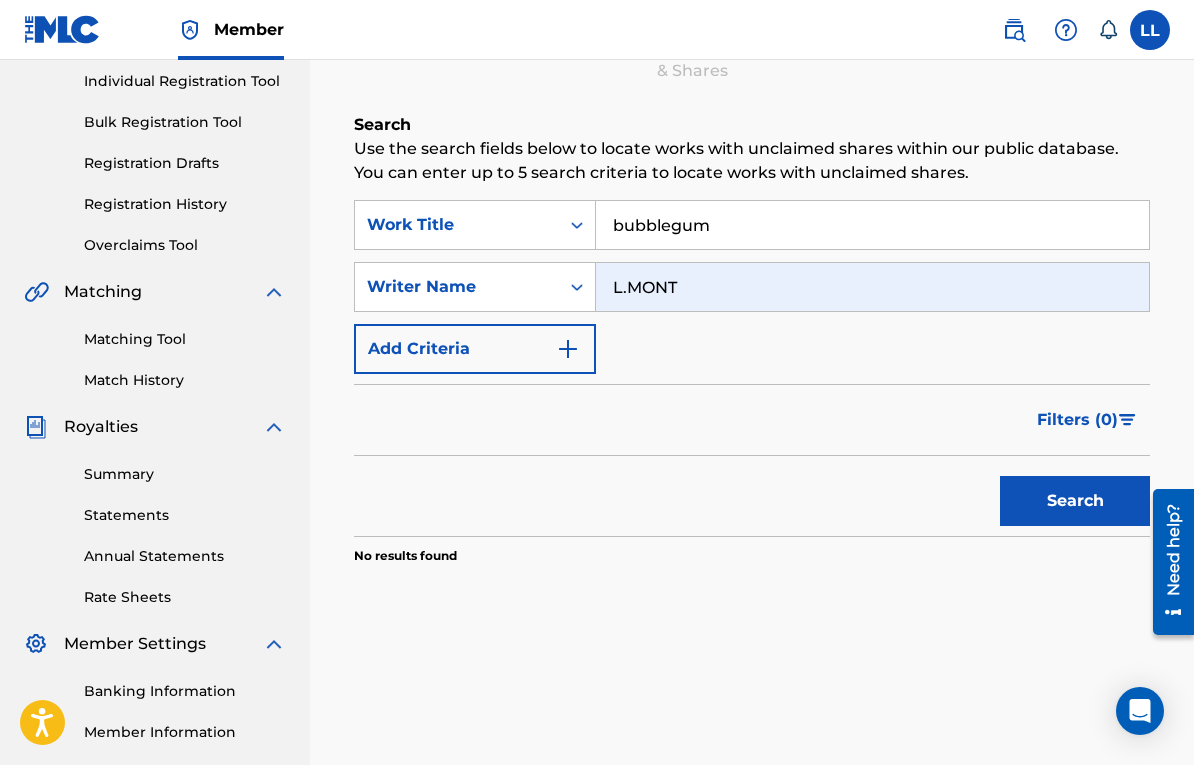 click on "Summary Catalog Works Registration Claiming Tool Individual Registration Tool Bulk Registration Tool Registration Drafts Registration History Overclaims Tool Matching Matching Tool Match History Royalties Summary Statements Annual Statements Rate Sheets Member Settings Banking Information Member Information User Permissions Contact Information Member Benefits" at bounding box center [155, 375] 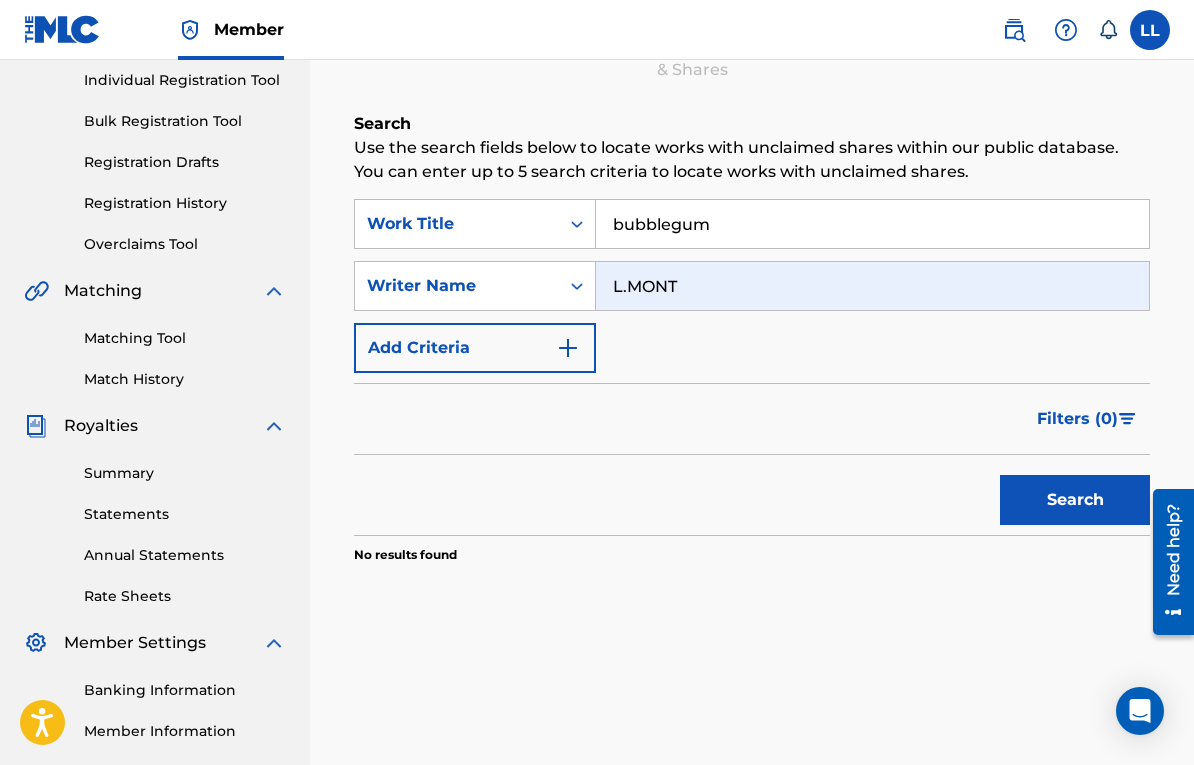 click on "Summary" at bounding box center (185, 473) 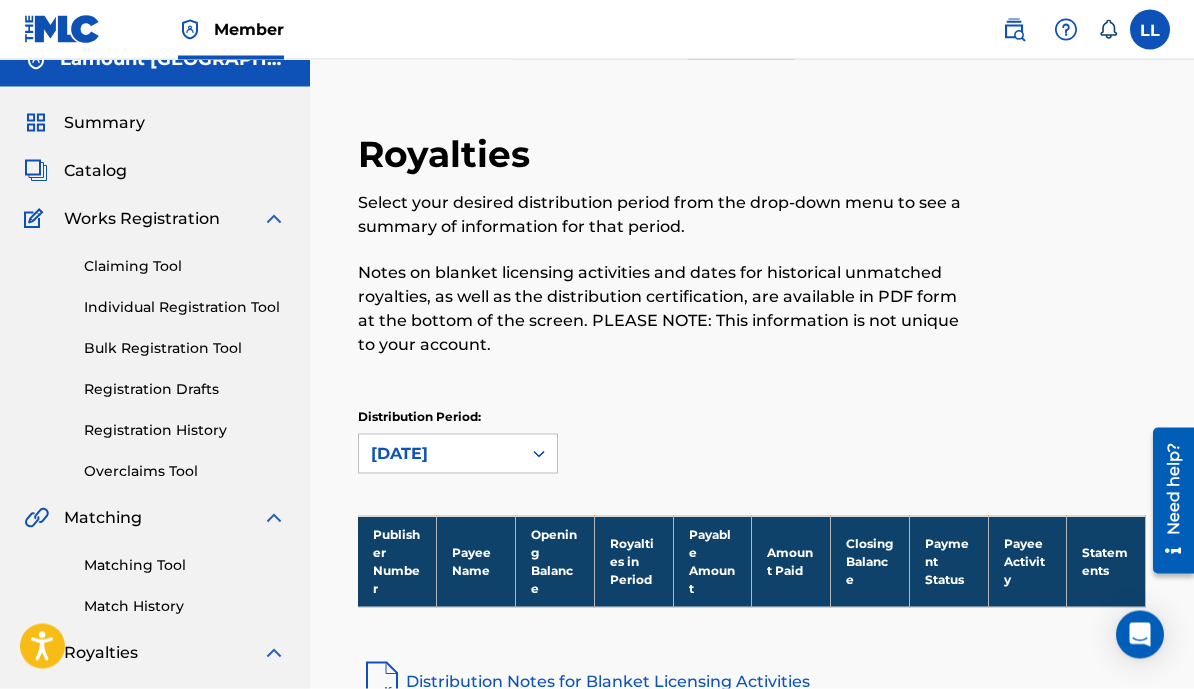 scroll, scrollTop: 0, scrollLeft: 0, axis: both 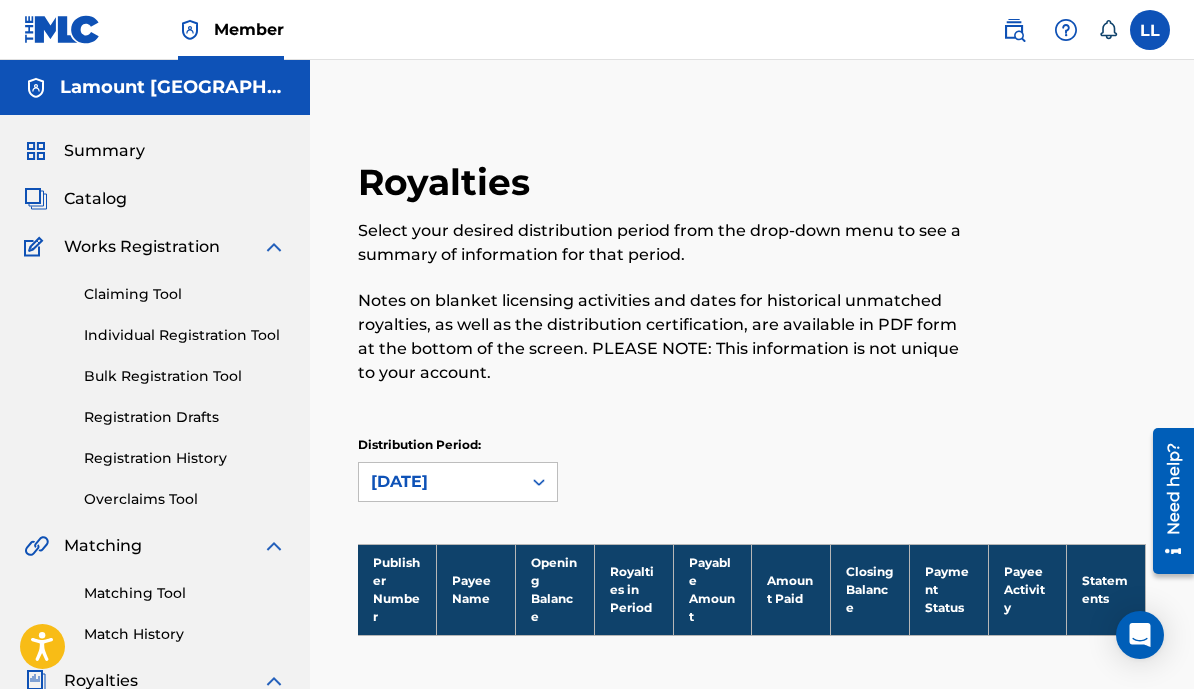 click on "Individual Registration Tool" at bounding box center [185, 335] 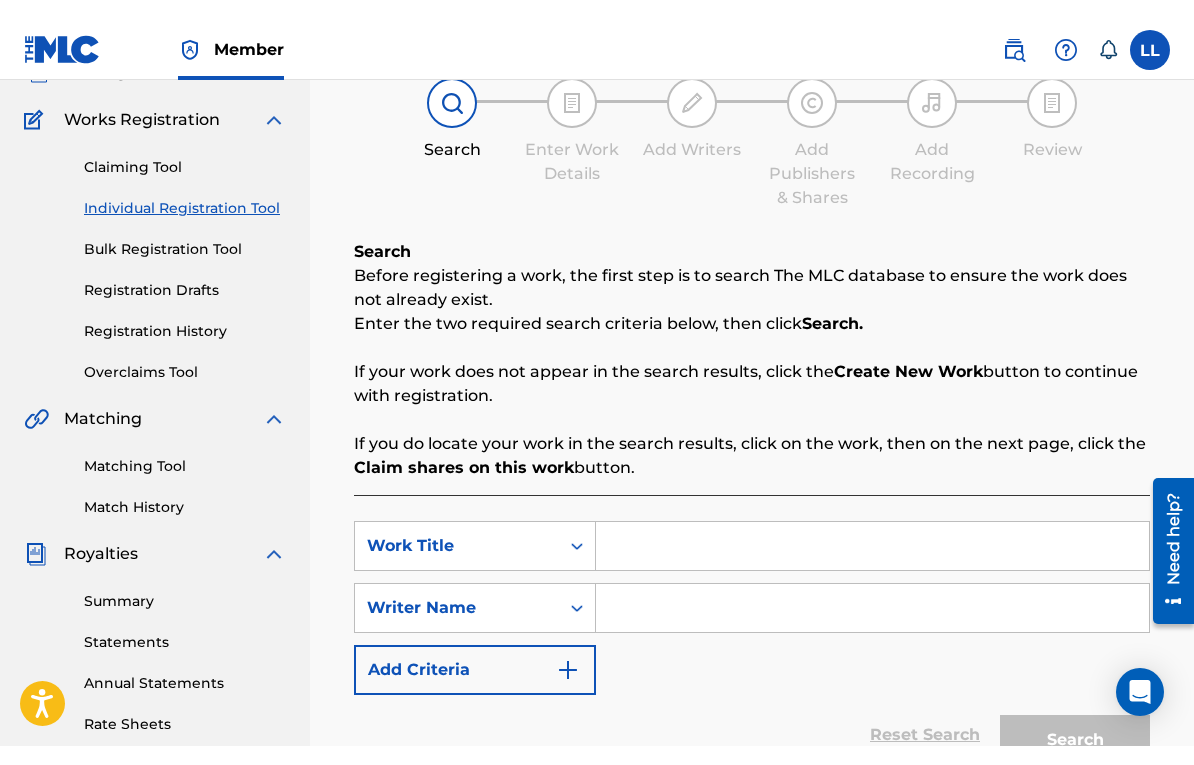 scroll, scrollTop: 178, scrollLeft: 0, axis: vertical 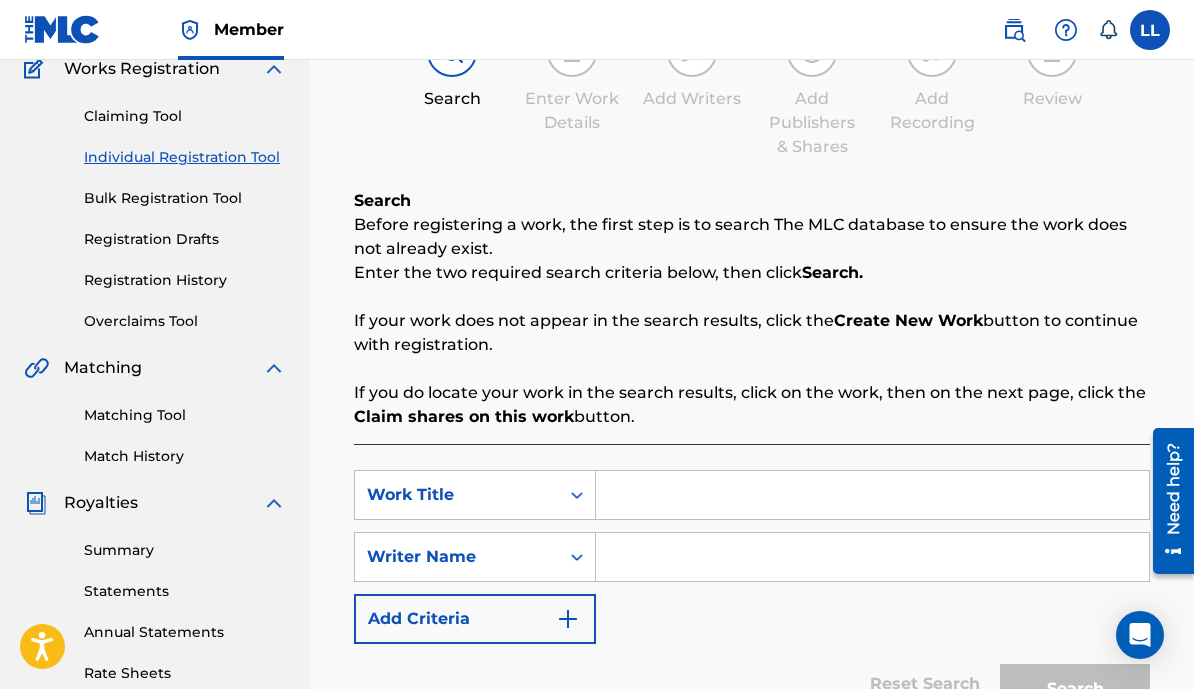 click at bounding box center (872, 495) 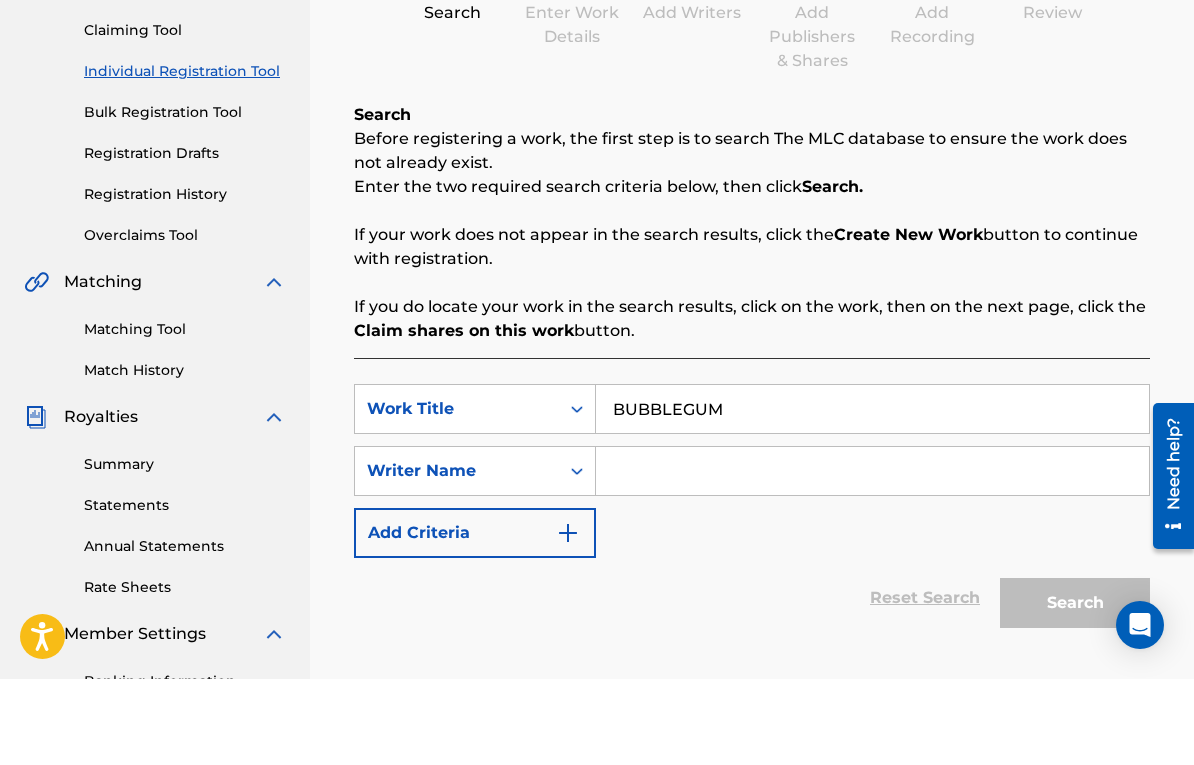 type on "BUBBLEGUM" 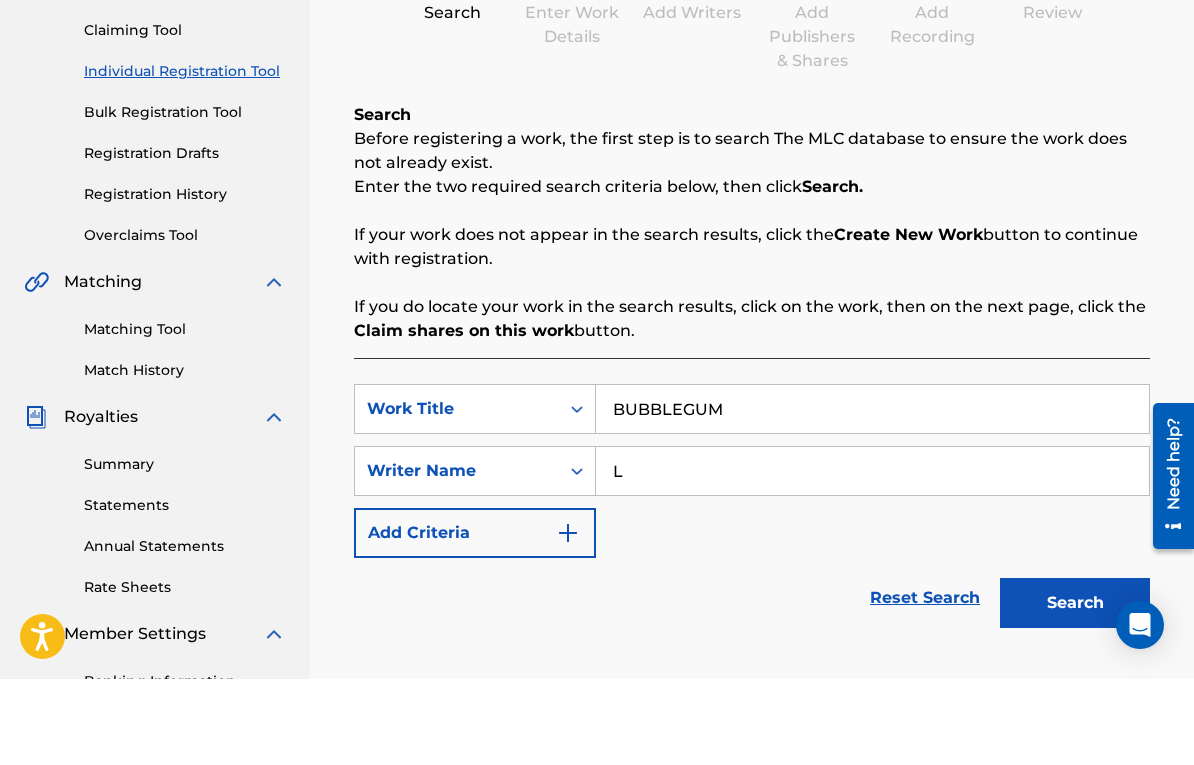 type on "LAMOUNT LONDON" 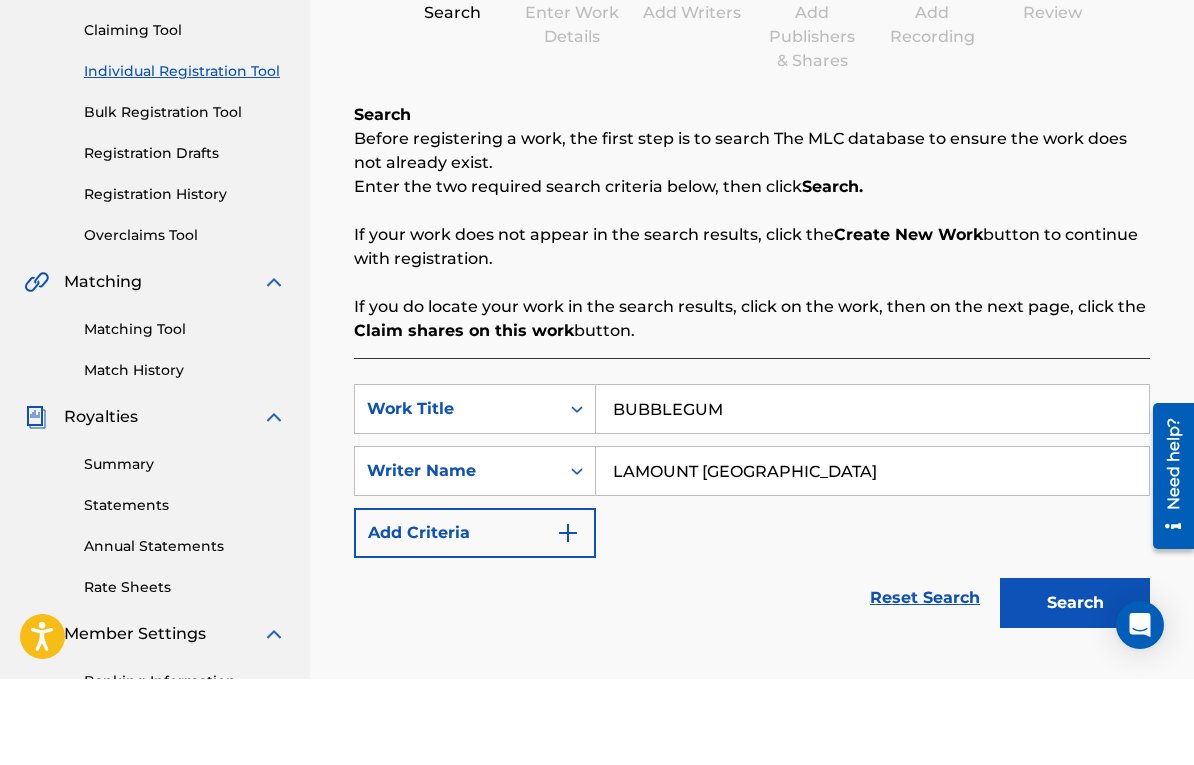 scroll, scrollTop: 264, scrollLeft: 0, axis: vertical 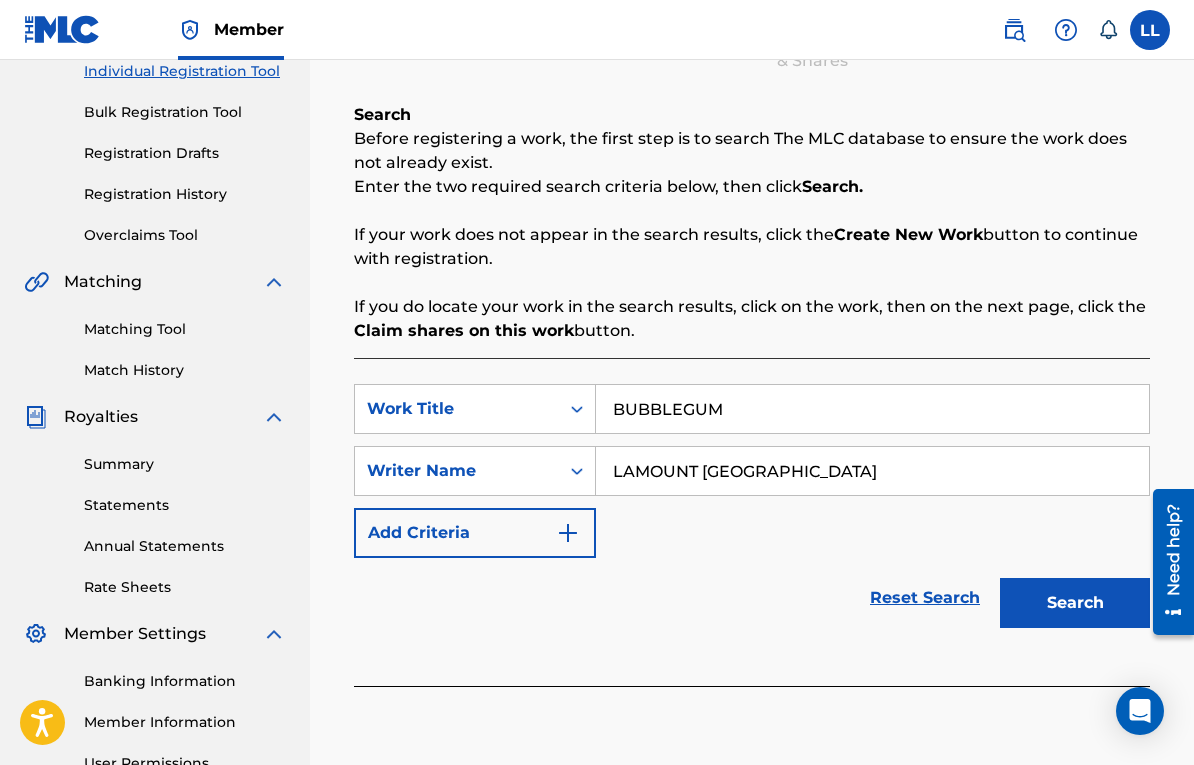 click on "Search" at bounding box center (1075, 603) 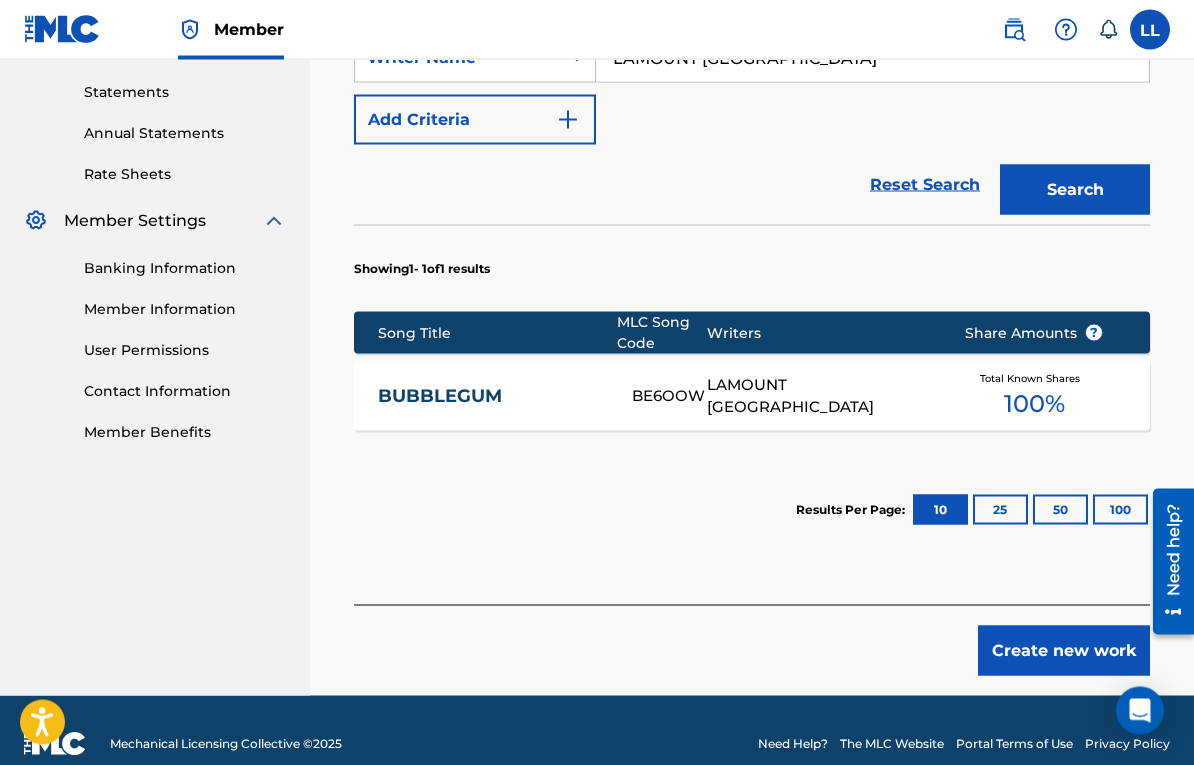 scroll, scrollTop: 680, scrollLeft: 0, axis: vertical 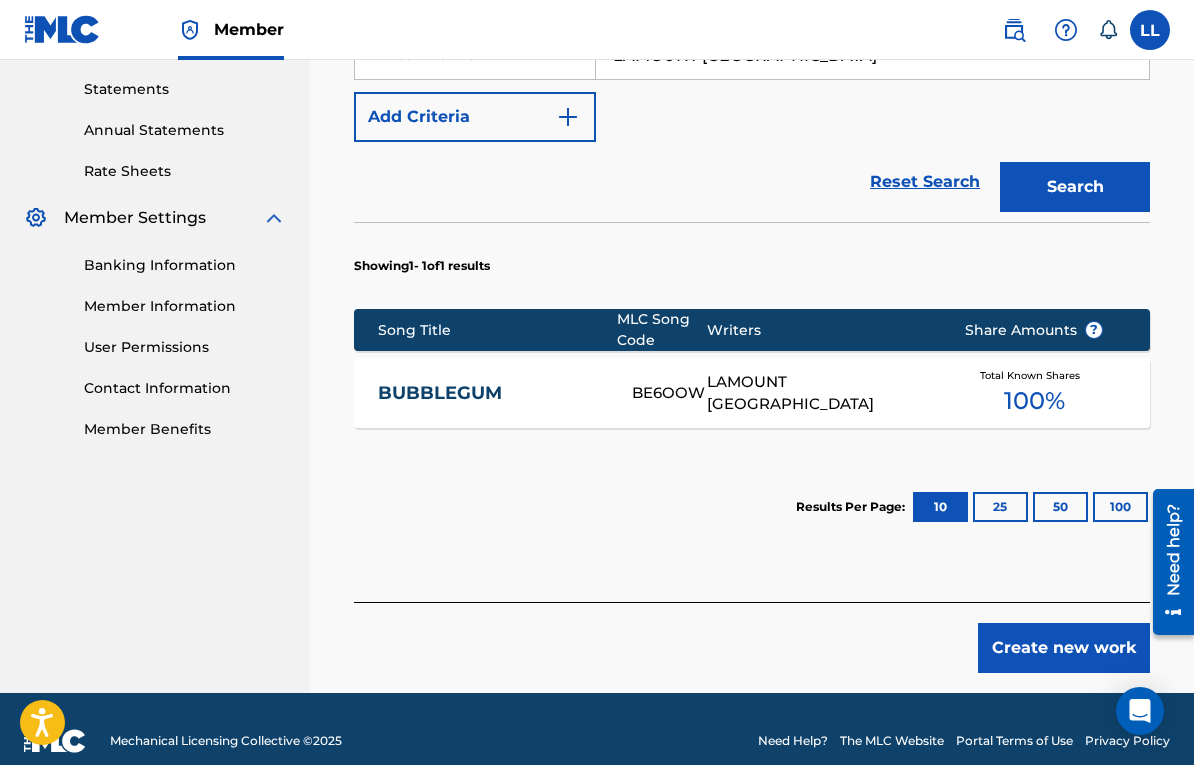 click on "100 %" at bounding box center (1034, 401) 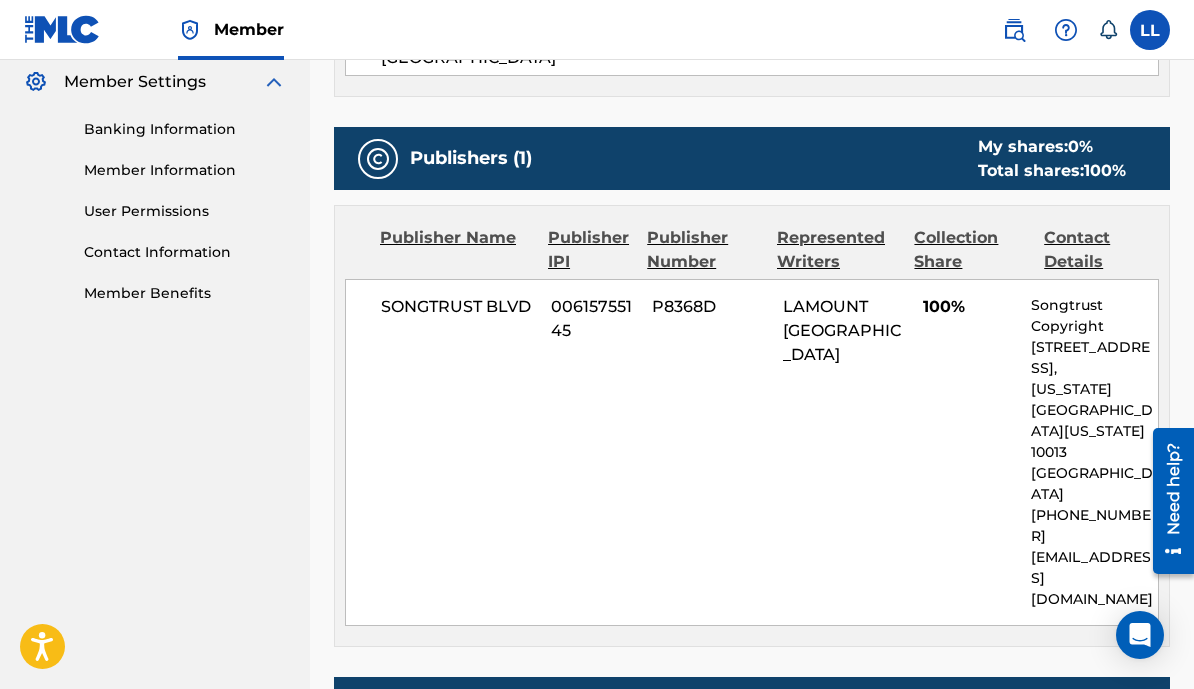 scroll, scrollTop: 798, scrollLeft: 0, axis: vertical 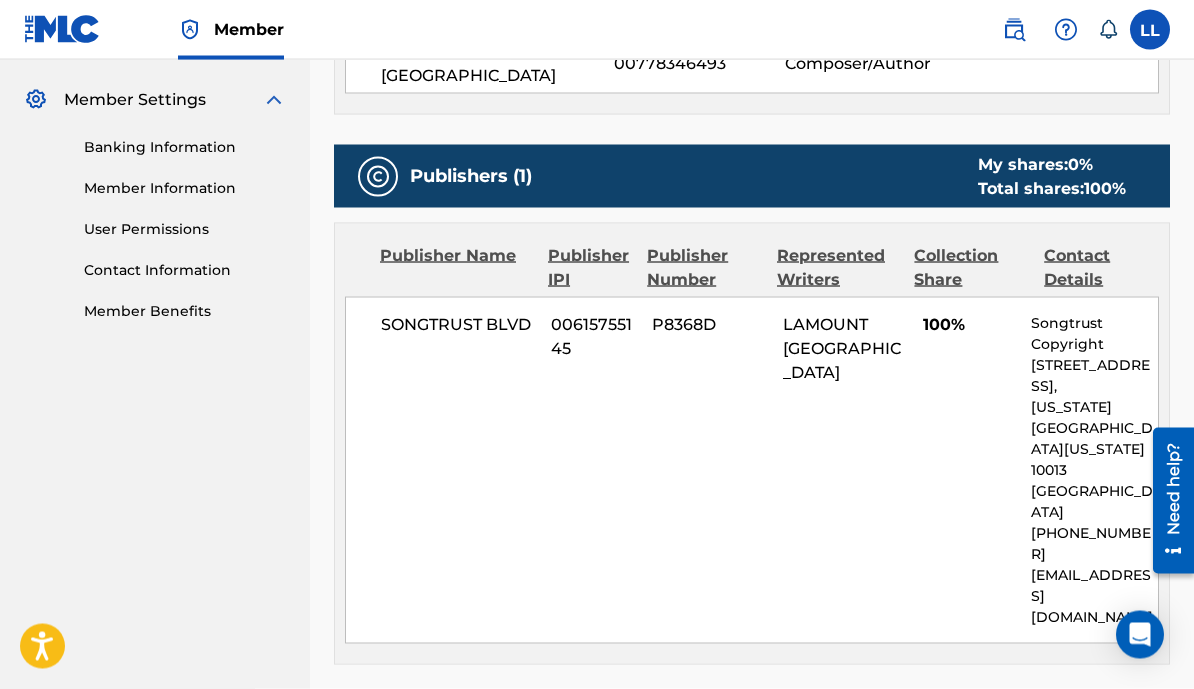 click on "Contact Details" at bounding box center (1101, 268) 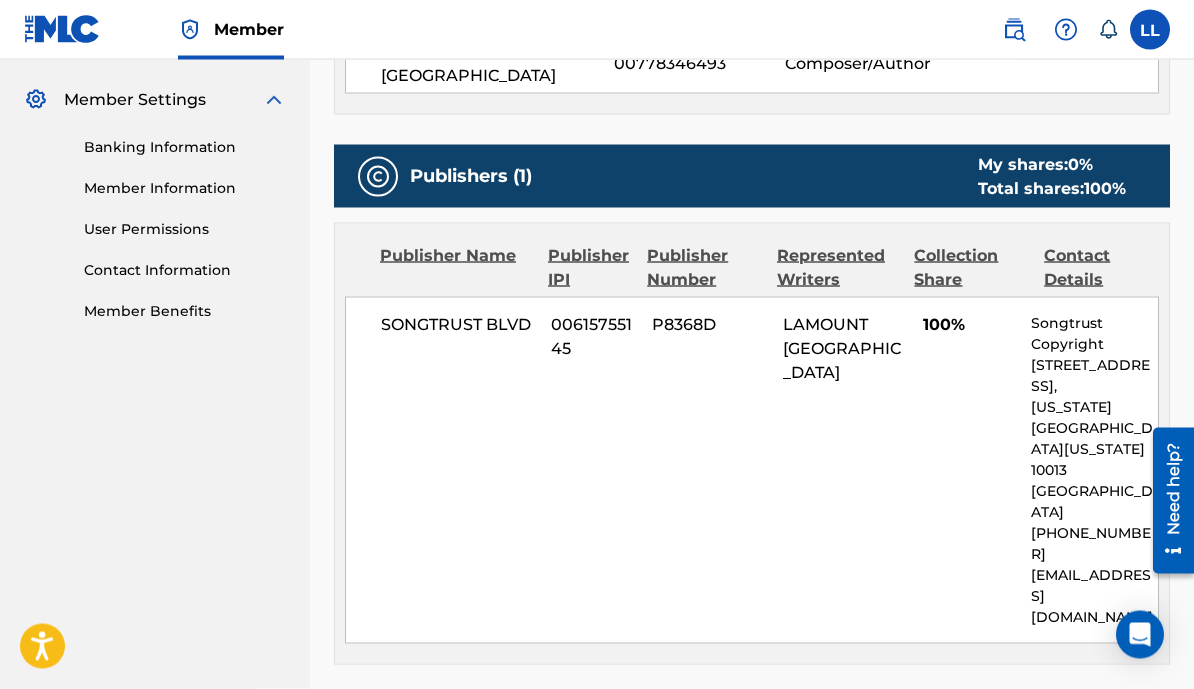 click on "Collection Share" at bounding box center (971, 268) 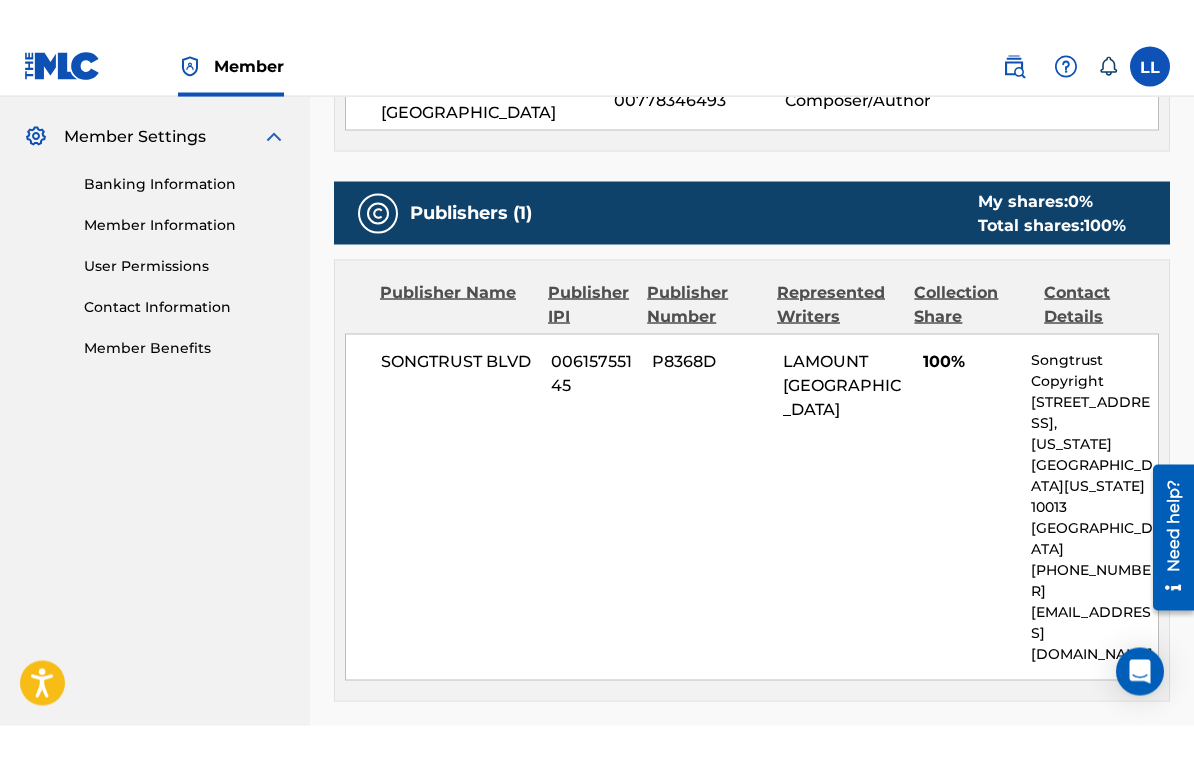 scroll, scrollTop: 799, scrollLeft: 0, axis: vertical 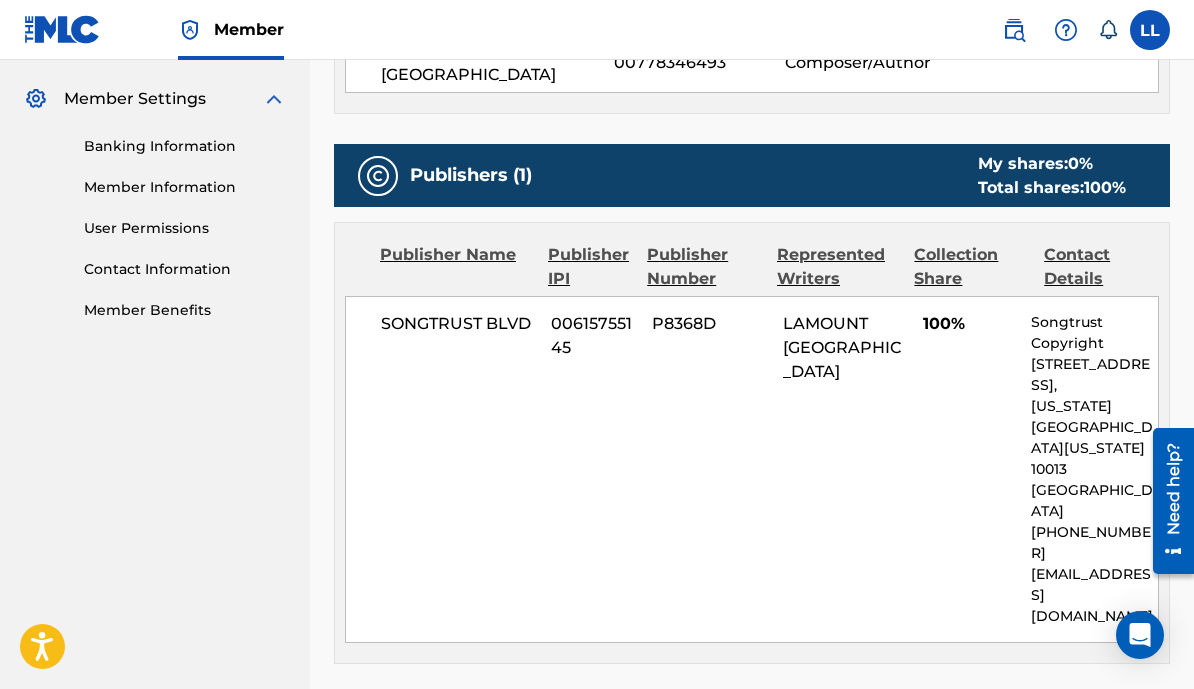 click on "United States" at bounding box center [1094, 501] 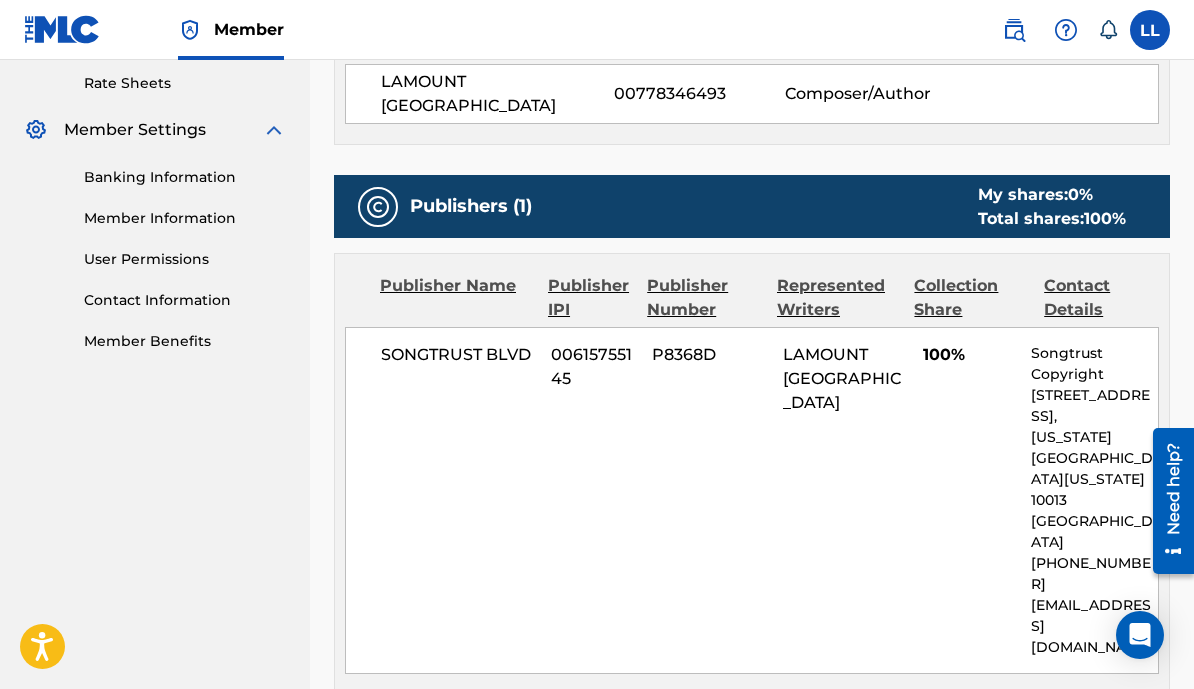 scroll, scrollTop: 767, scrollLeft: 0, axis: vertical 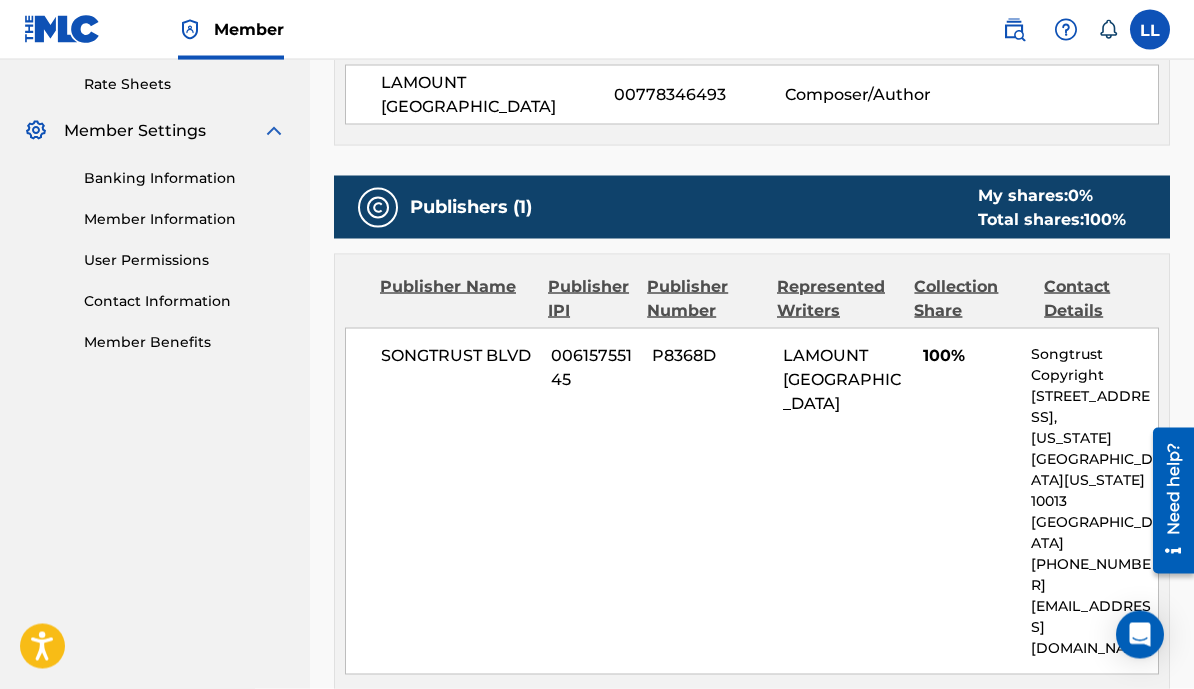 click at bounding box center (378, 208) 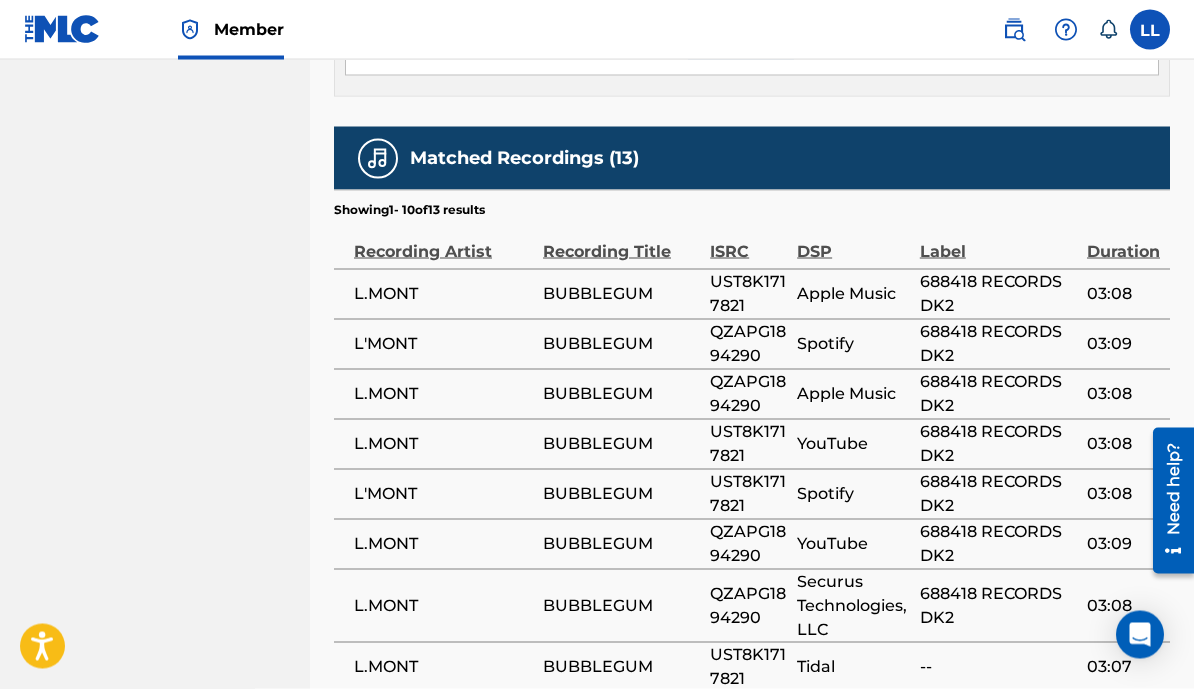scroll, scrollTop: 1300, scrollLeft: 0, axis: vertical 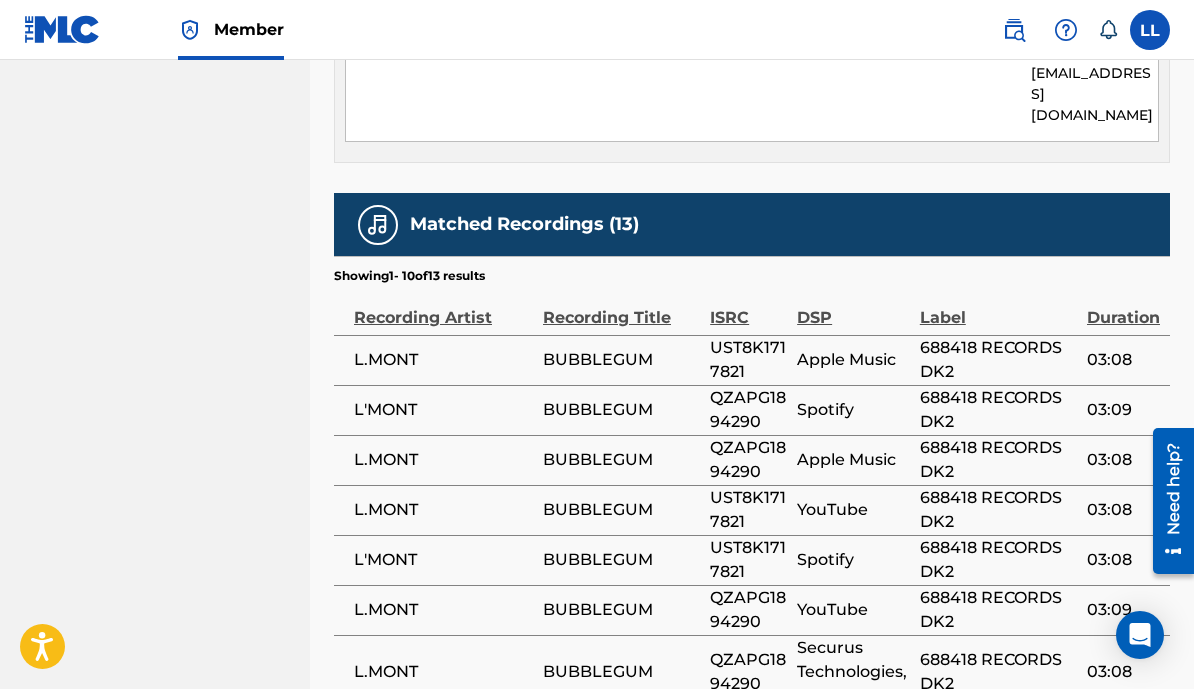 click on "BUBBLEGUM" at bounding box center [626, 360] 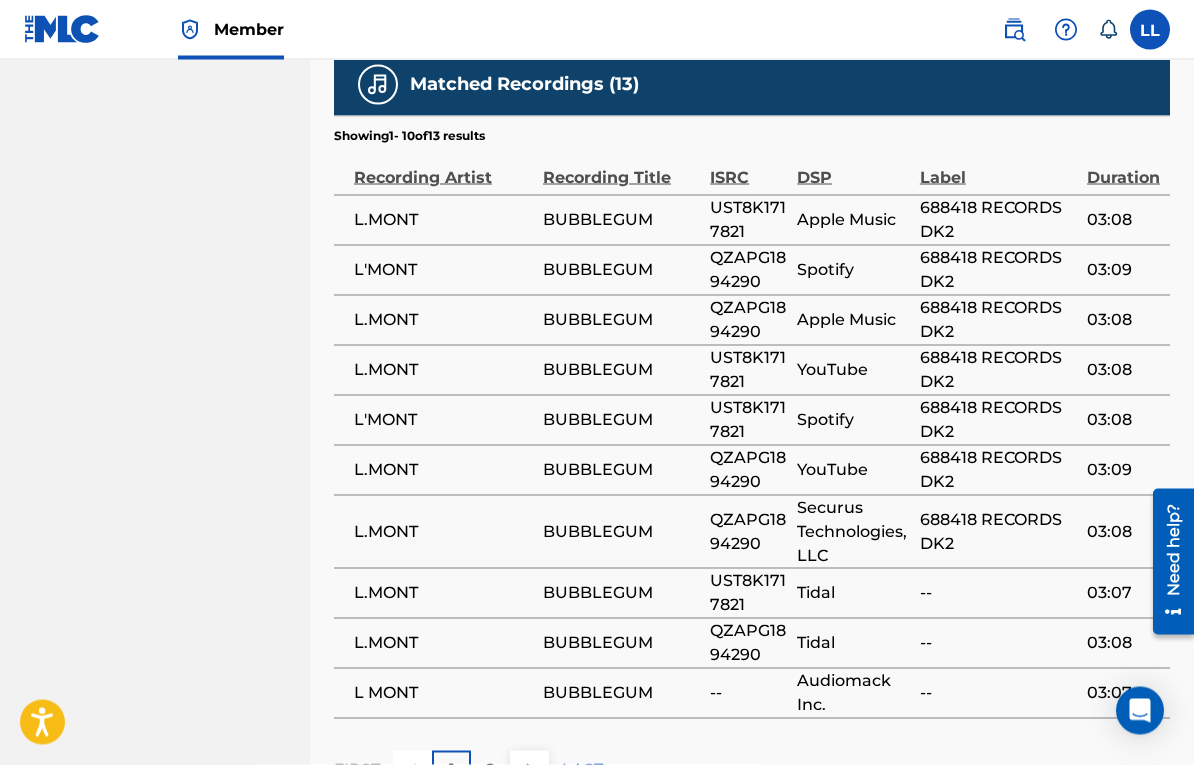 scroll, scrollTop: 1451, scrollLeft: 0, axis: vertical 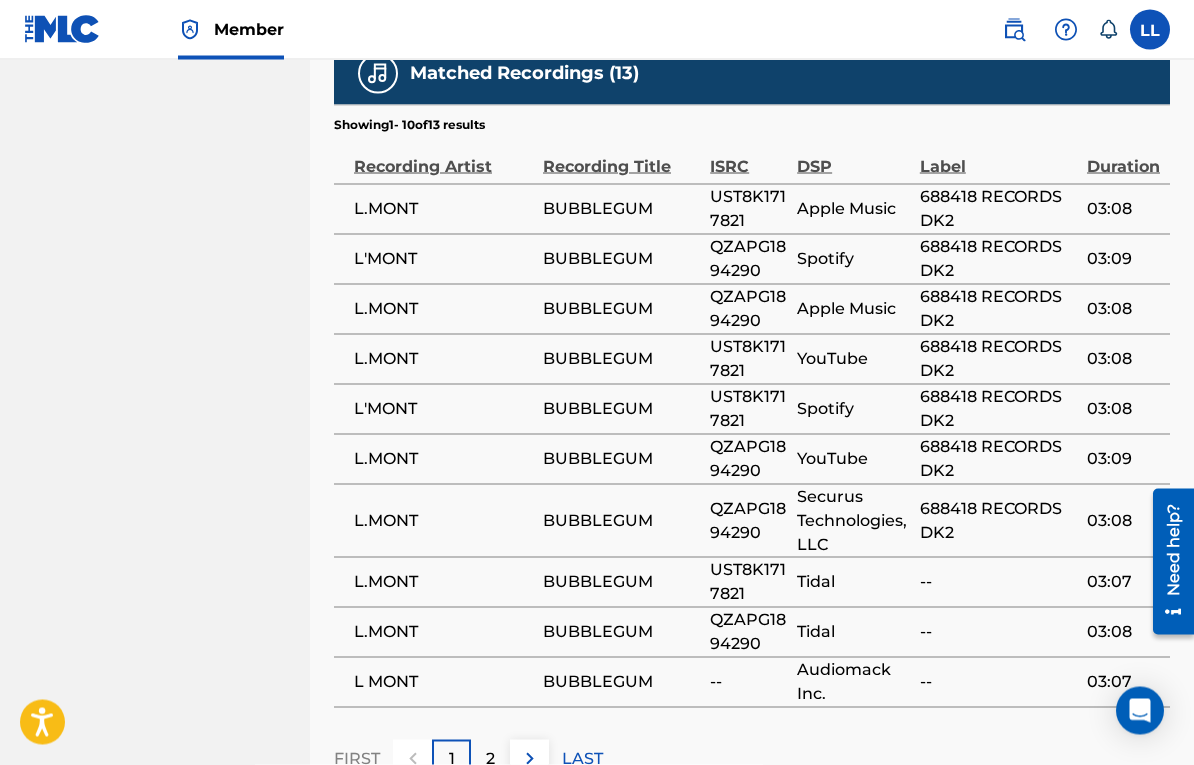click on "BUBBLEGUM" at bounding box center (621, 682) 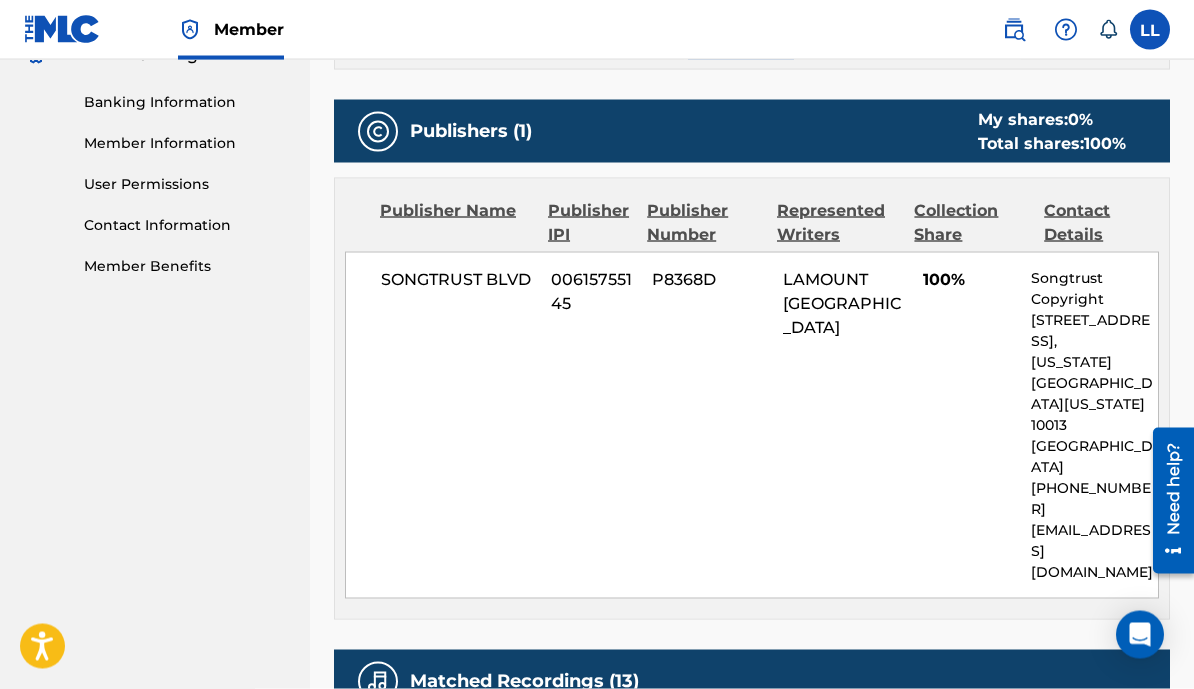scroll, scrollTop: 836, scrollLeft: 0, axis: vertical 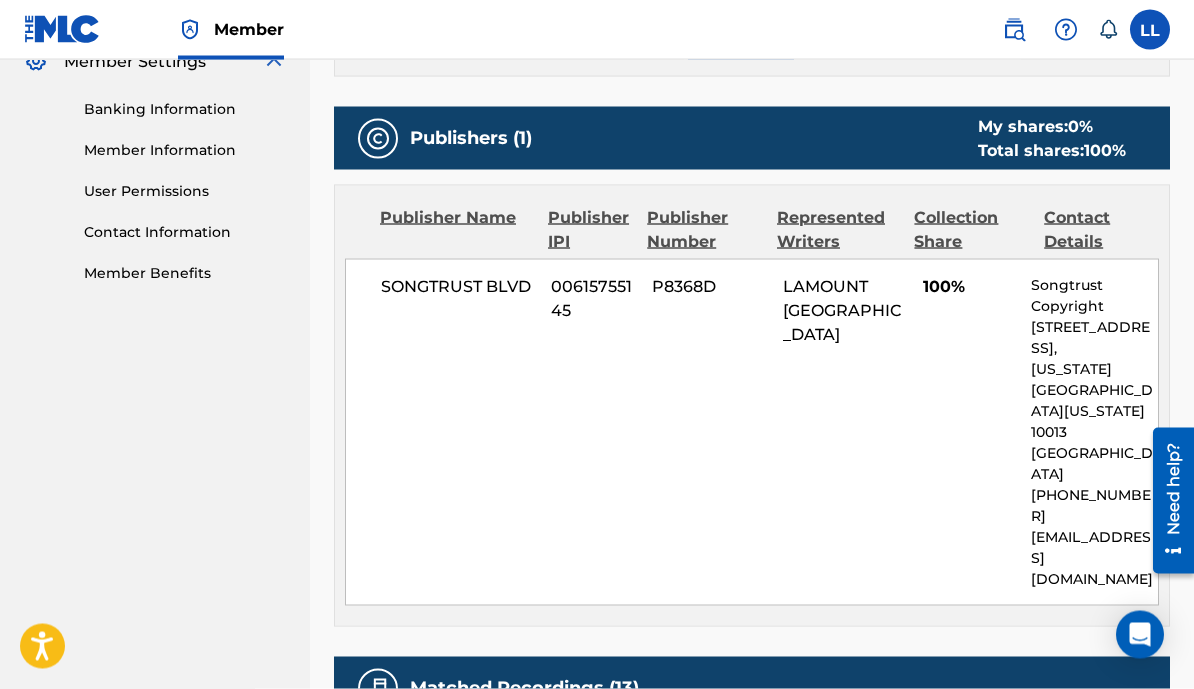 click on "+1-212-4611171" at bounding box center [1094, 506] 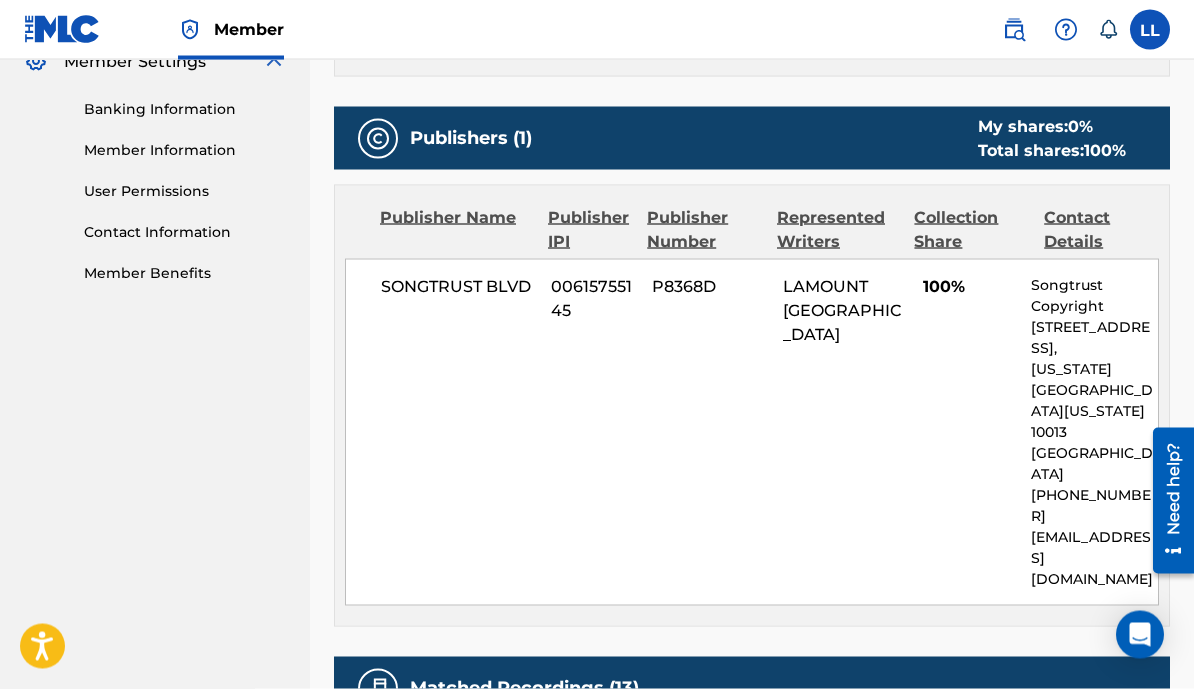 click on "Publisher IPI" at bounding box center [590, 230] 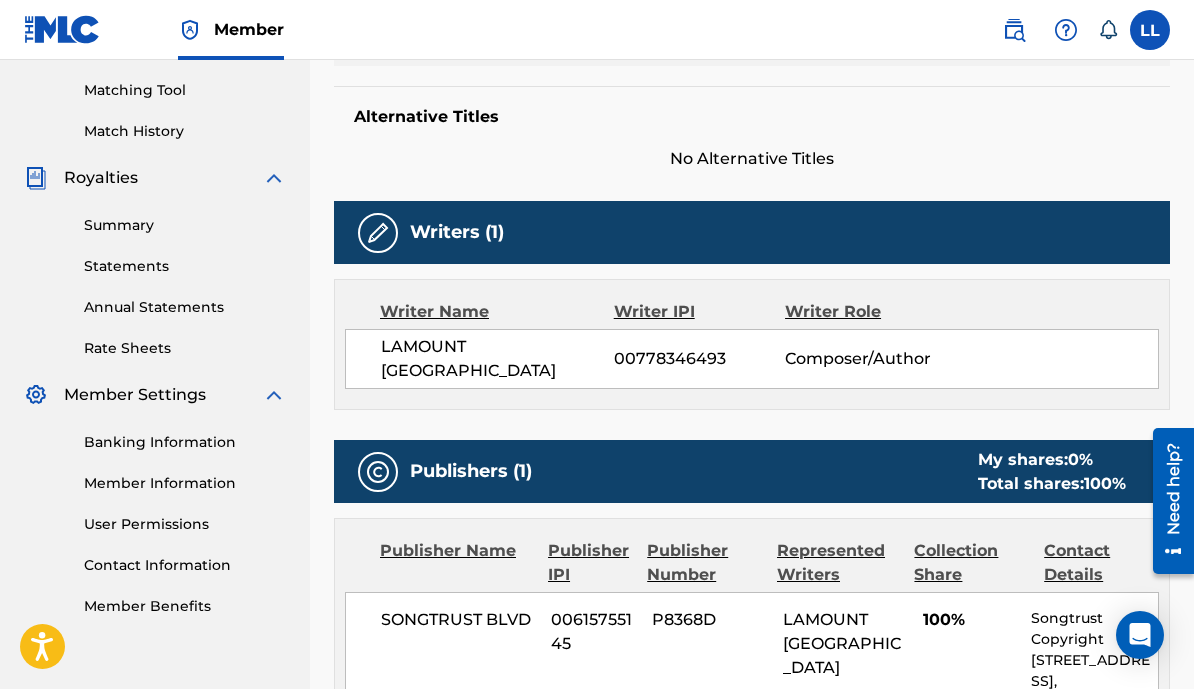 scroll, scrollTop: 502, scrollLeft: 0, axis: vertical 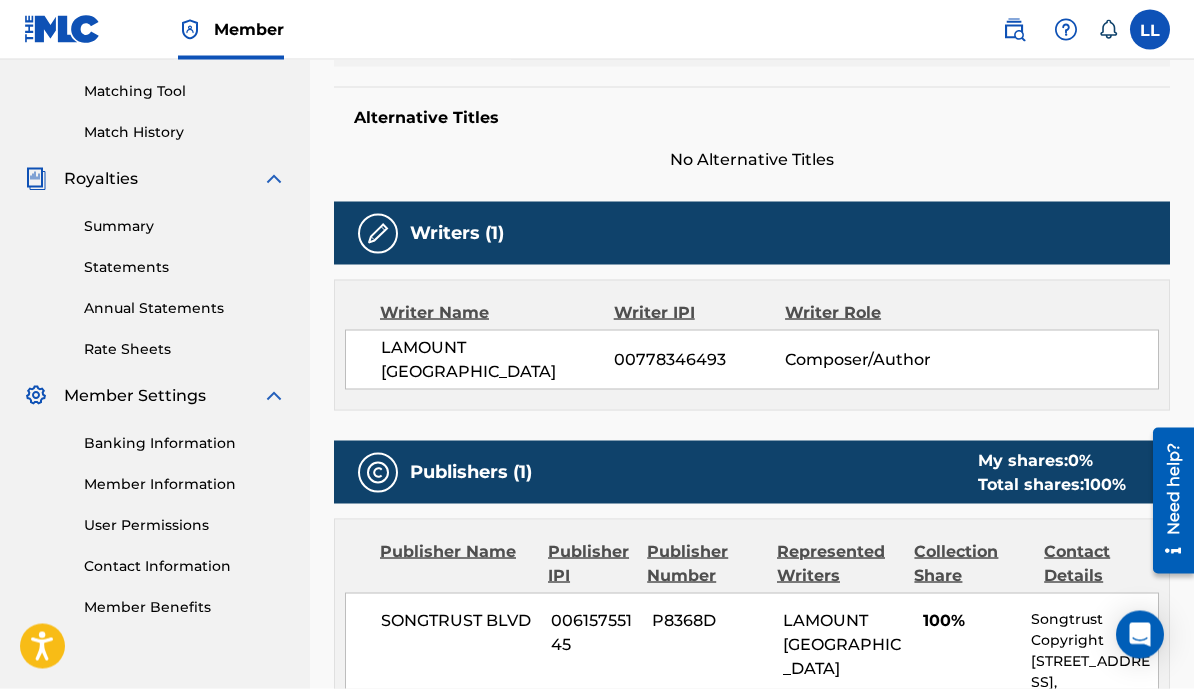 click on "0 %" at bounding box center [1080, 460] 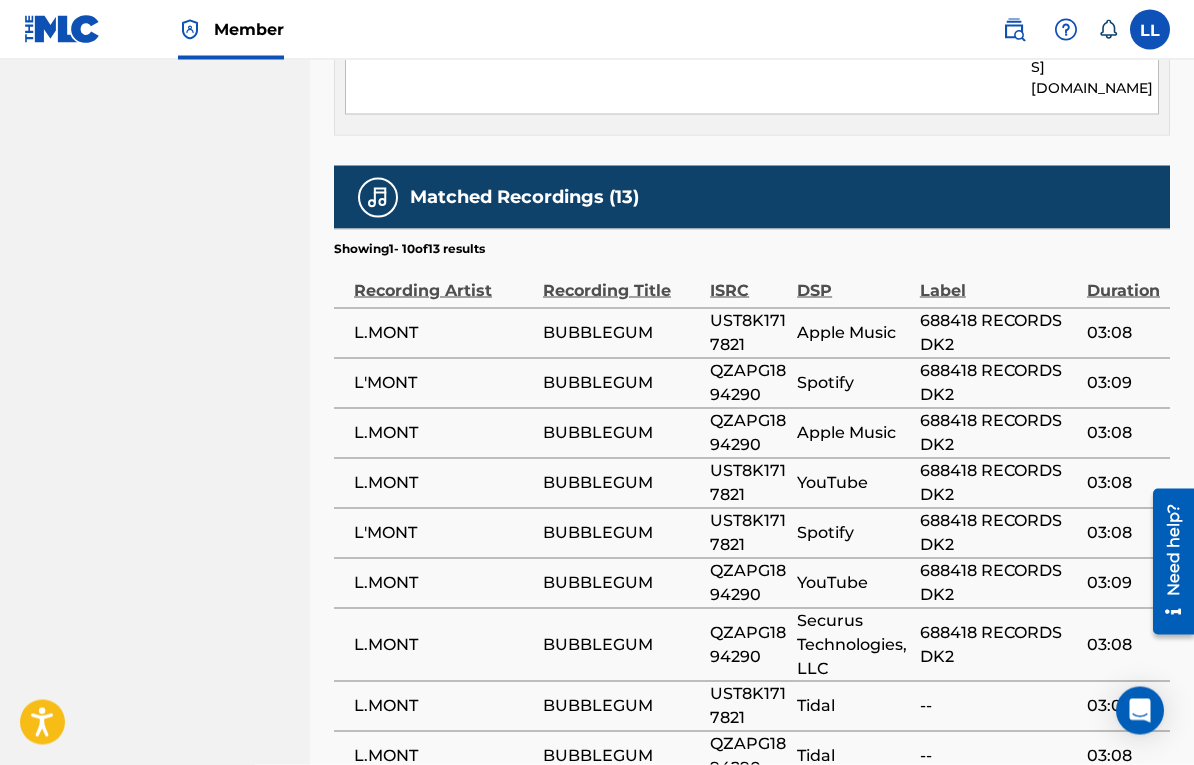 scroll, scrollTop: 1328, scrollLeft: 0, axis: vertical 